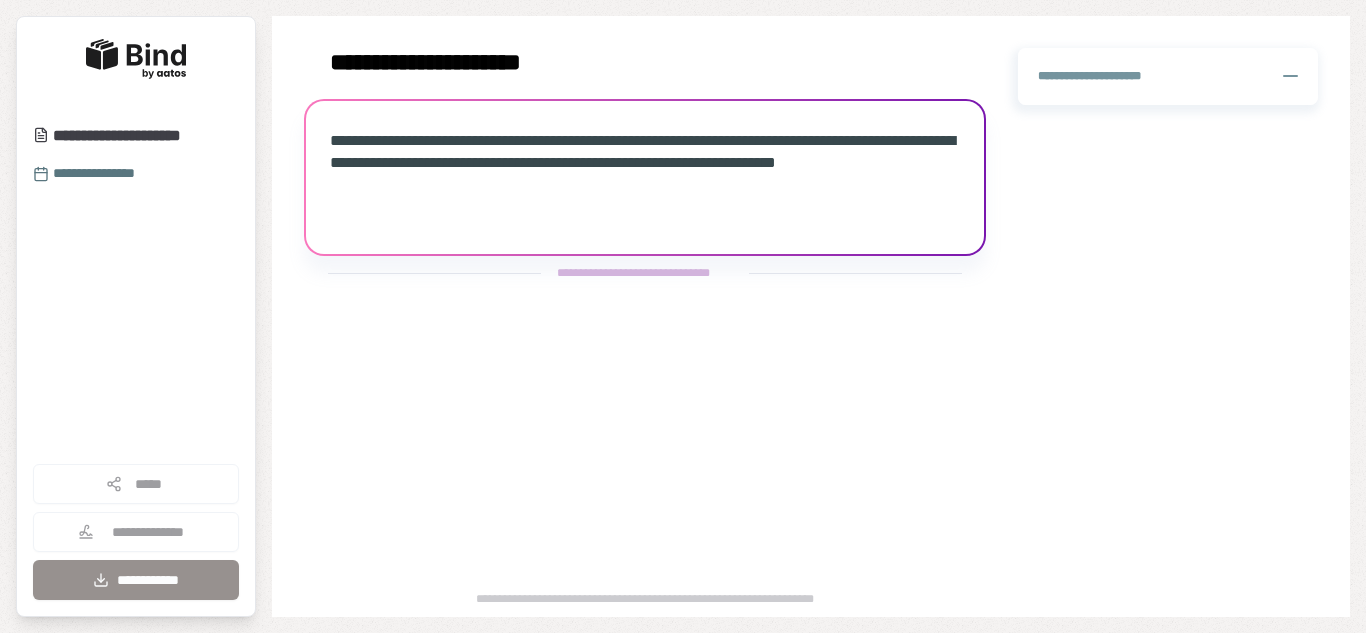 scroll, scrollTop: 0, scrollLeft: 0, axis: both 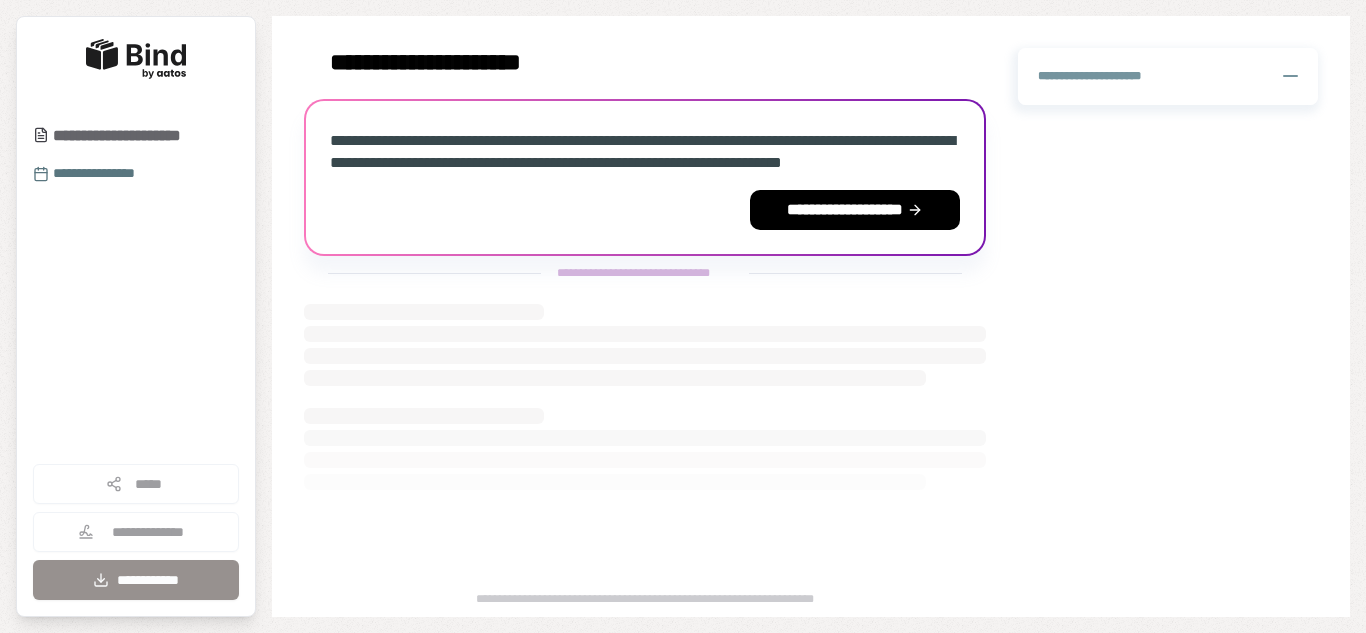 click on "**********" at bounding box center [137, 136] 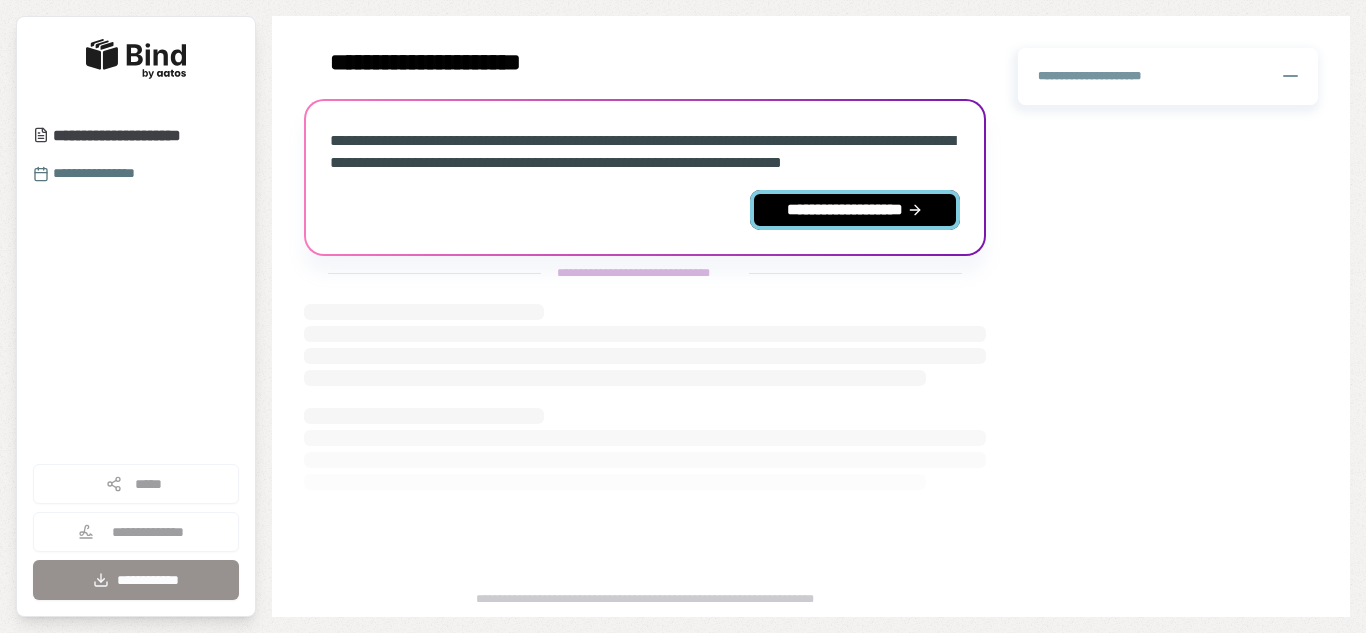 click on "**********" at bounding box center (855, 210) 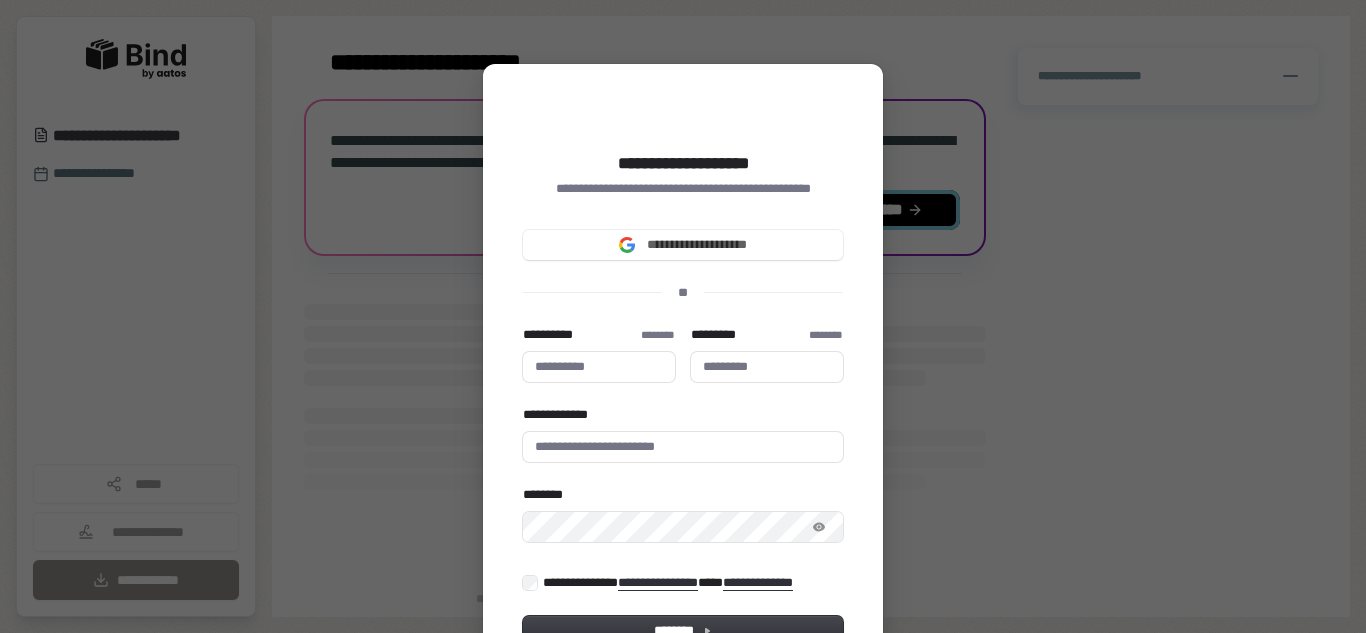 type 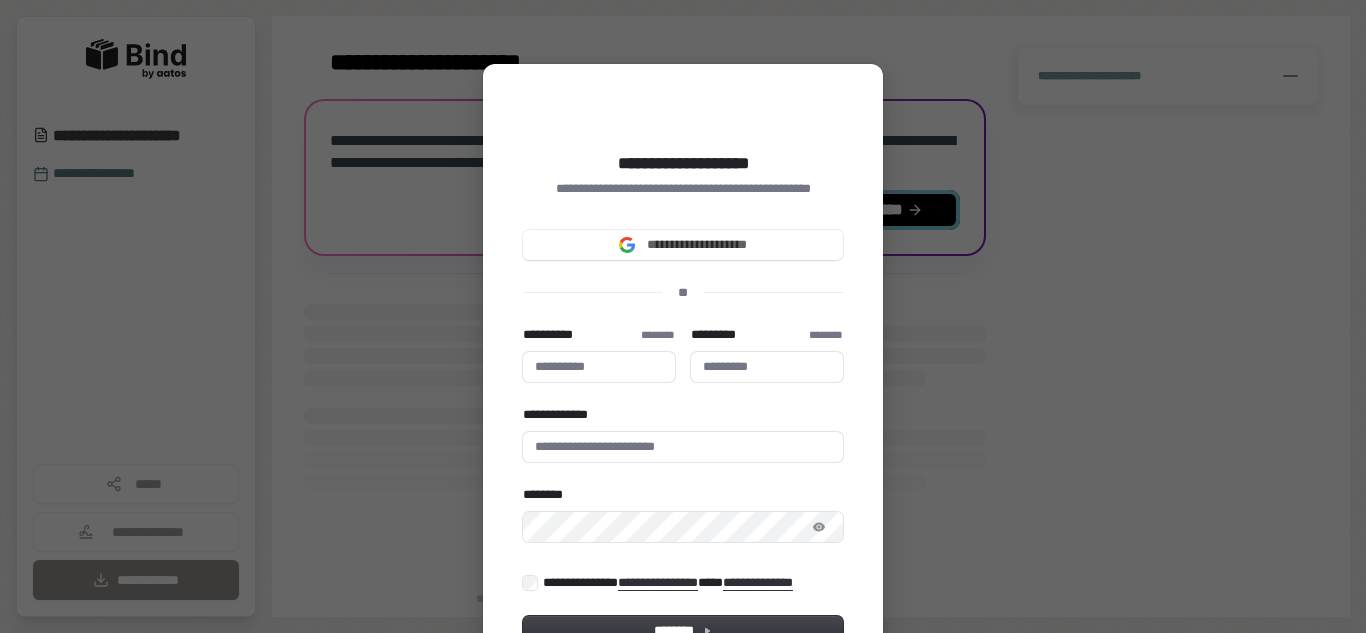 type 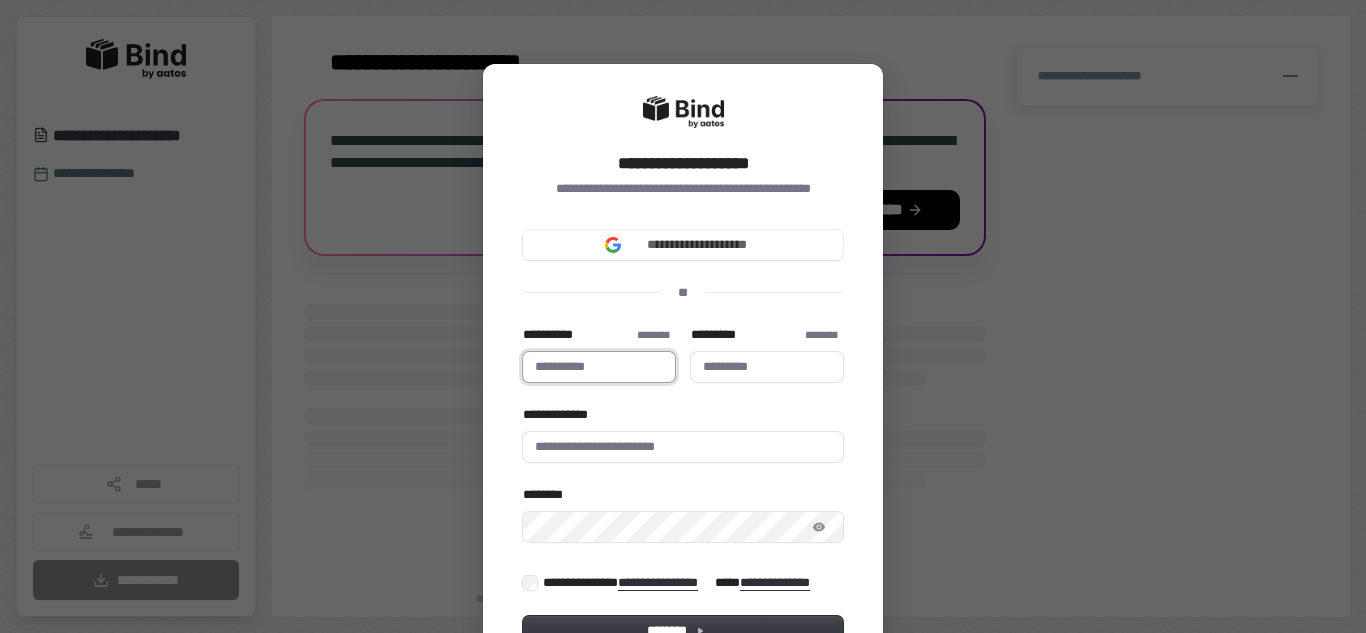 type 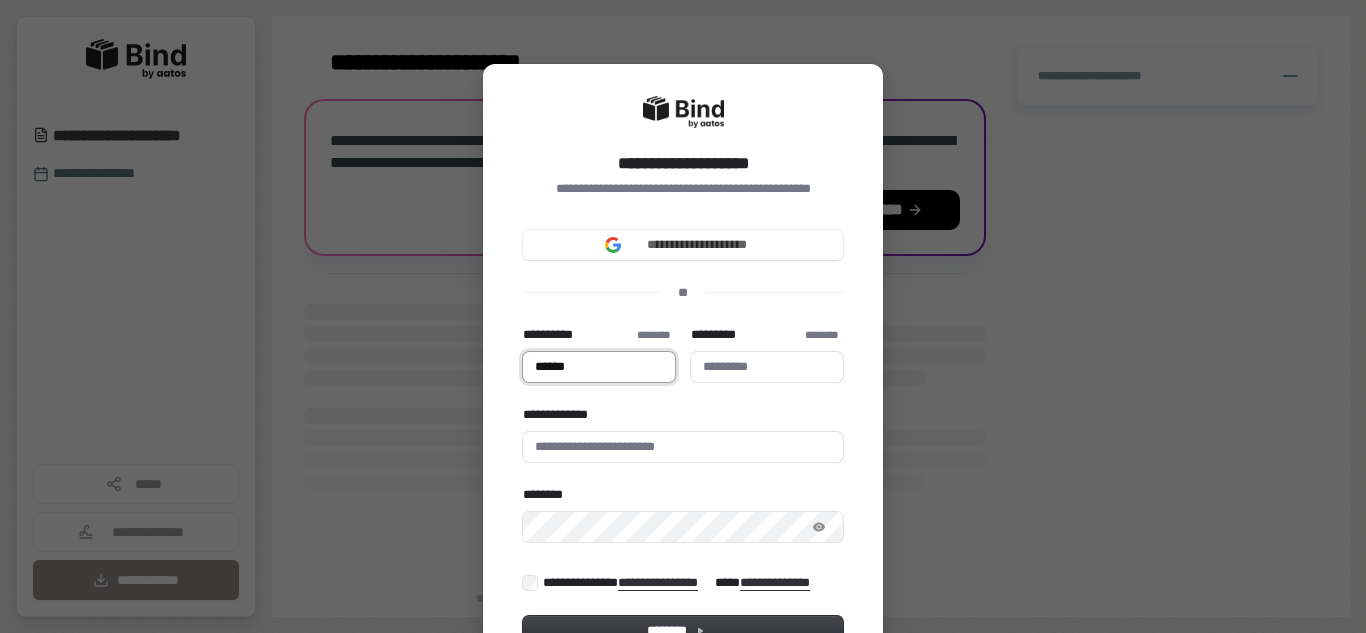 type on "******" 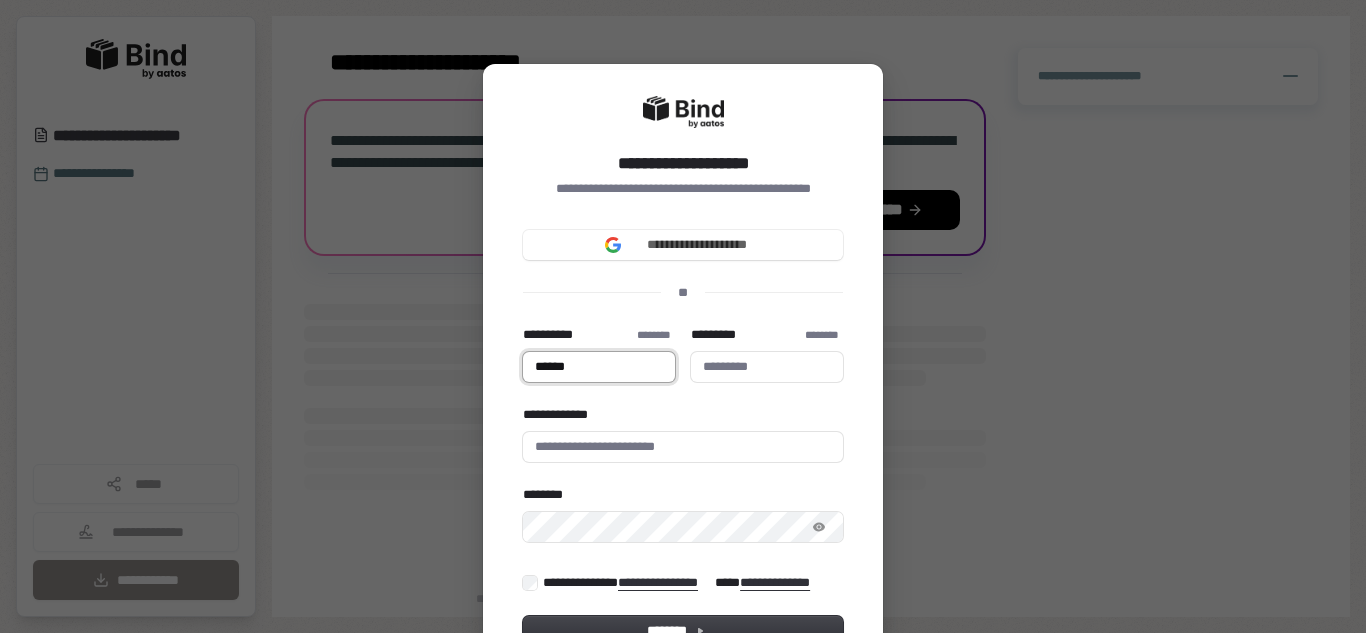 type 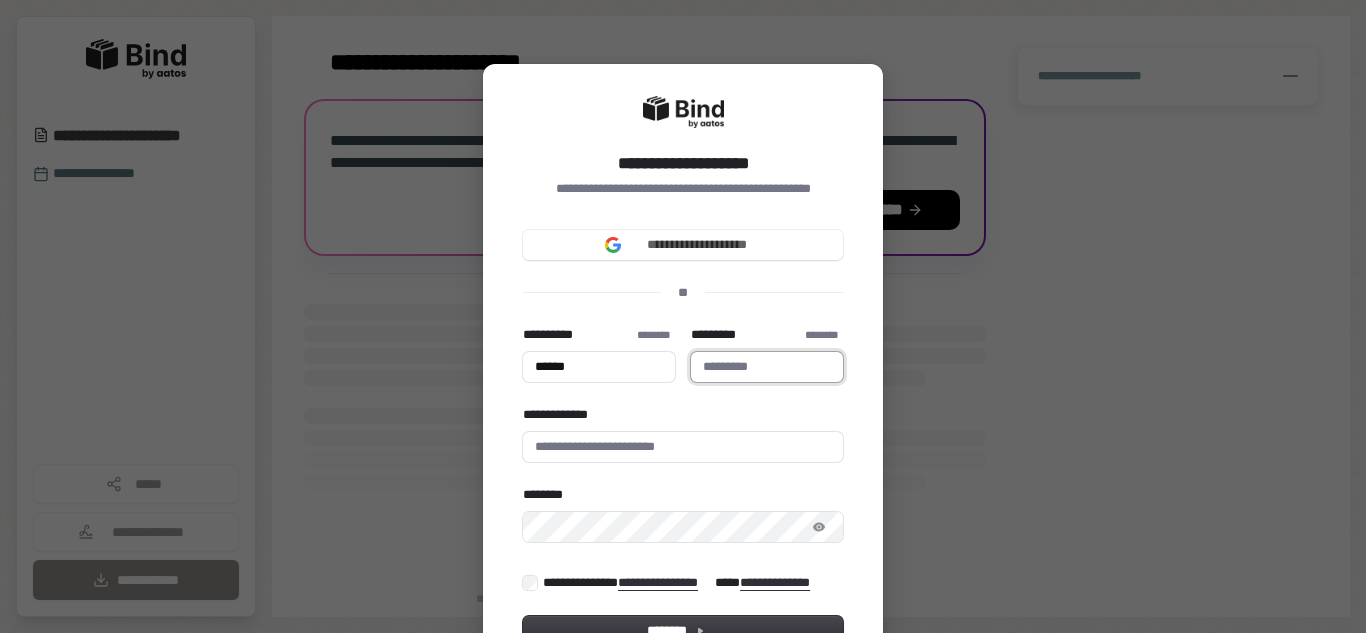 type on "******" 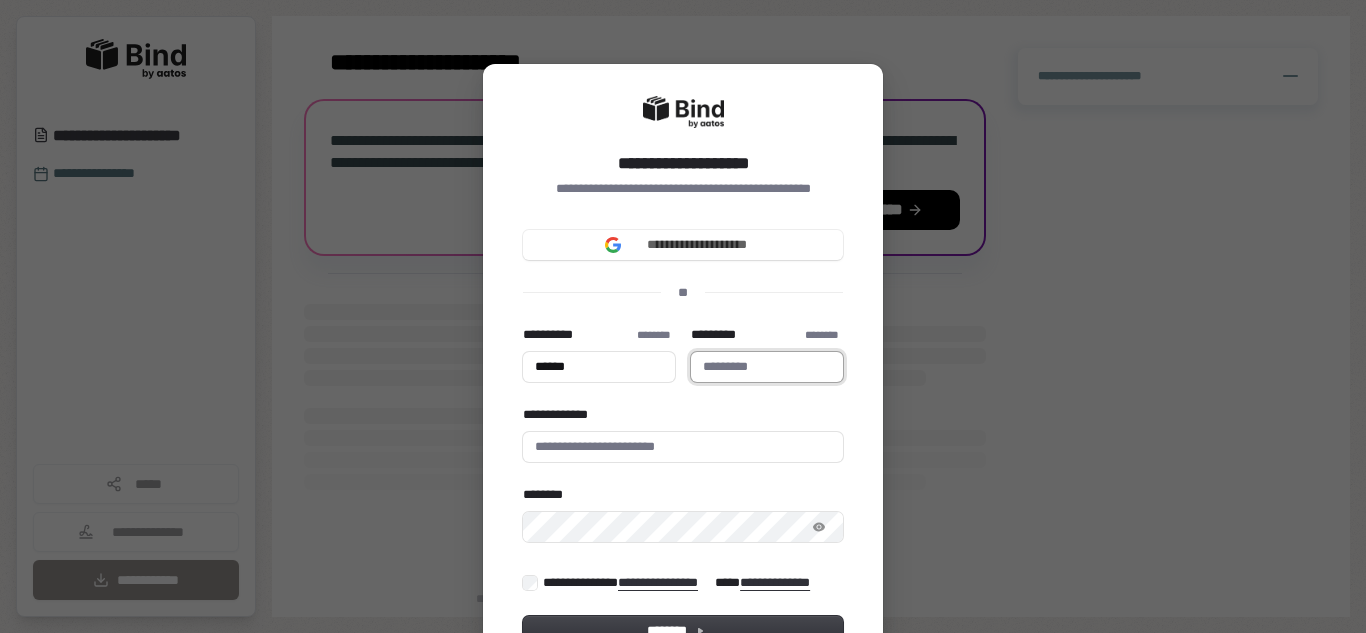 type on "*****" 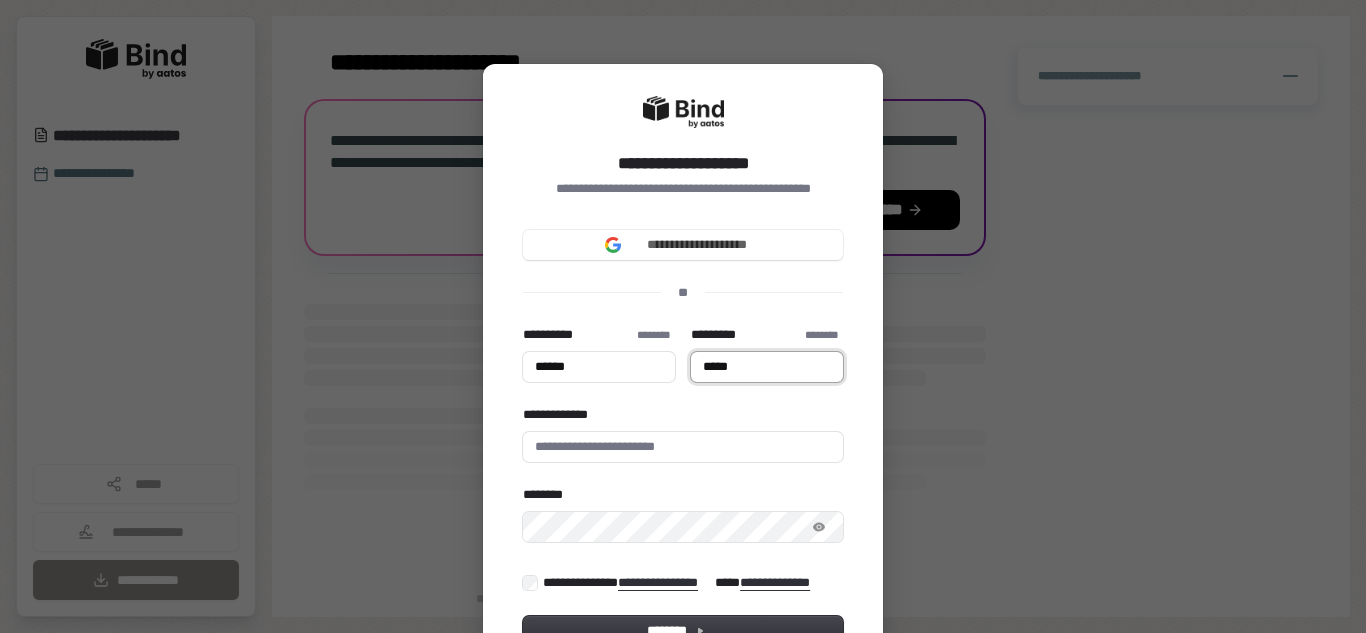 type on "******" 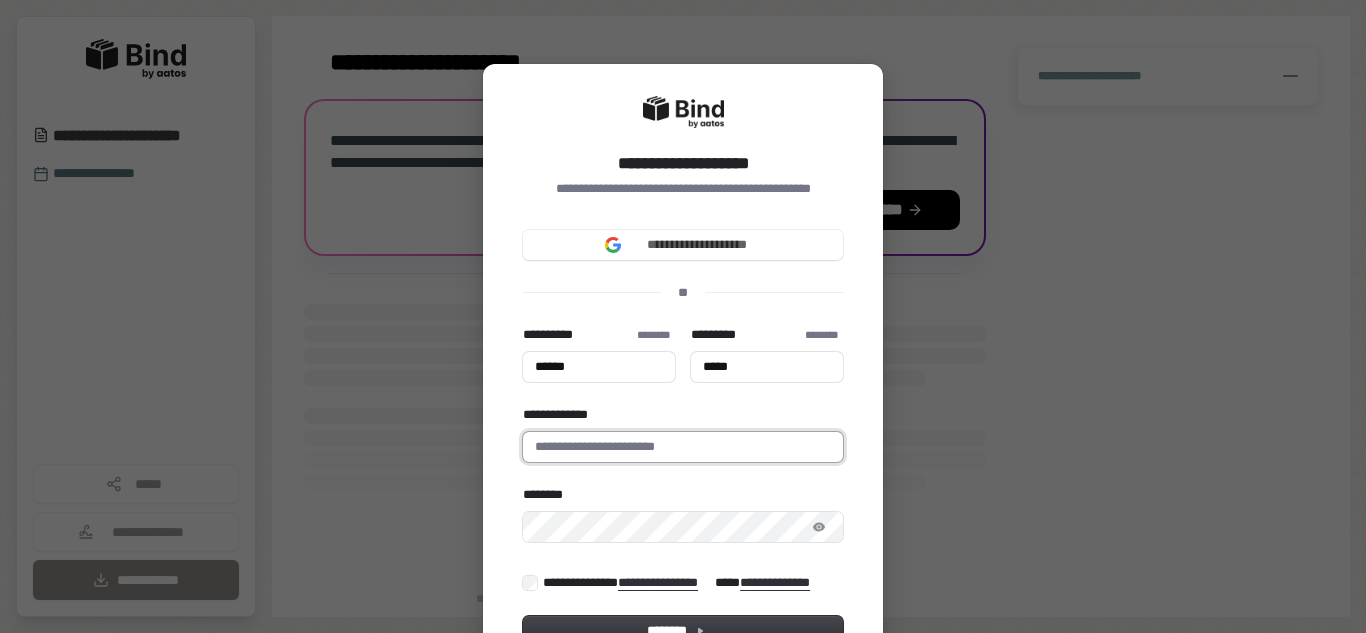 type on "******" 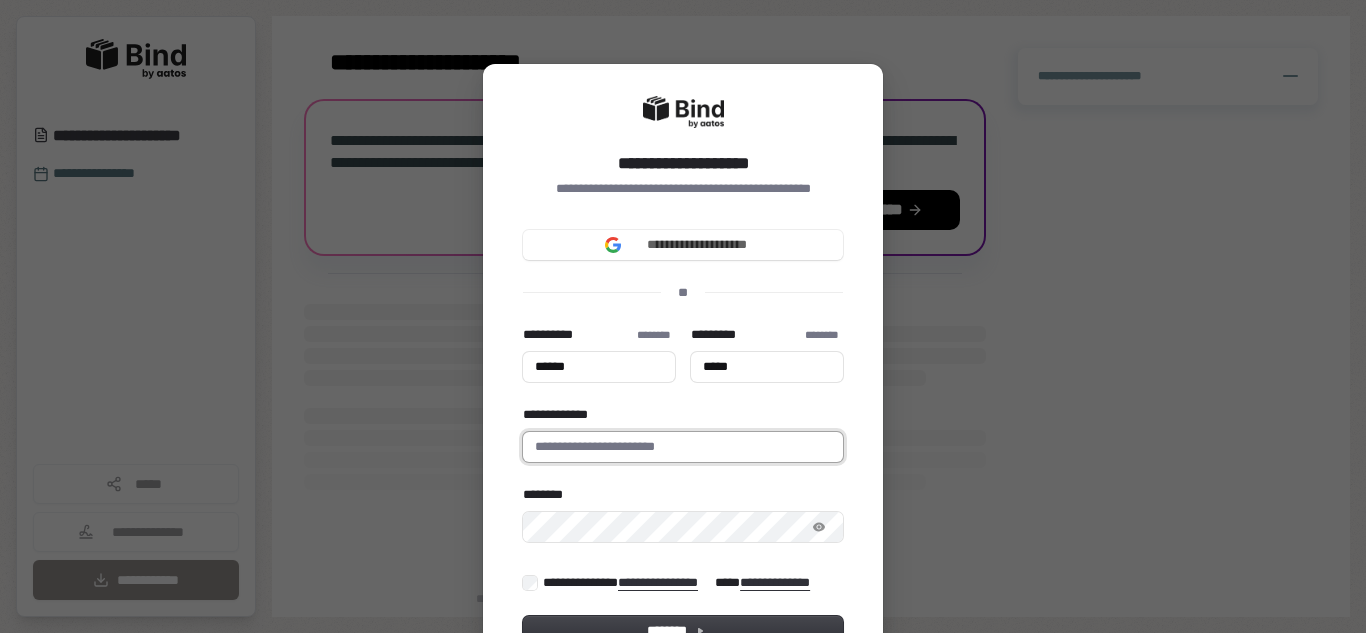 type on "*****" 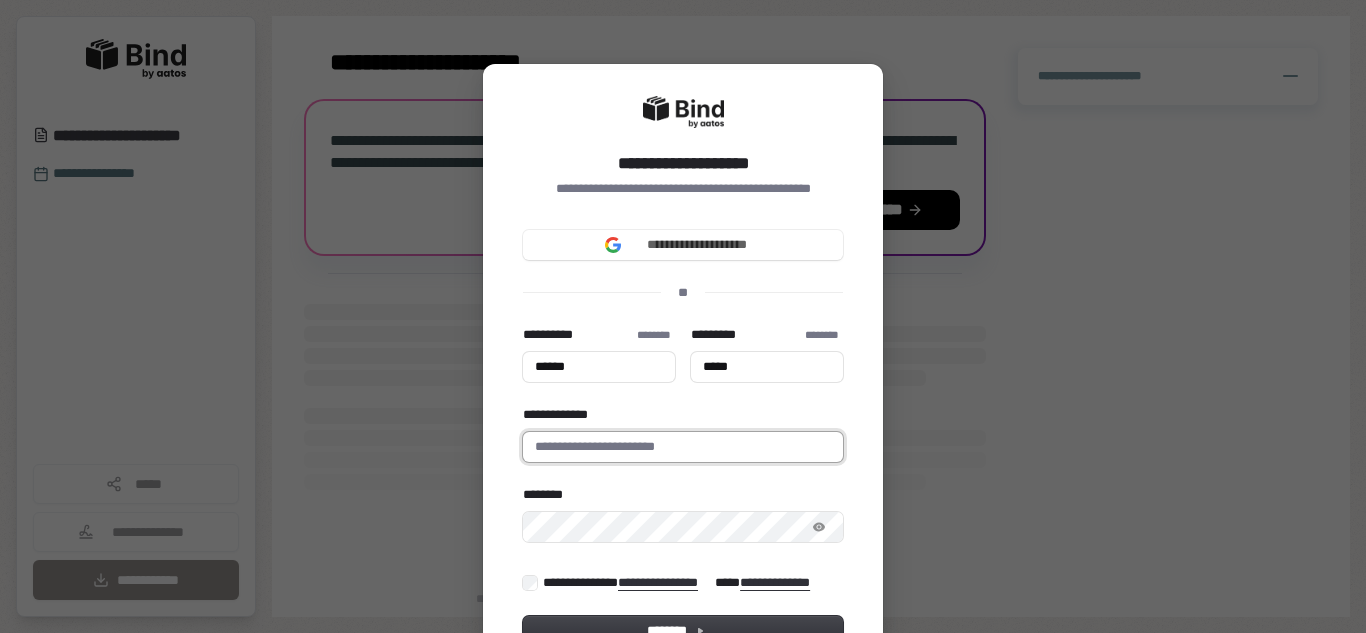 type on "******" 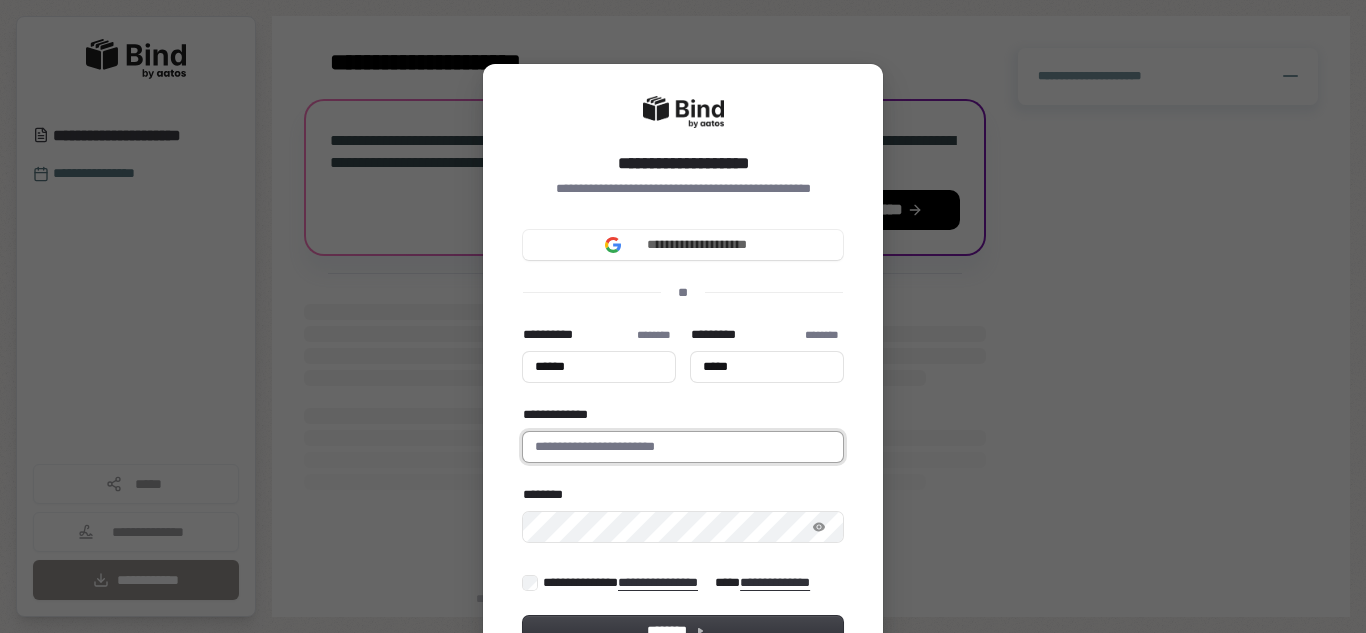 type on "*****" 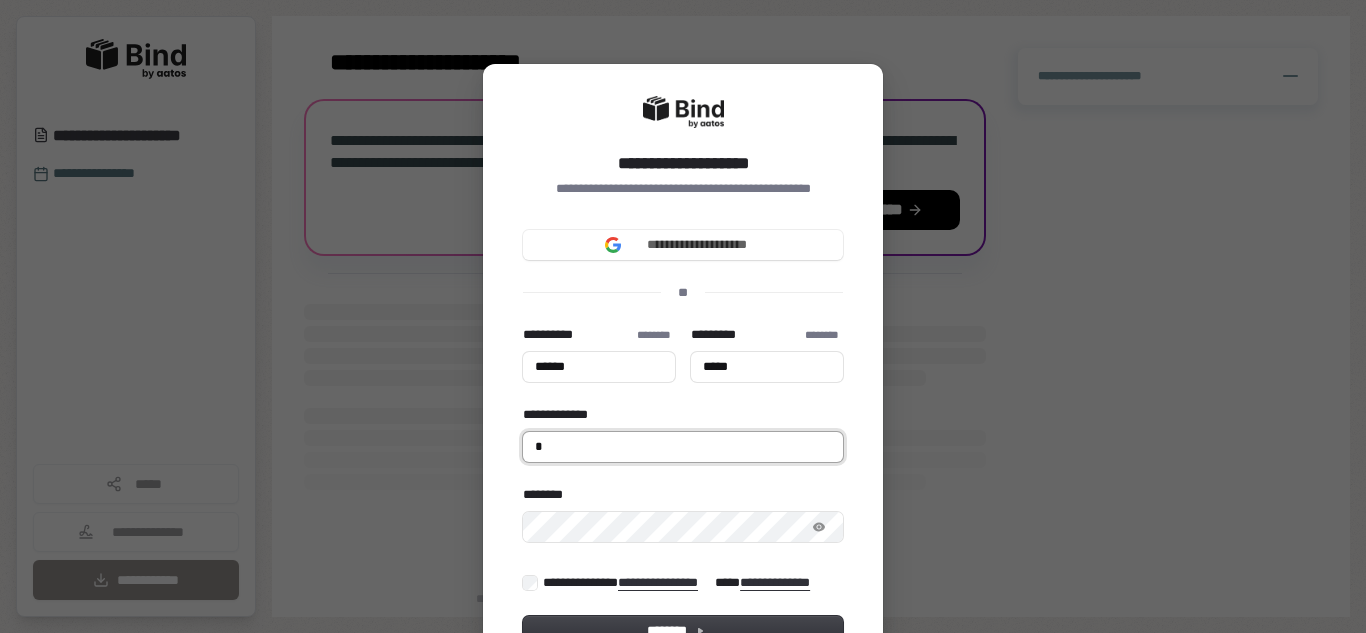 type on "**" 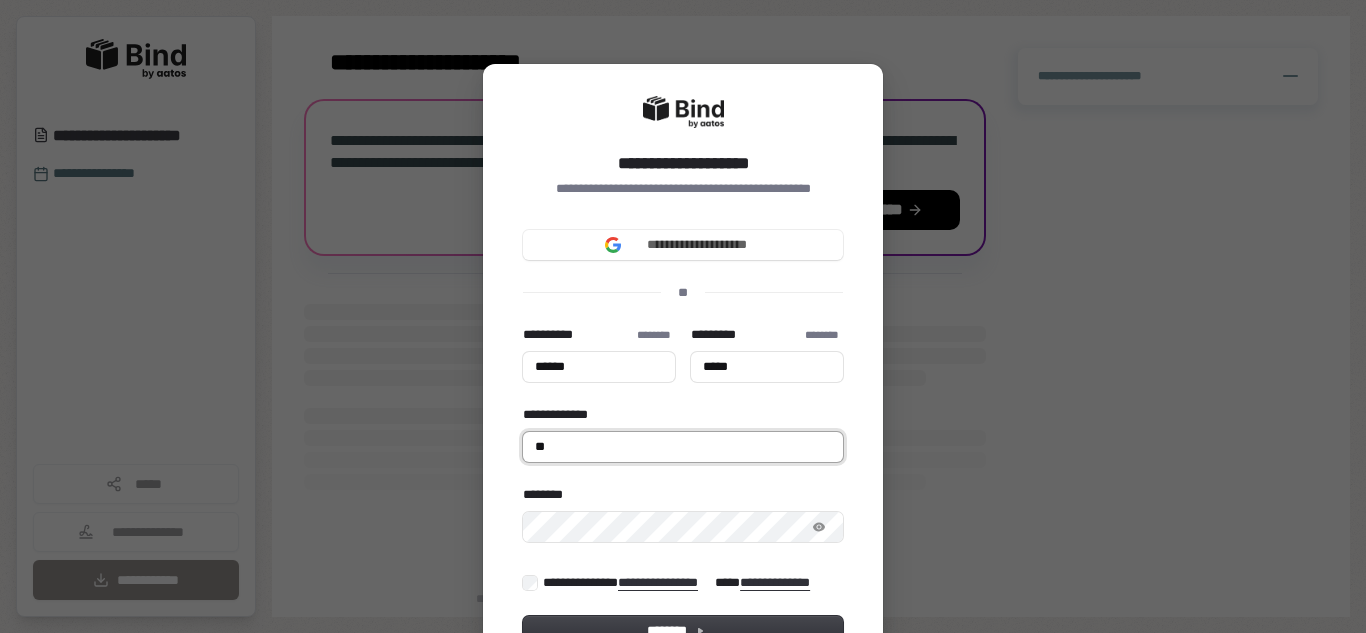 type on "******" 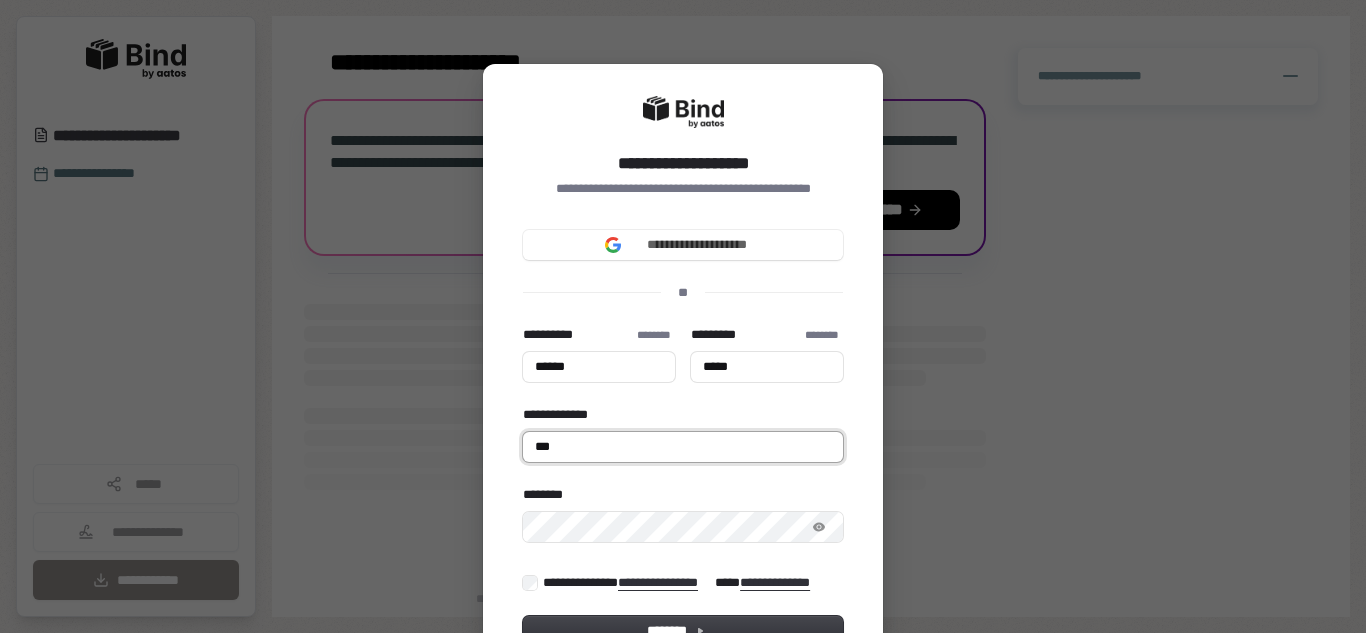 type on "******" 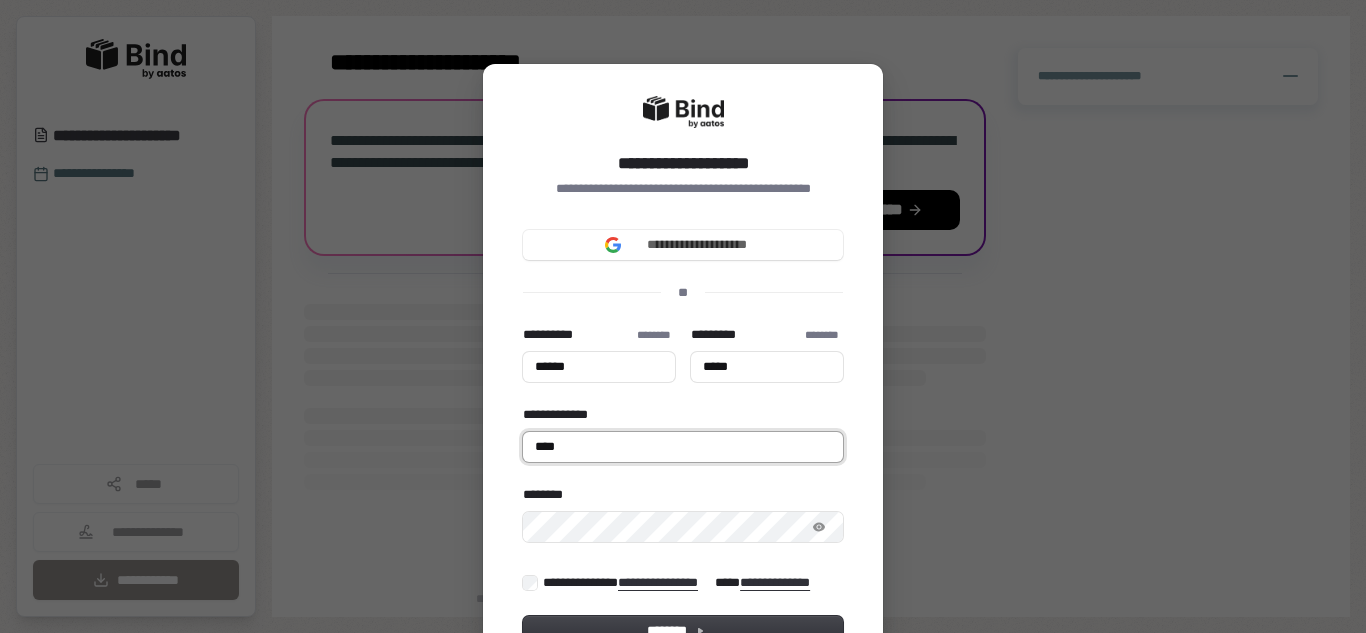 type on "******" 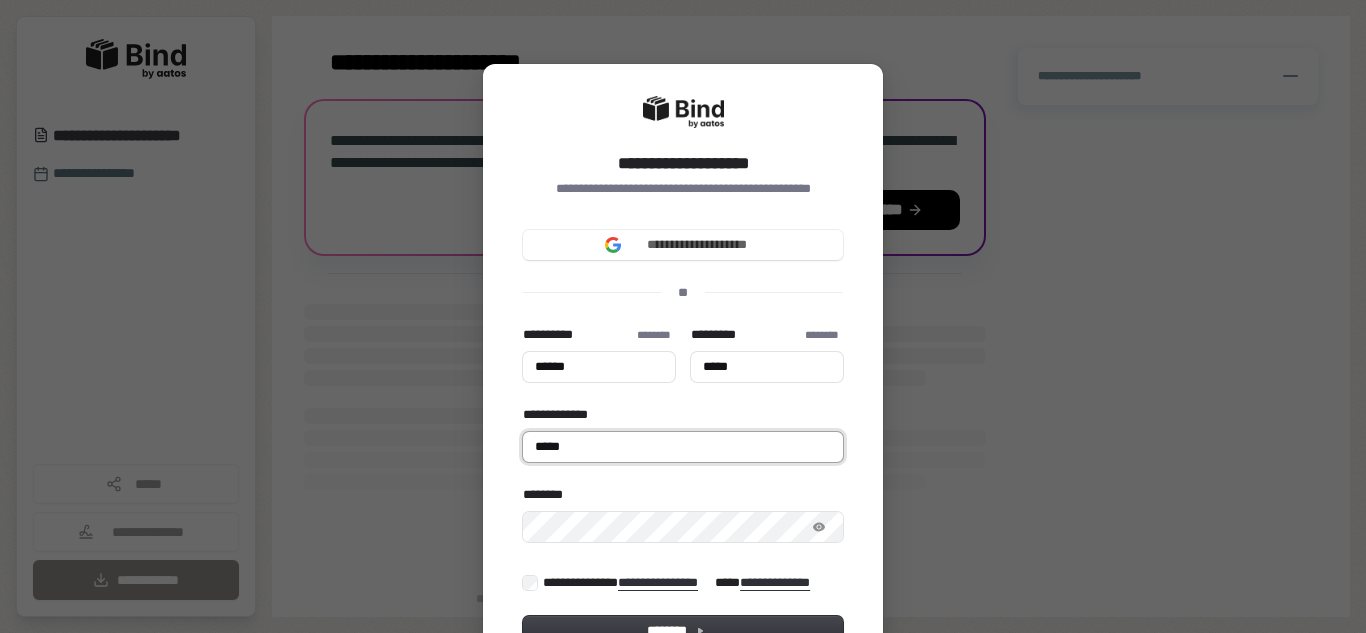 type on "******" 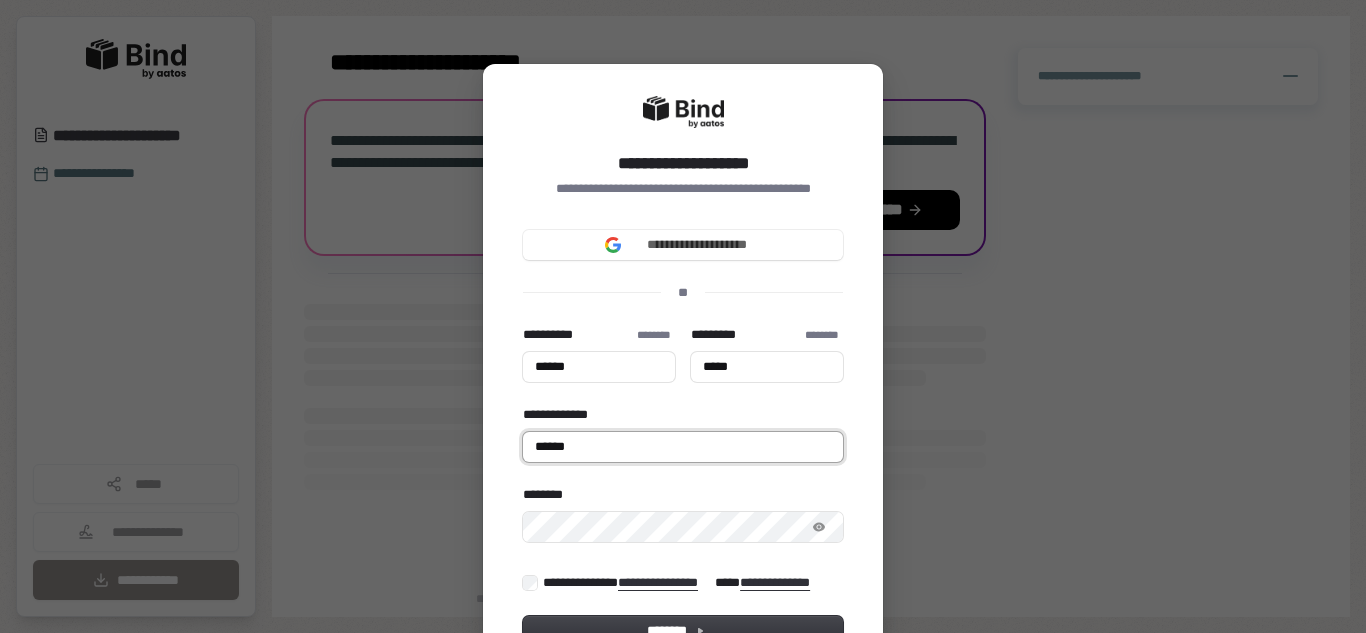 type on "******" 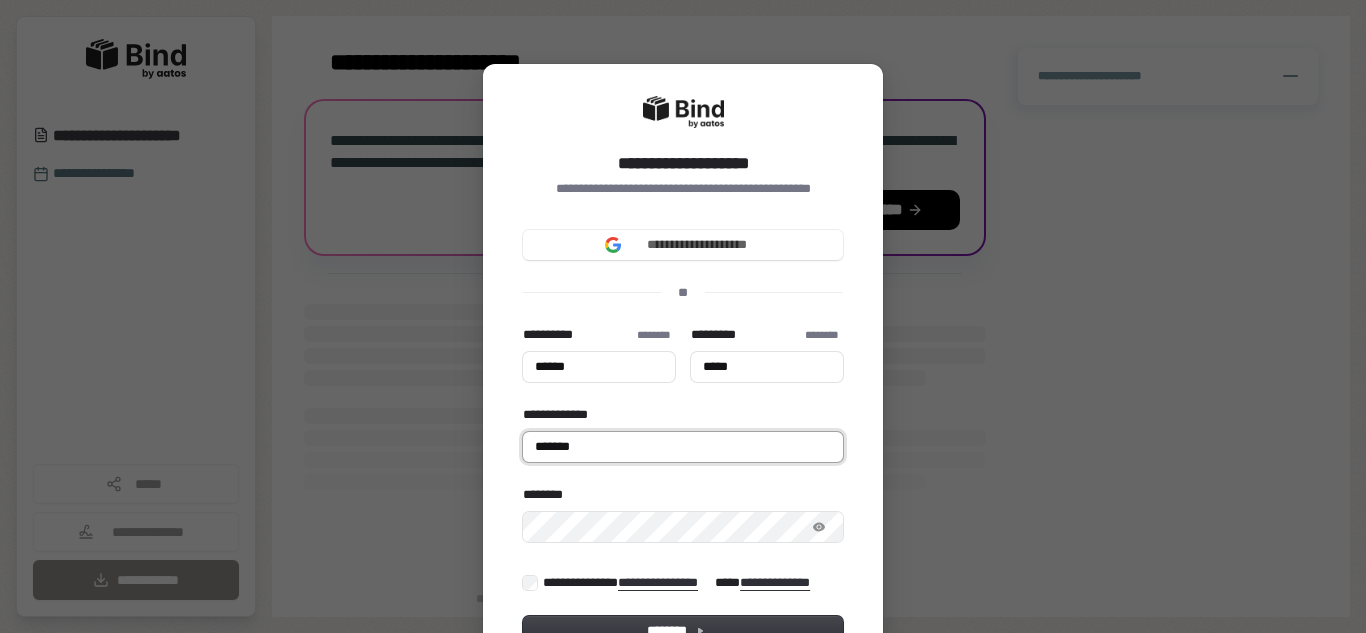 type on "******" 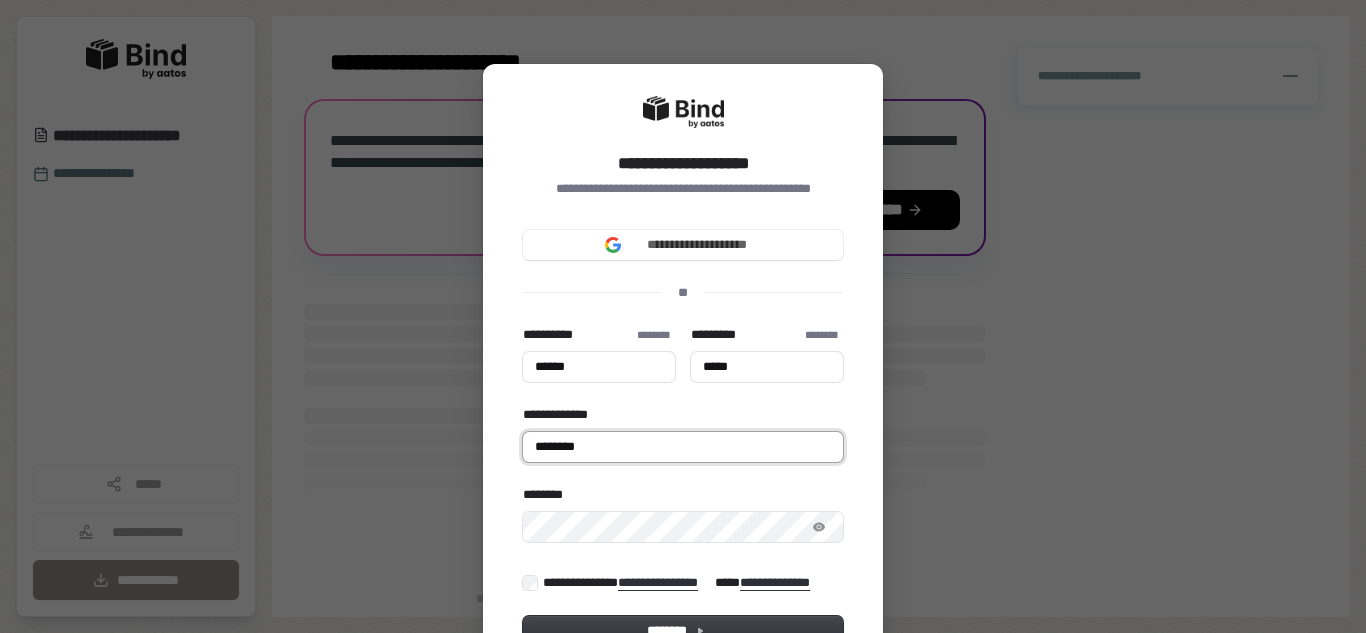 type on "******" 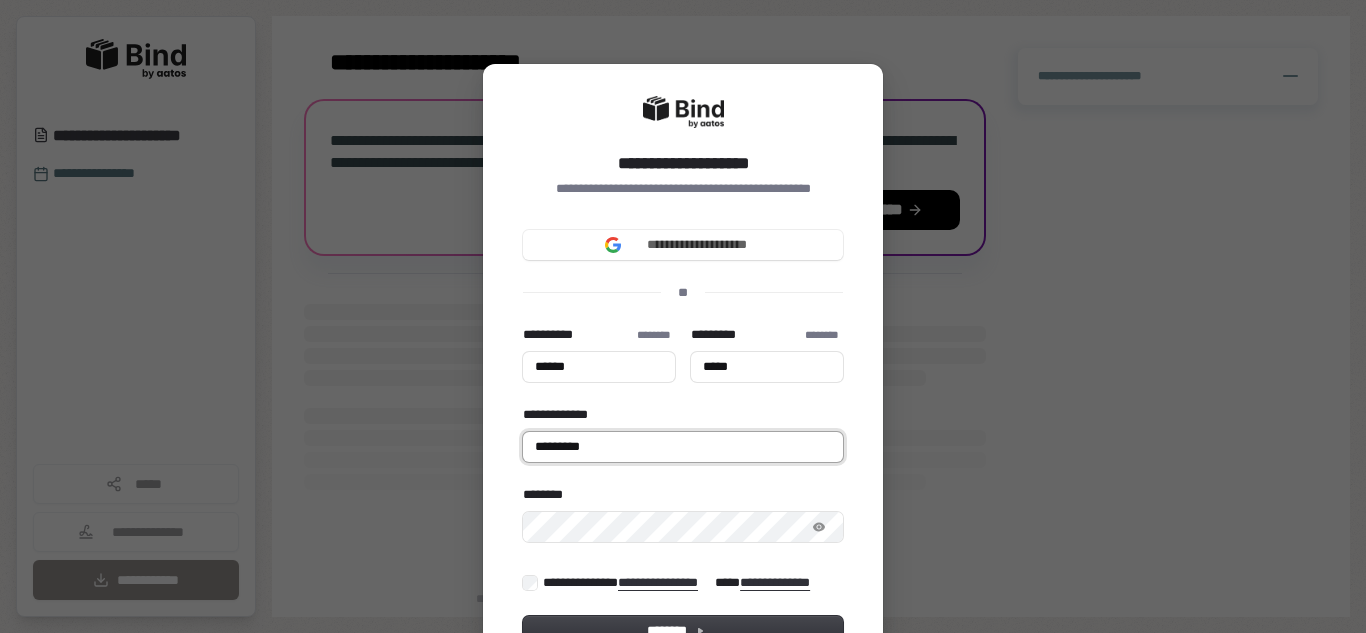 type on "******" 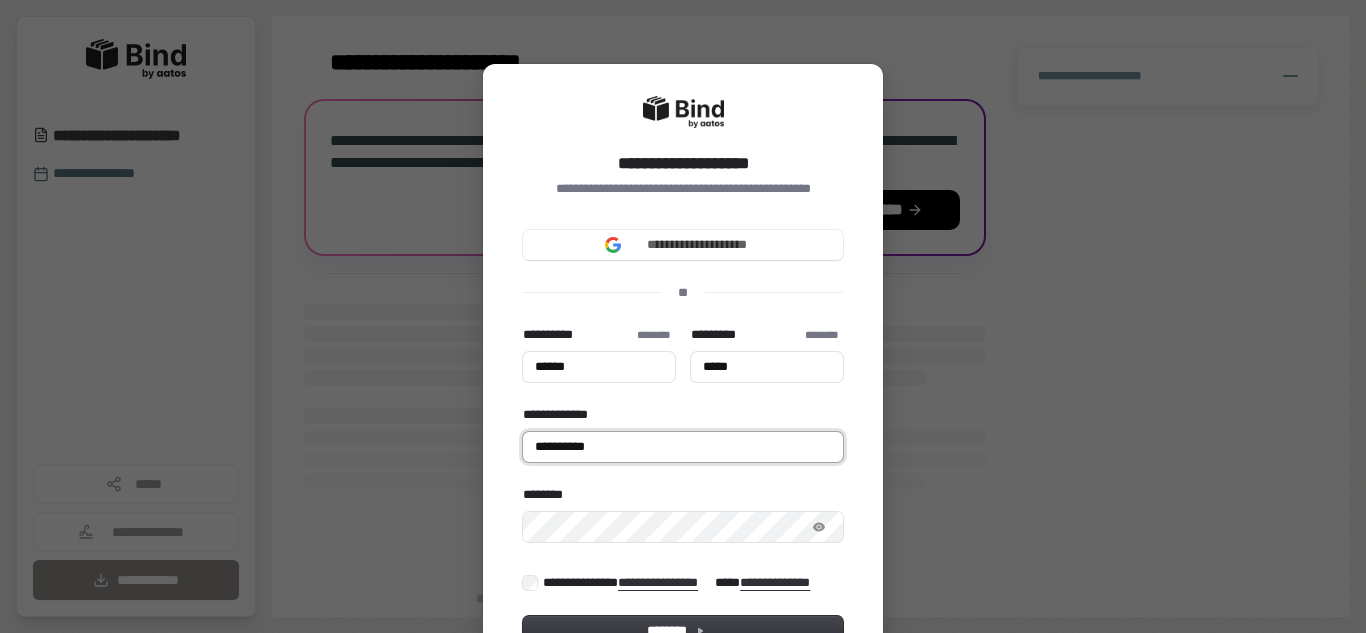 type on "******" 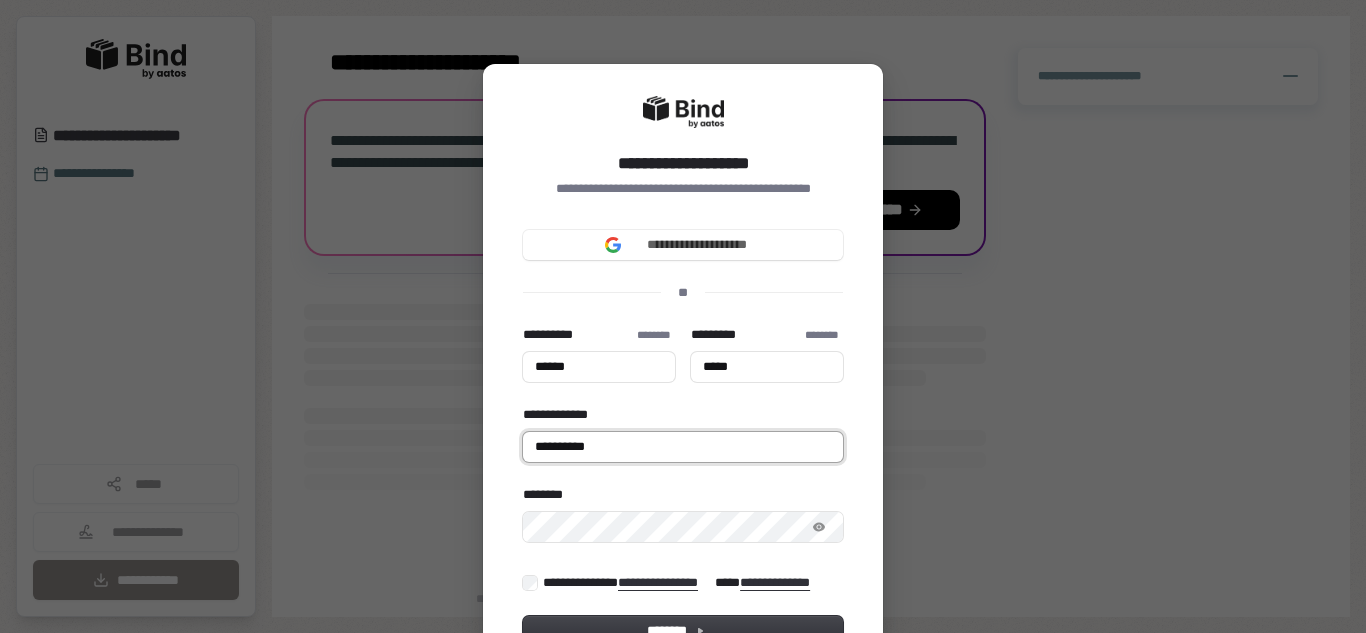 type on "*****" 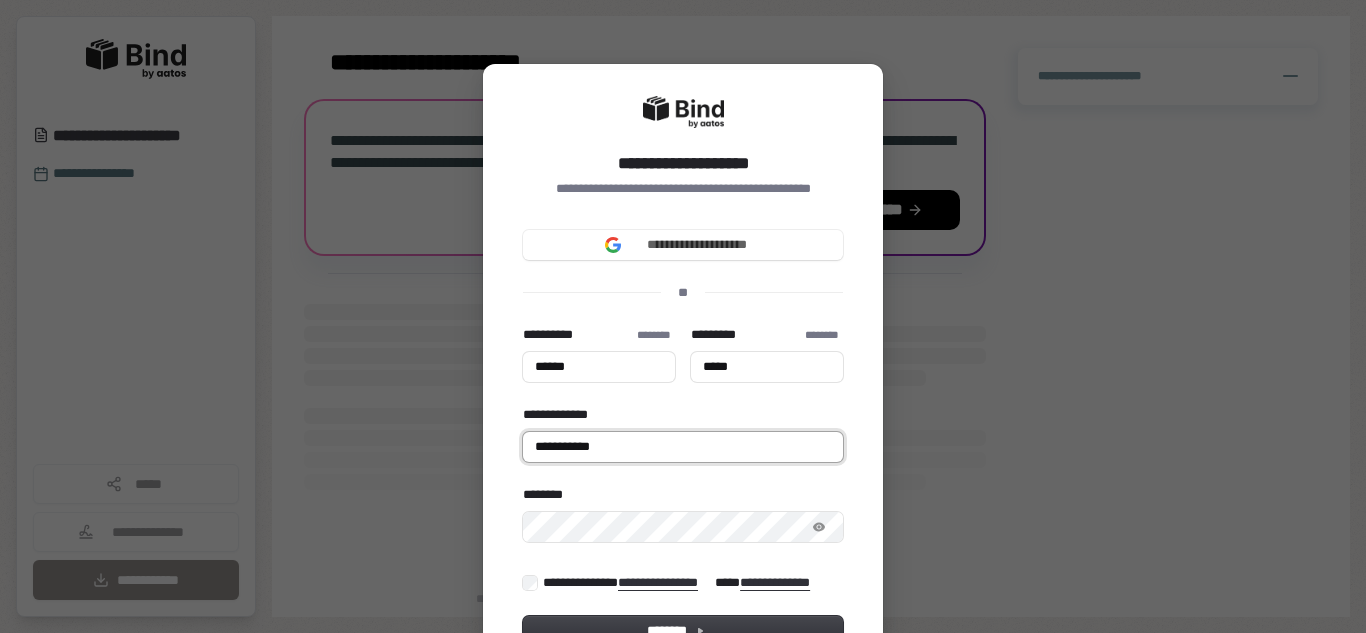 type on "******" 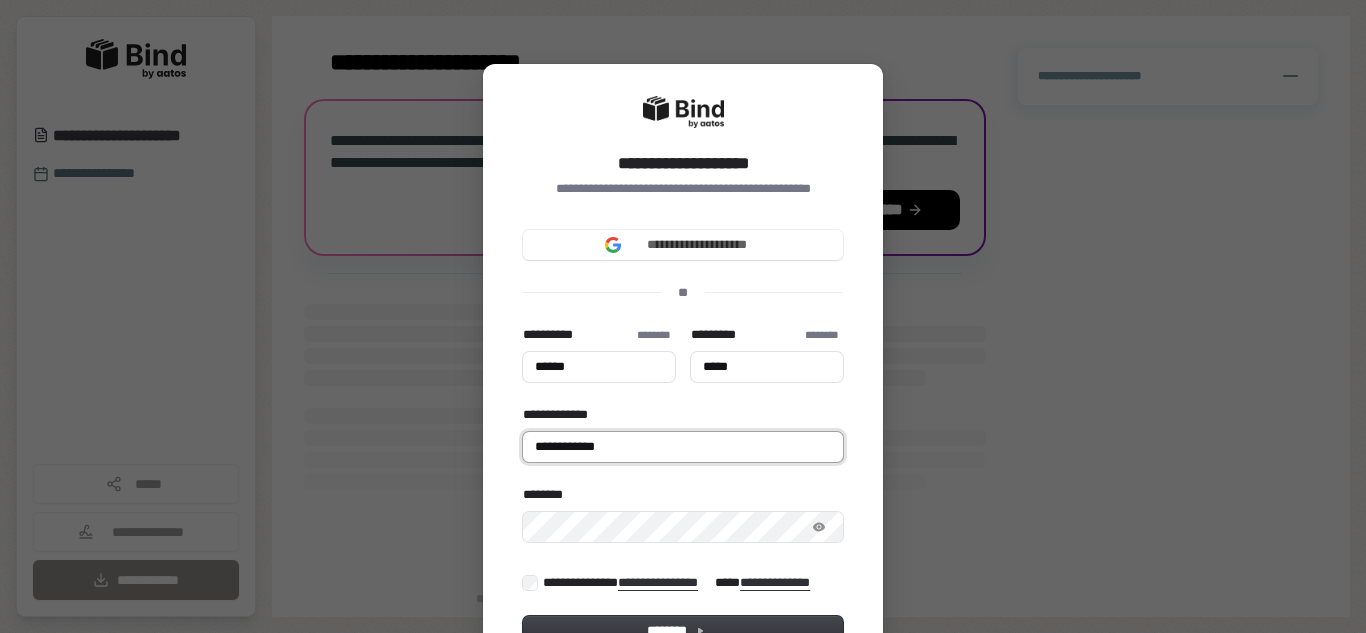 type on "******" 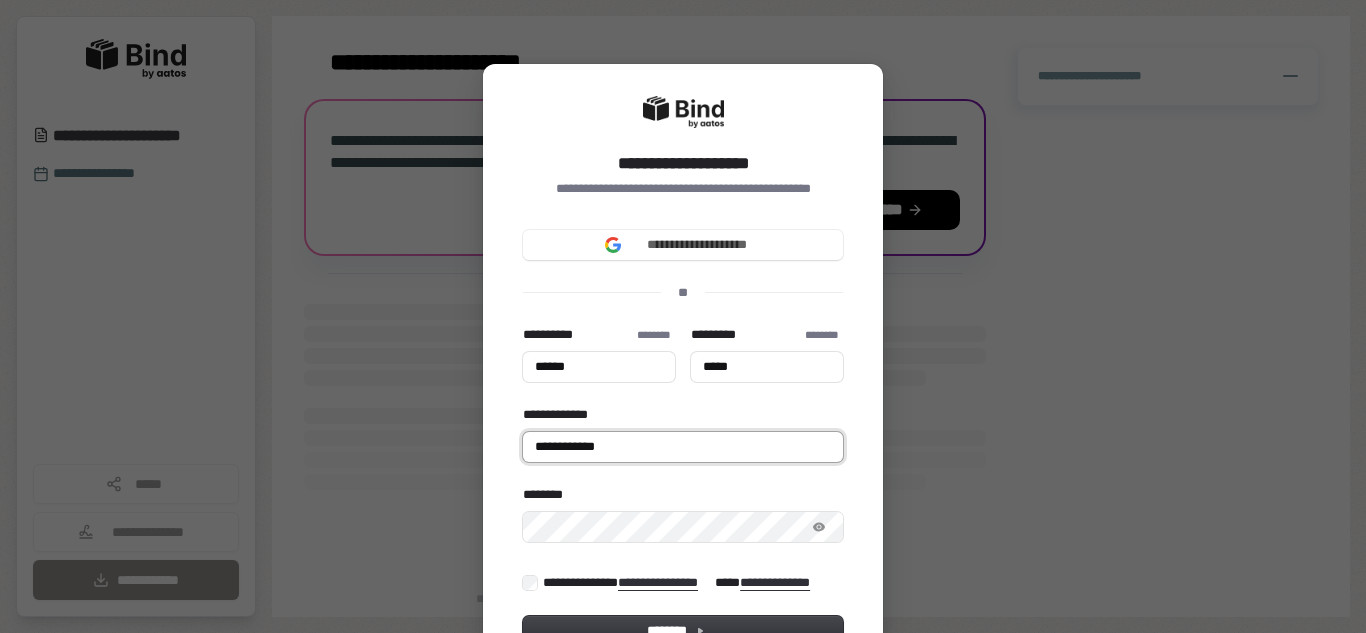 type on "*****" 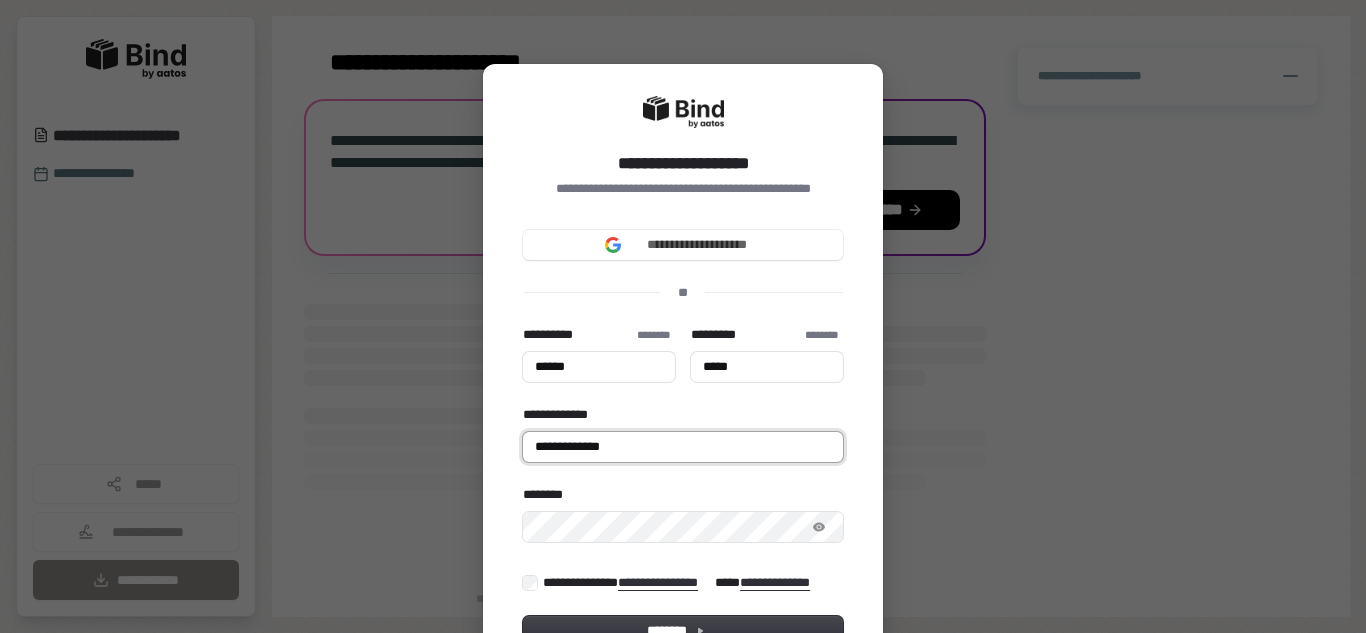 type on "******" 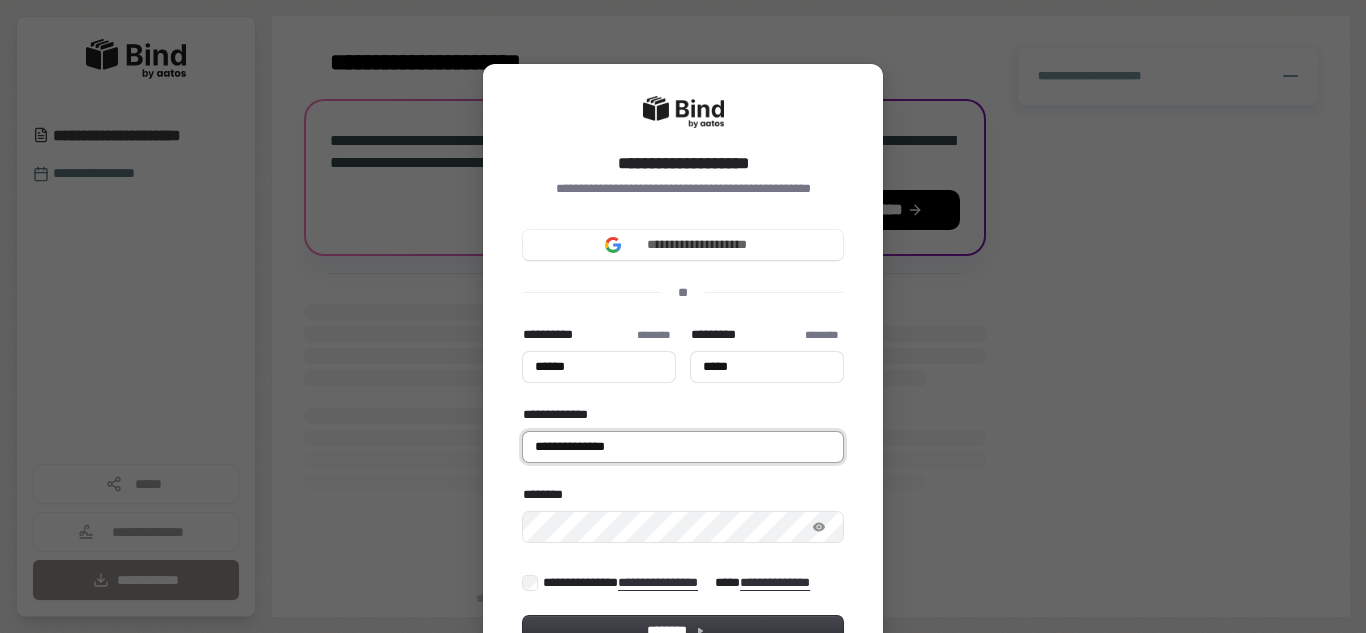 type on "******" 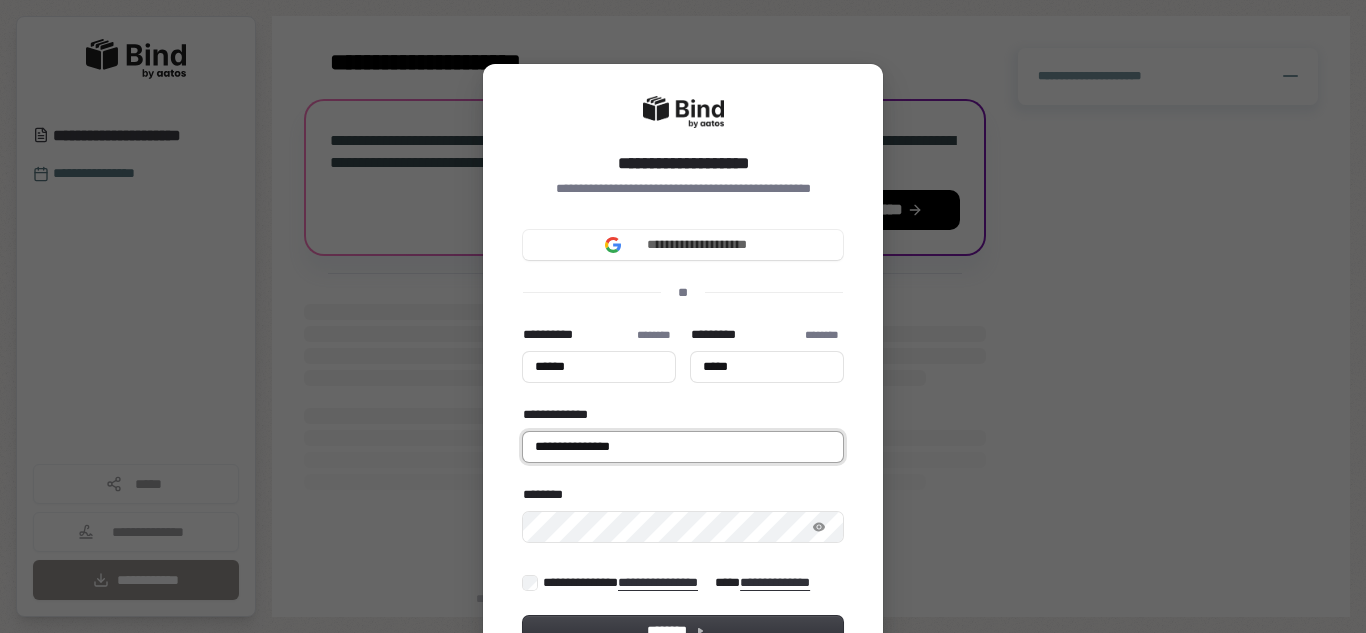 type on "******" 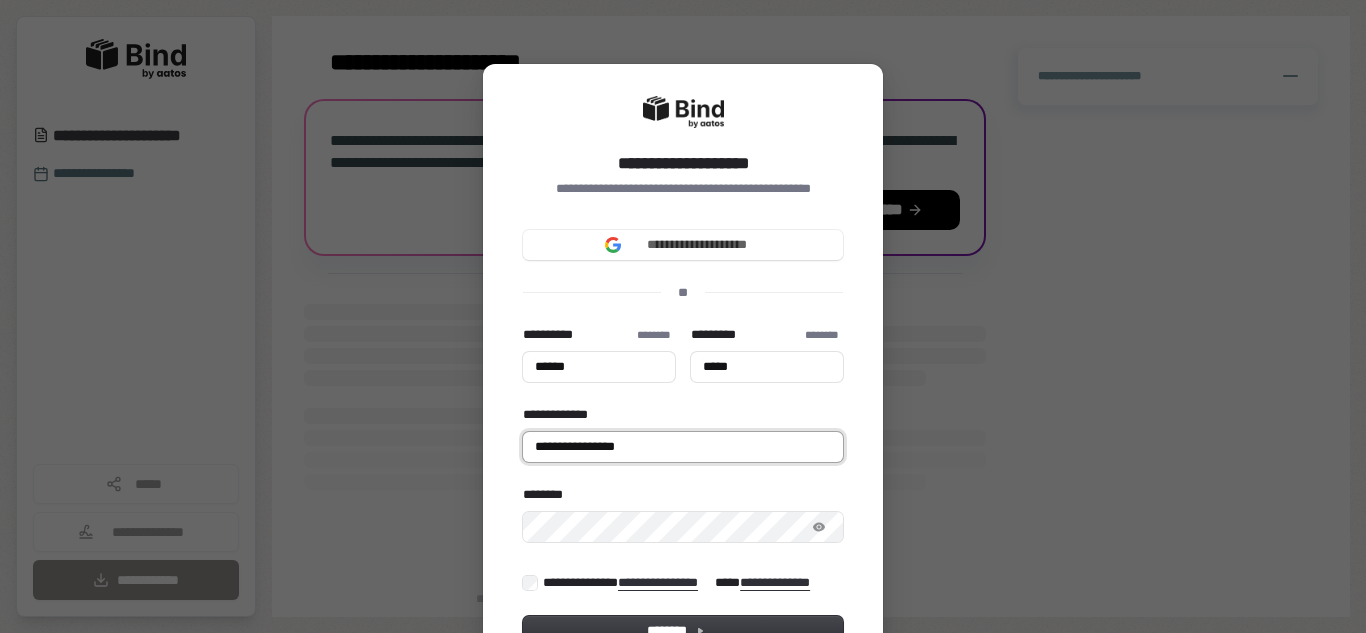 type on "******" 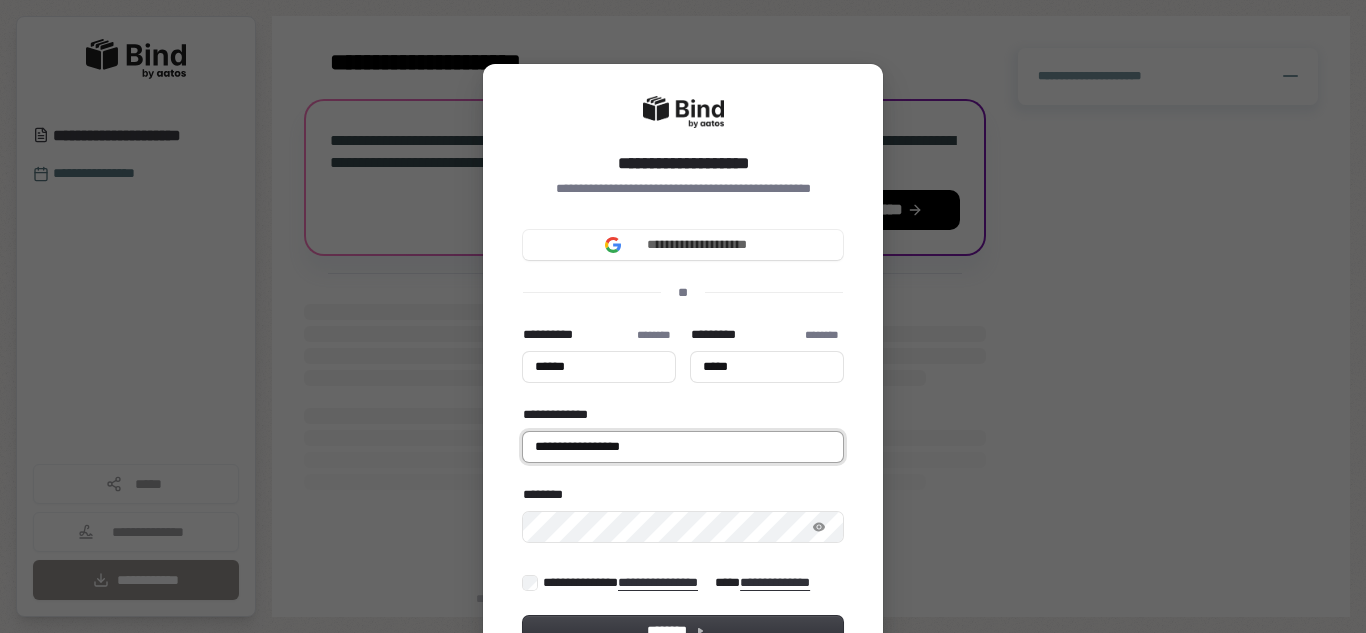 type on "******" 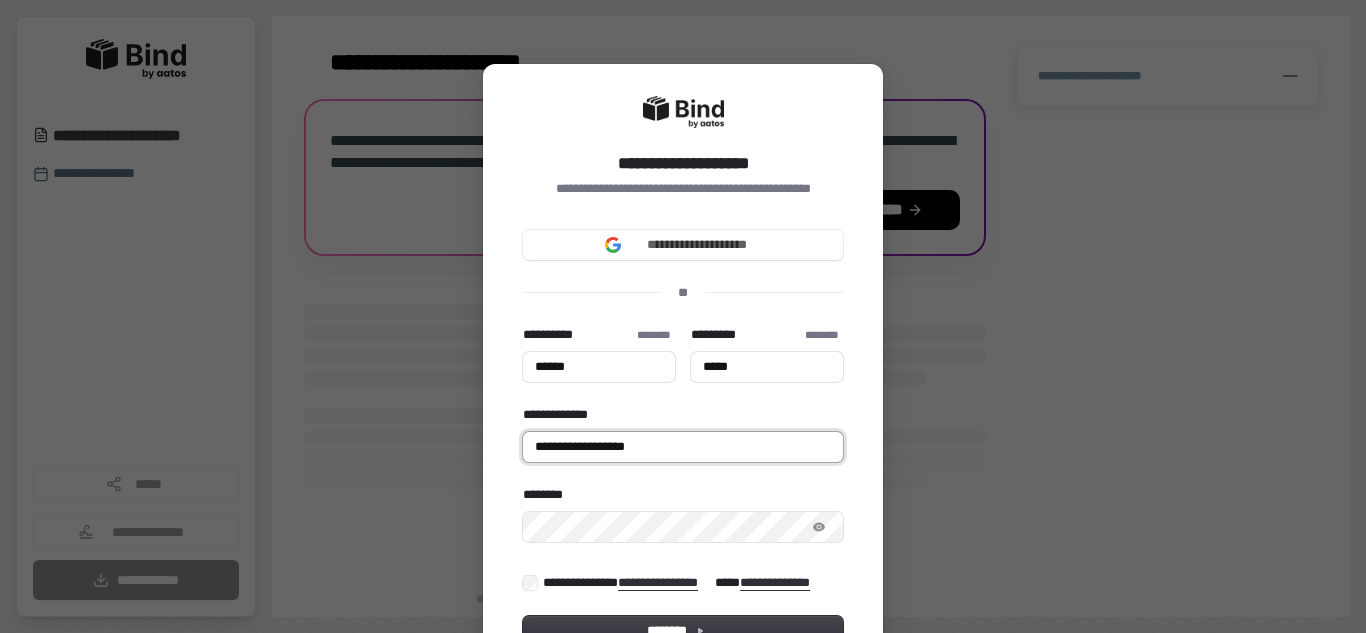 type on "******" 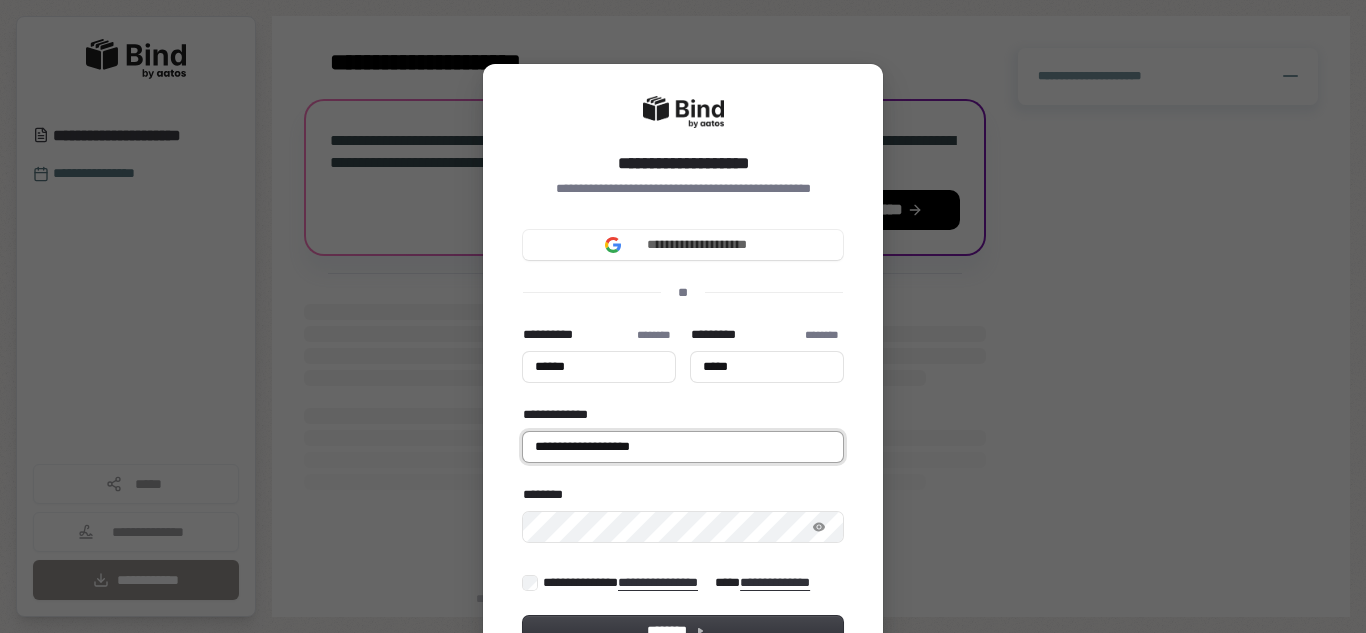 type on "******" 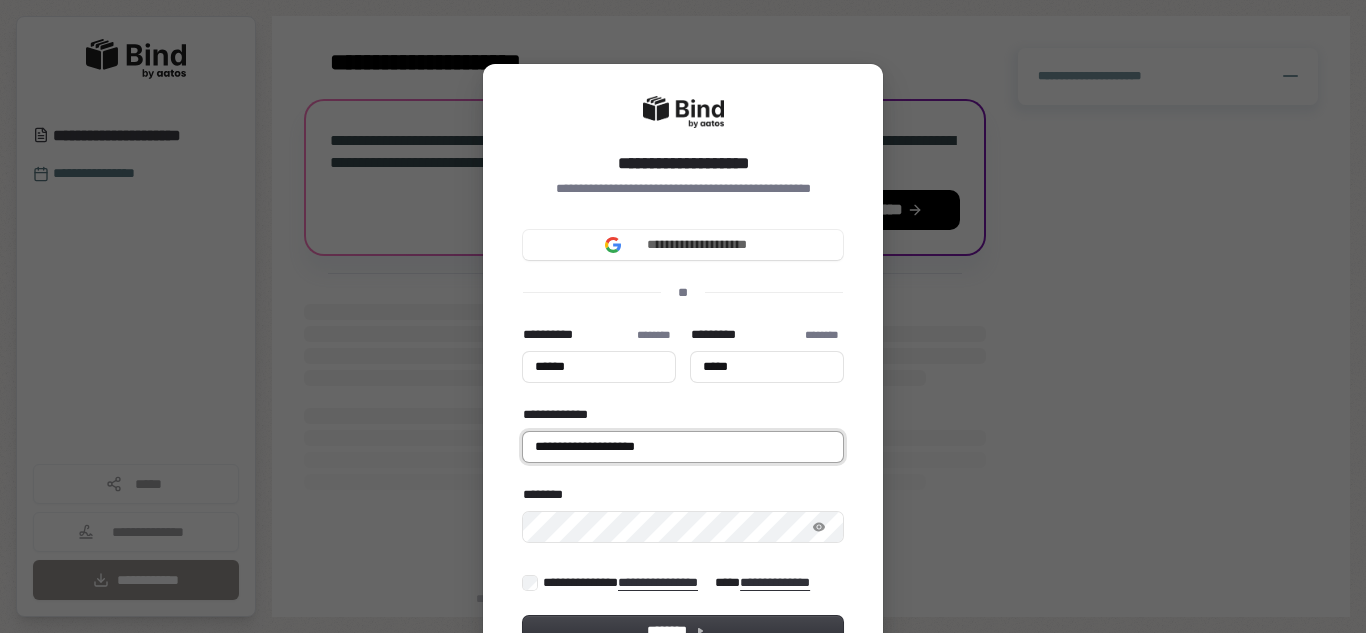 type on "******" 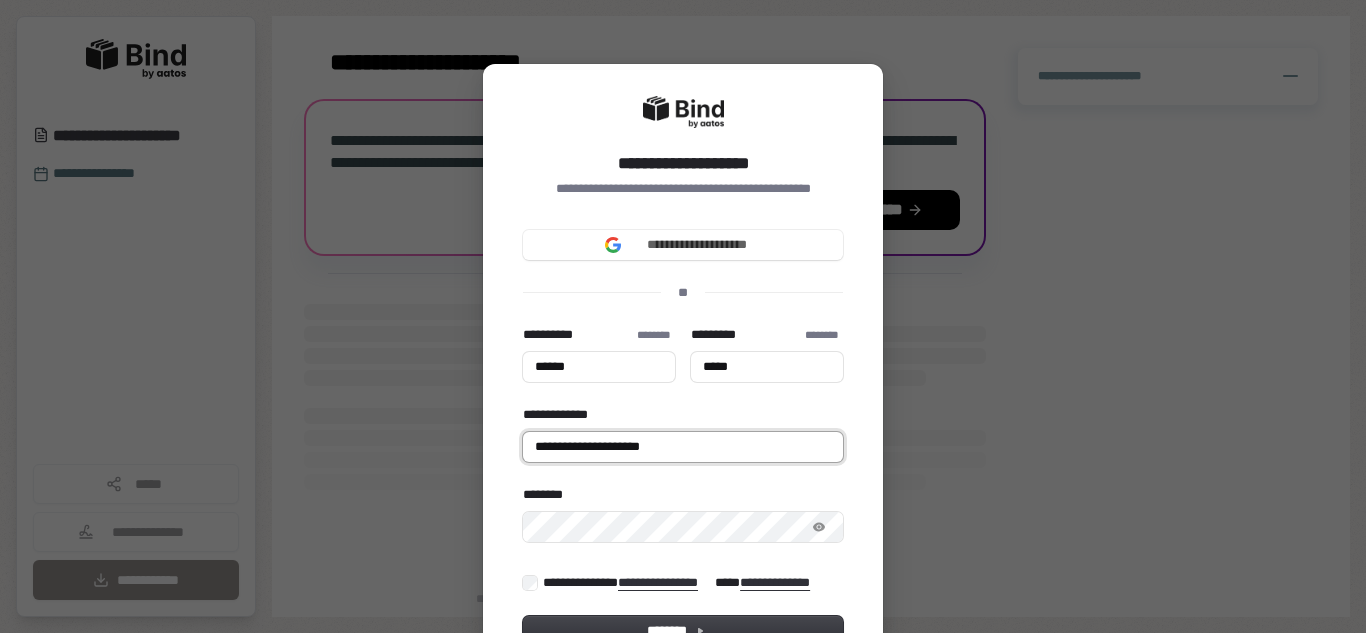 type on "******" 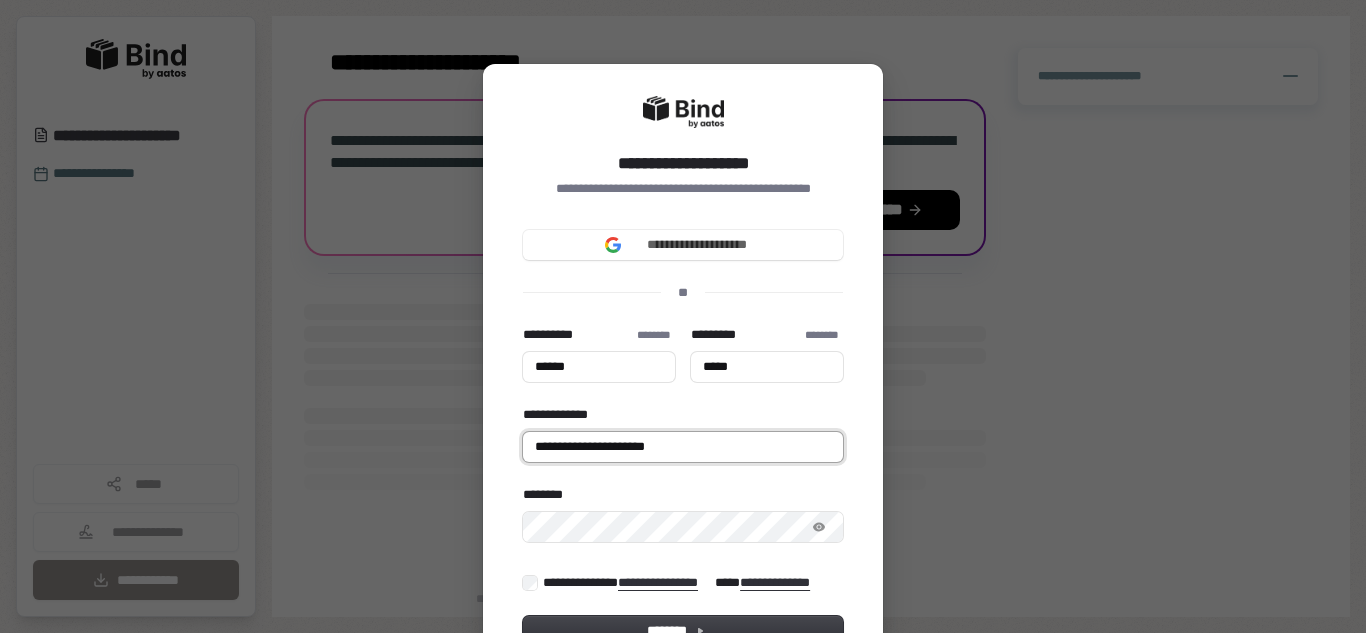 type on "**********" 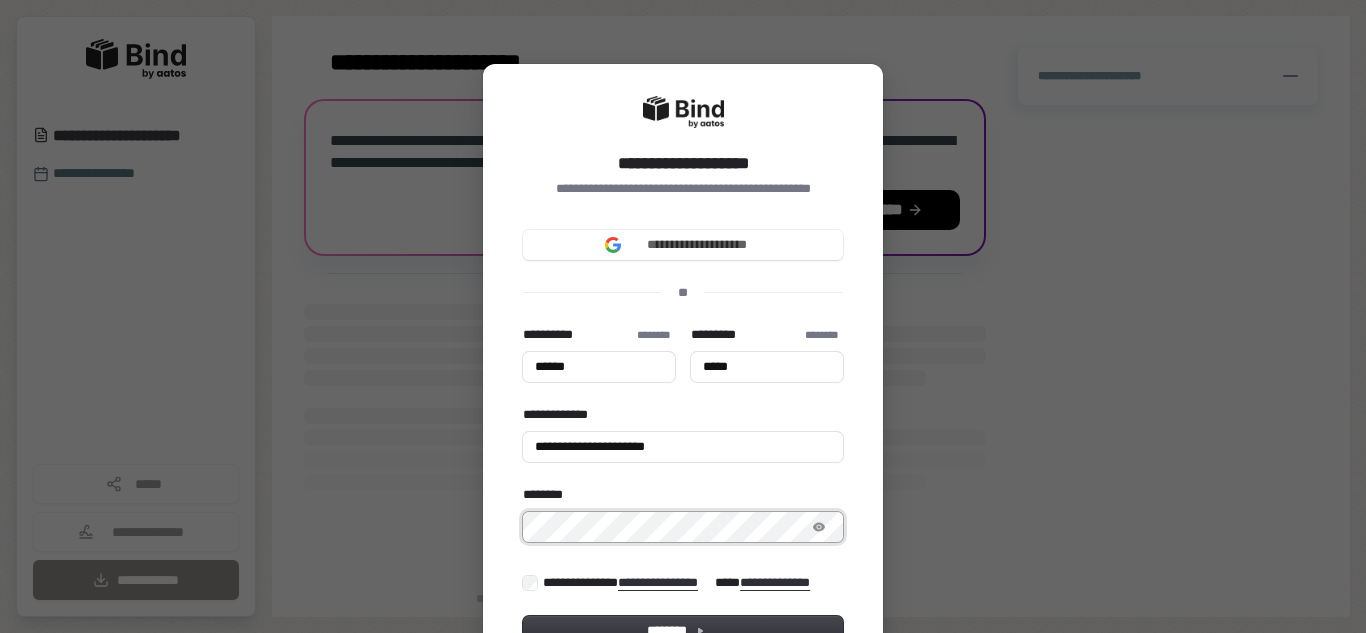 type on "******" 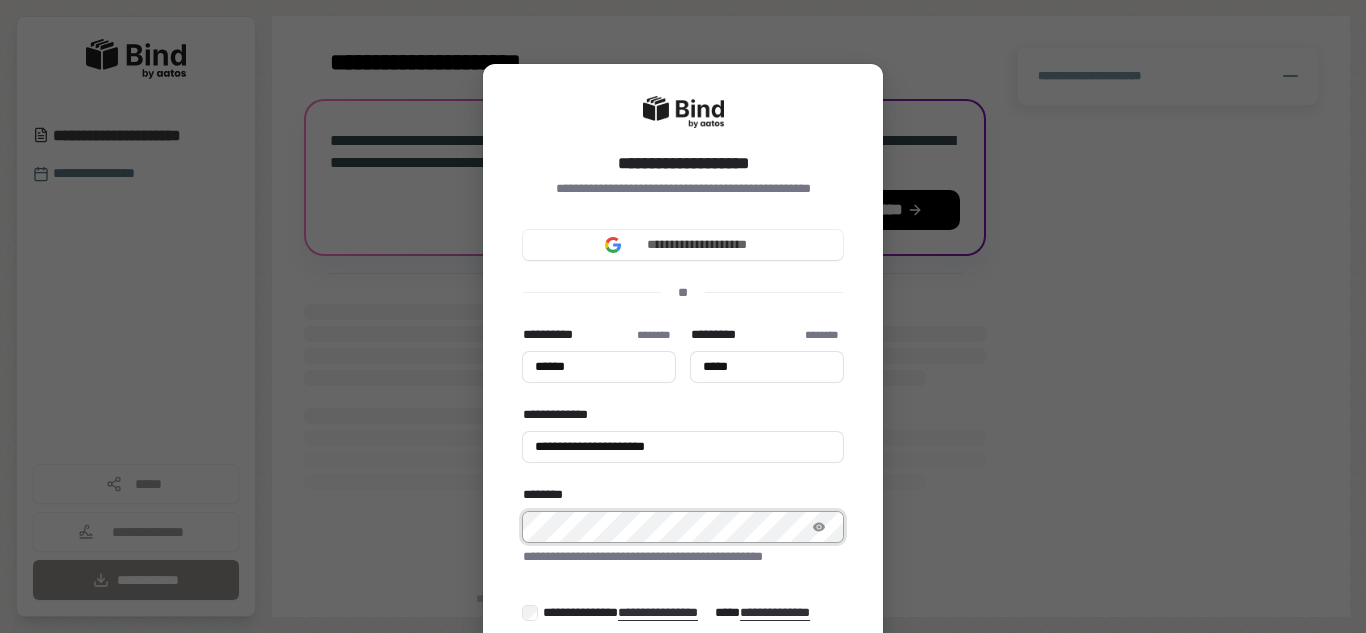 type on "******" 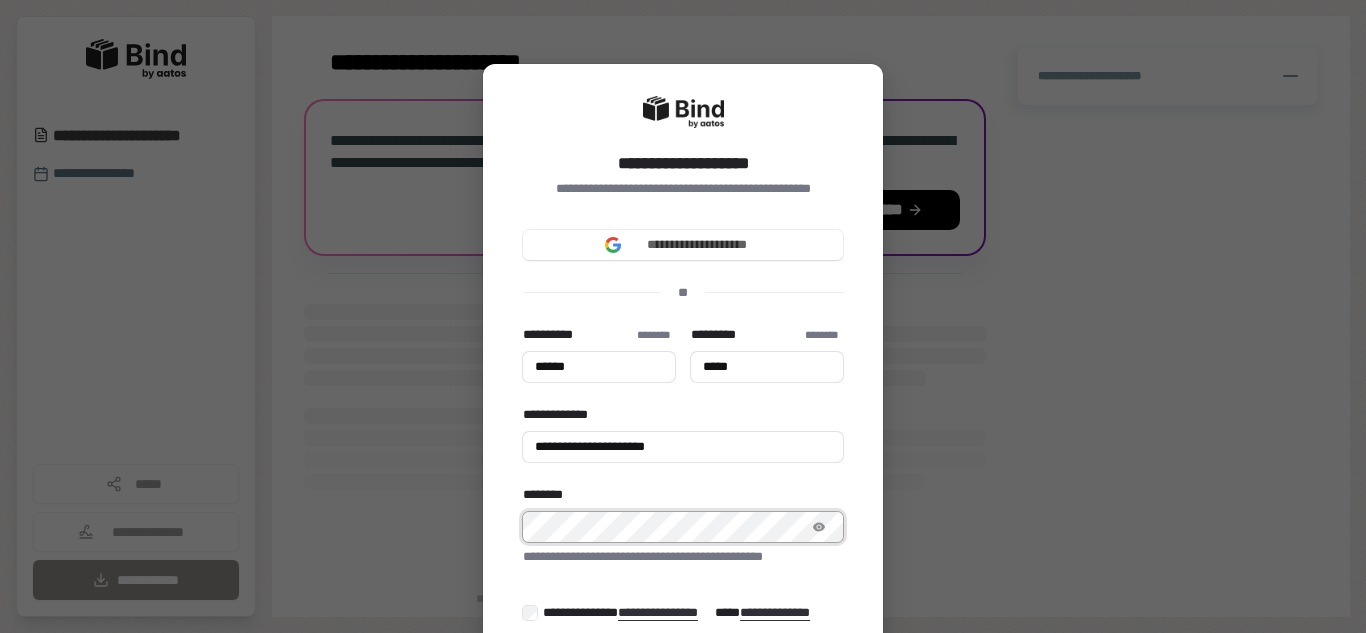 type on "*****" 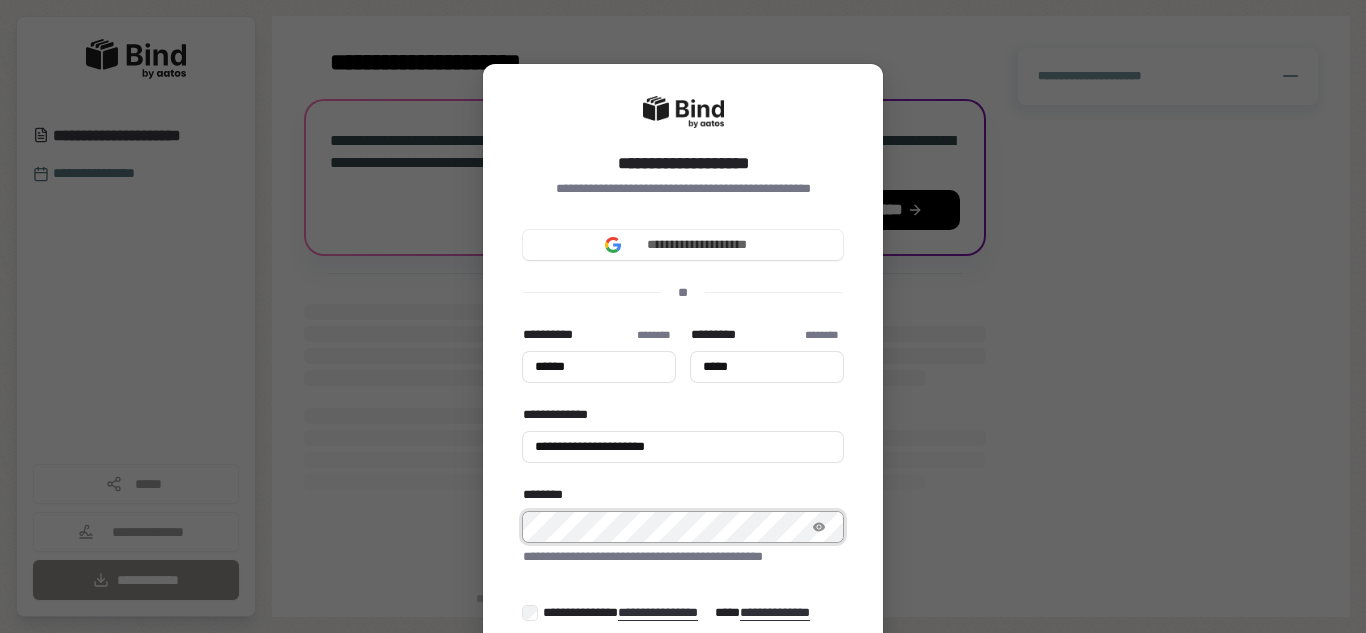 type on "******" 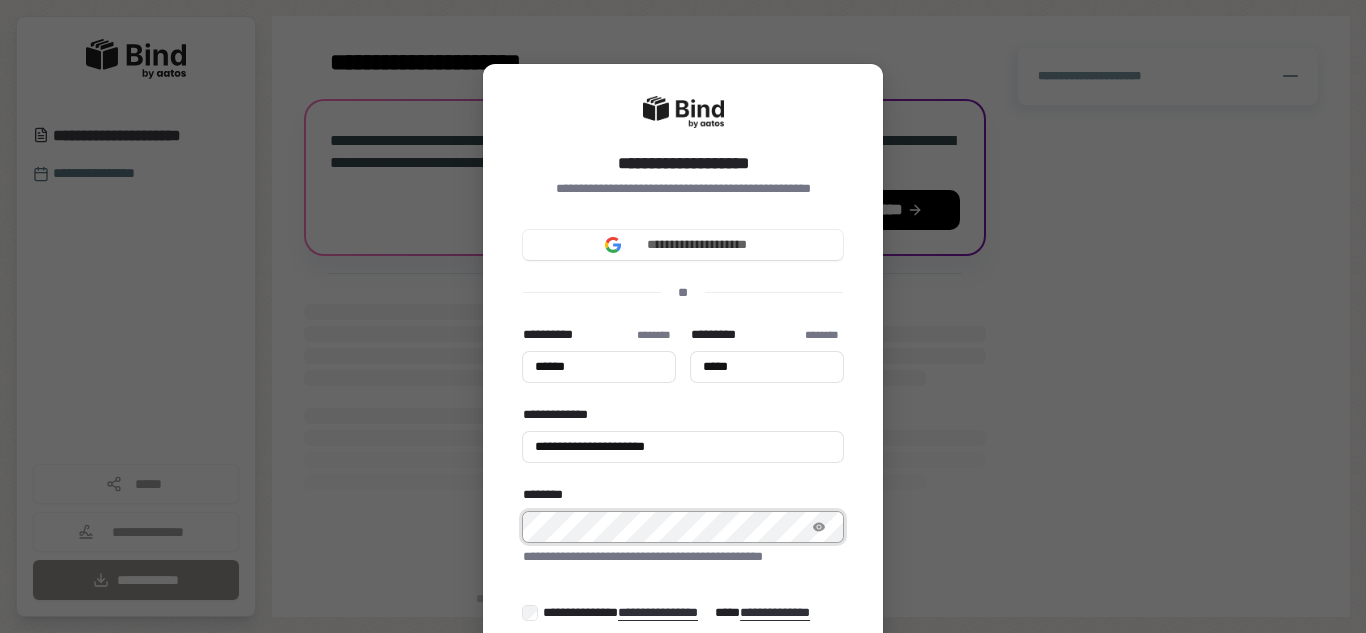 type on "*****" 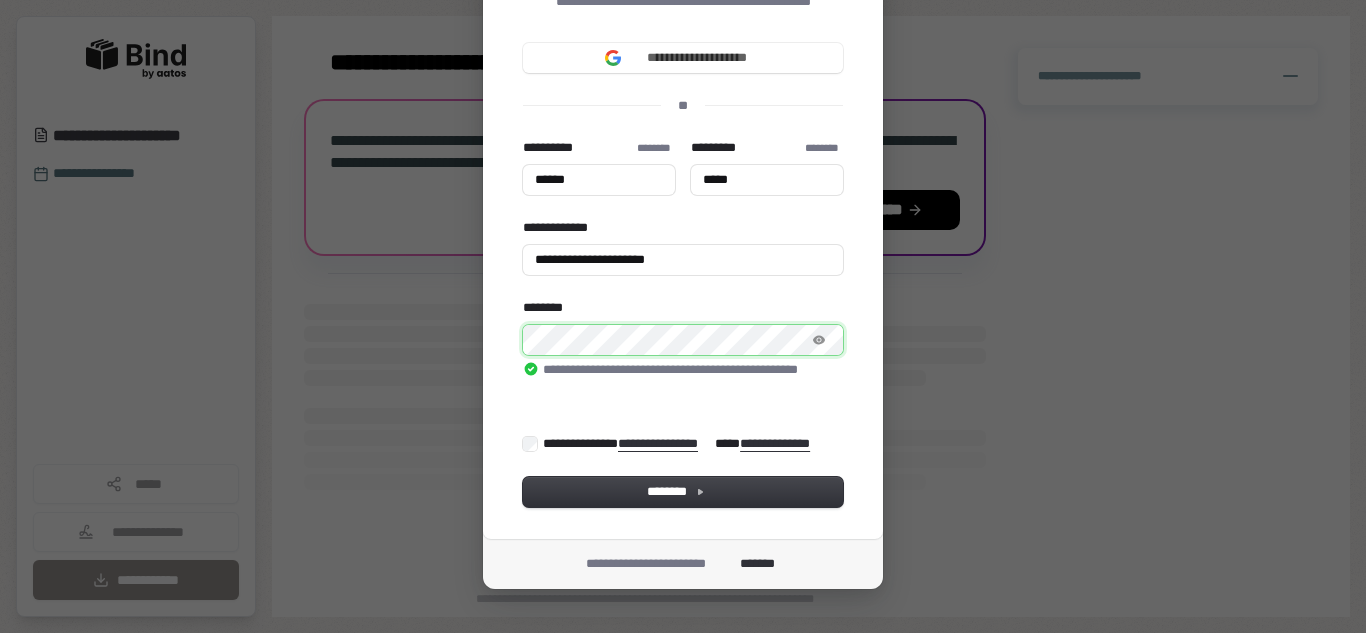 scroll, scrollTop: 207, scrollLeft: 0, axis: vertical 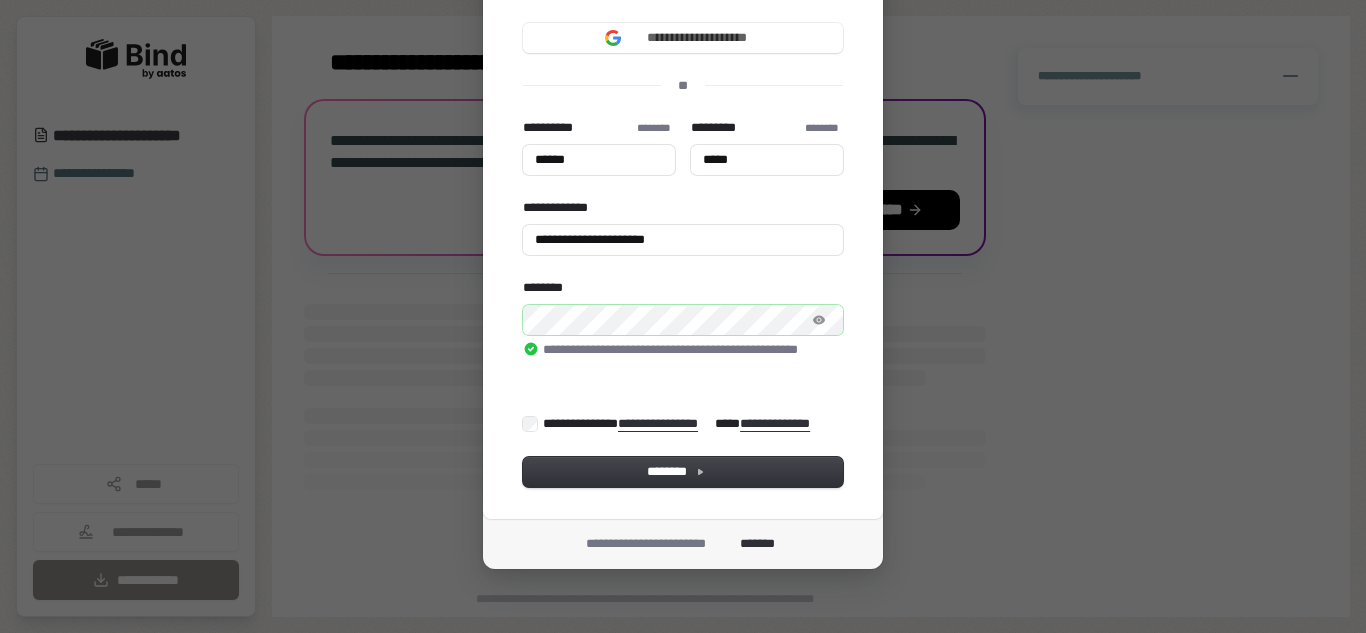 type on "******" 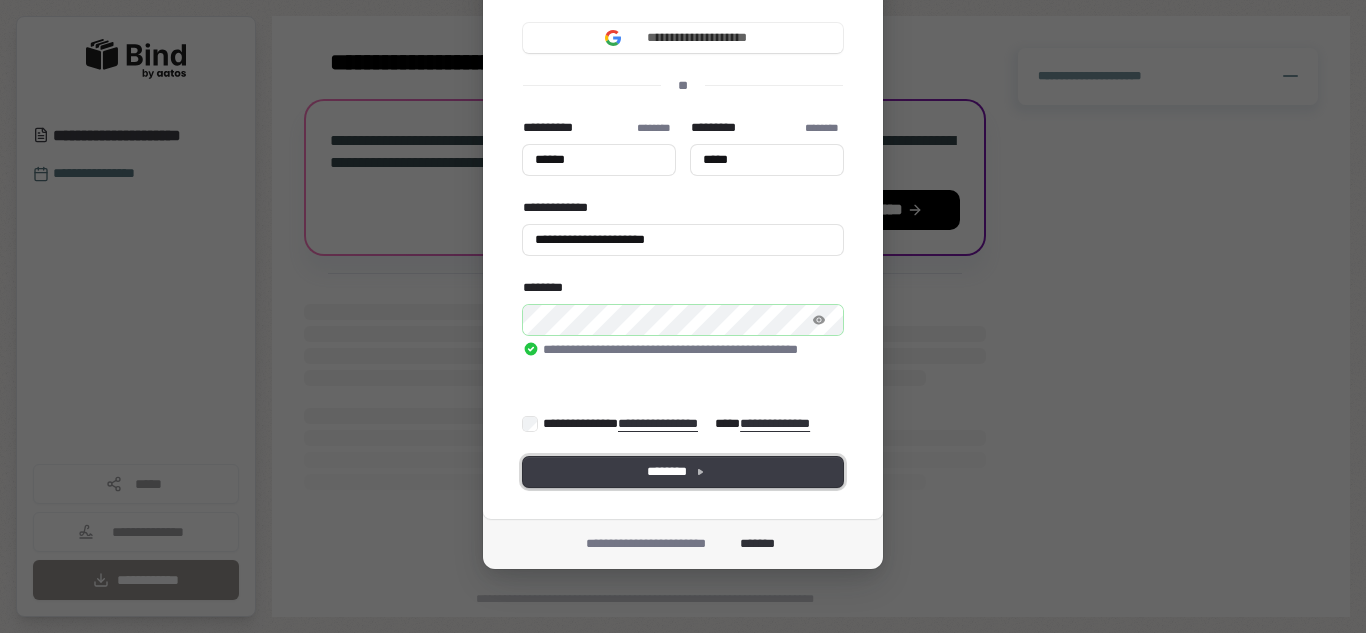 type on "******" 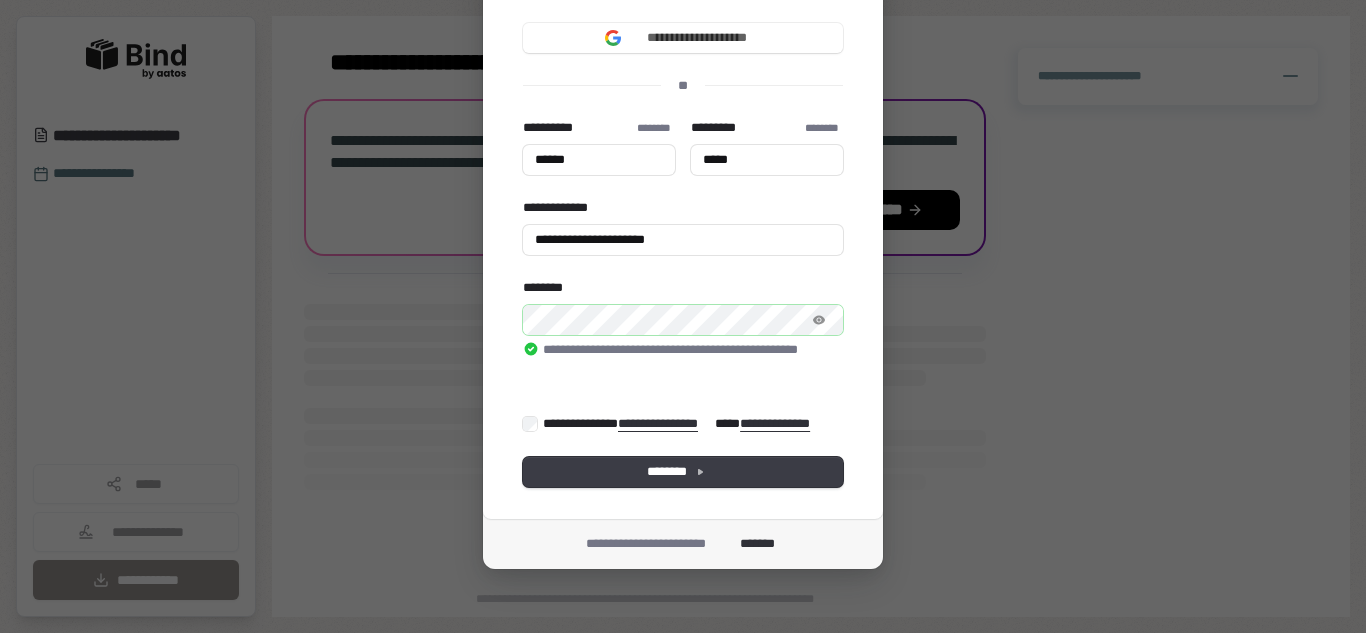 type on "******" 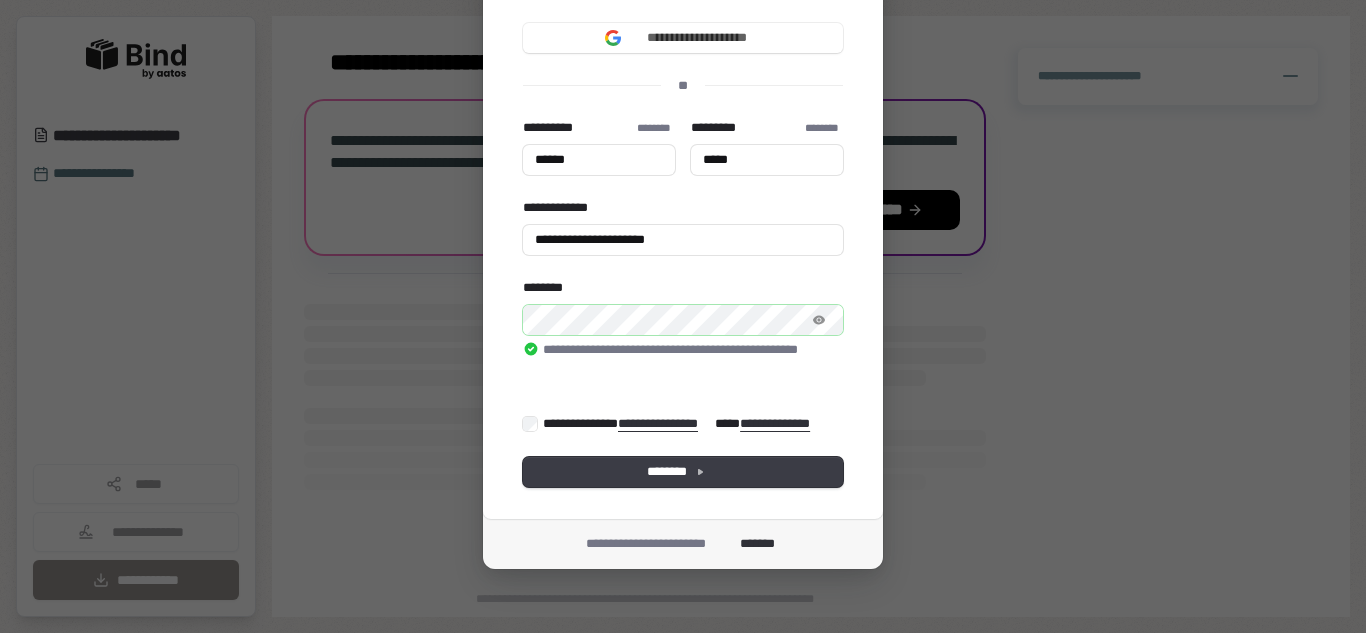 type on "*****" 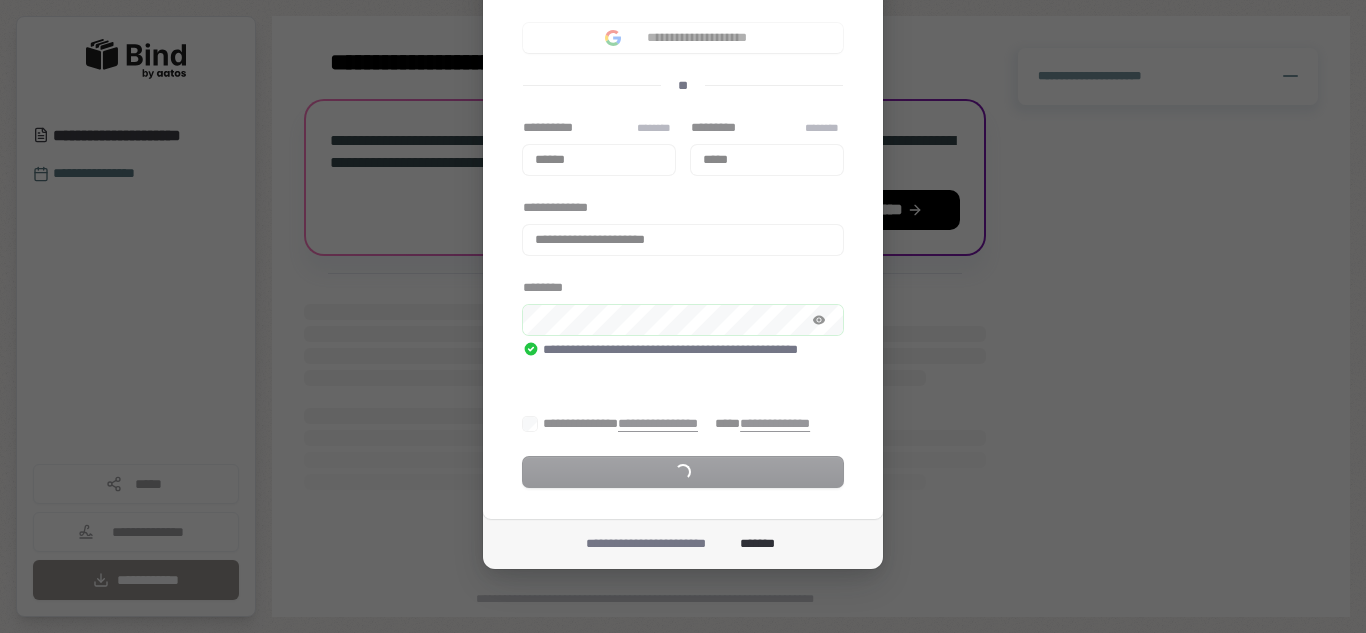 scroll, scrollTop: 0, scrollLeft: 0, axis: both 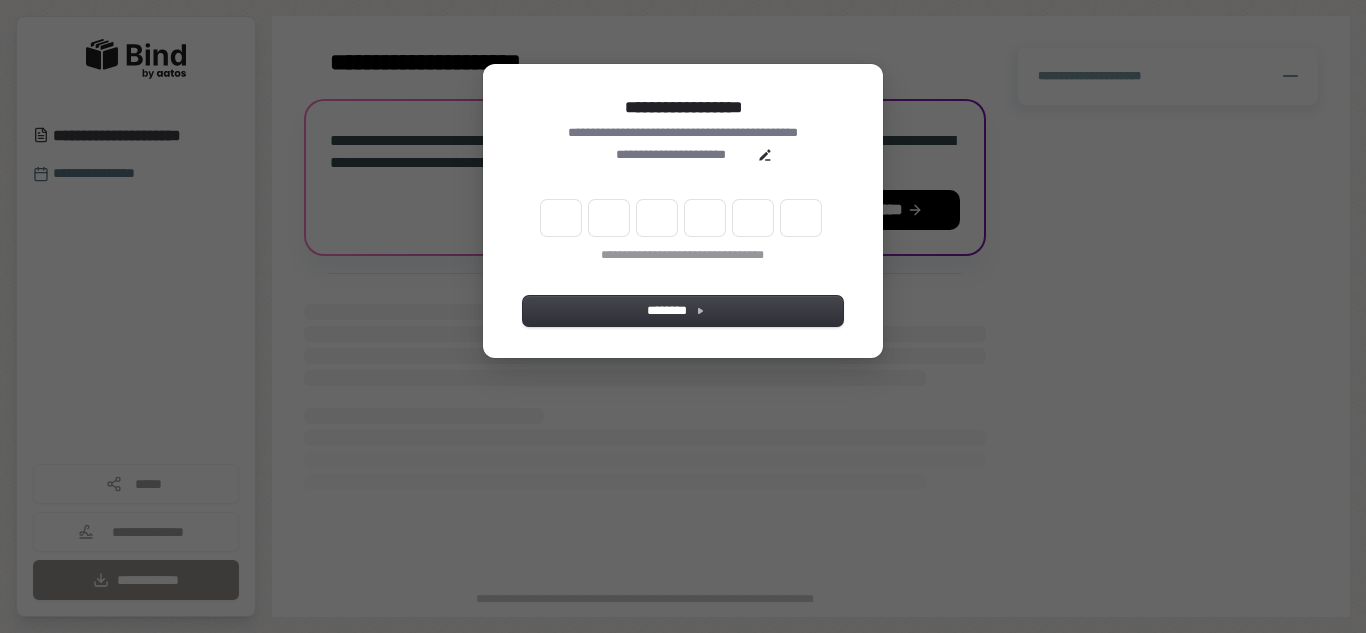 type on "*" 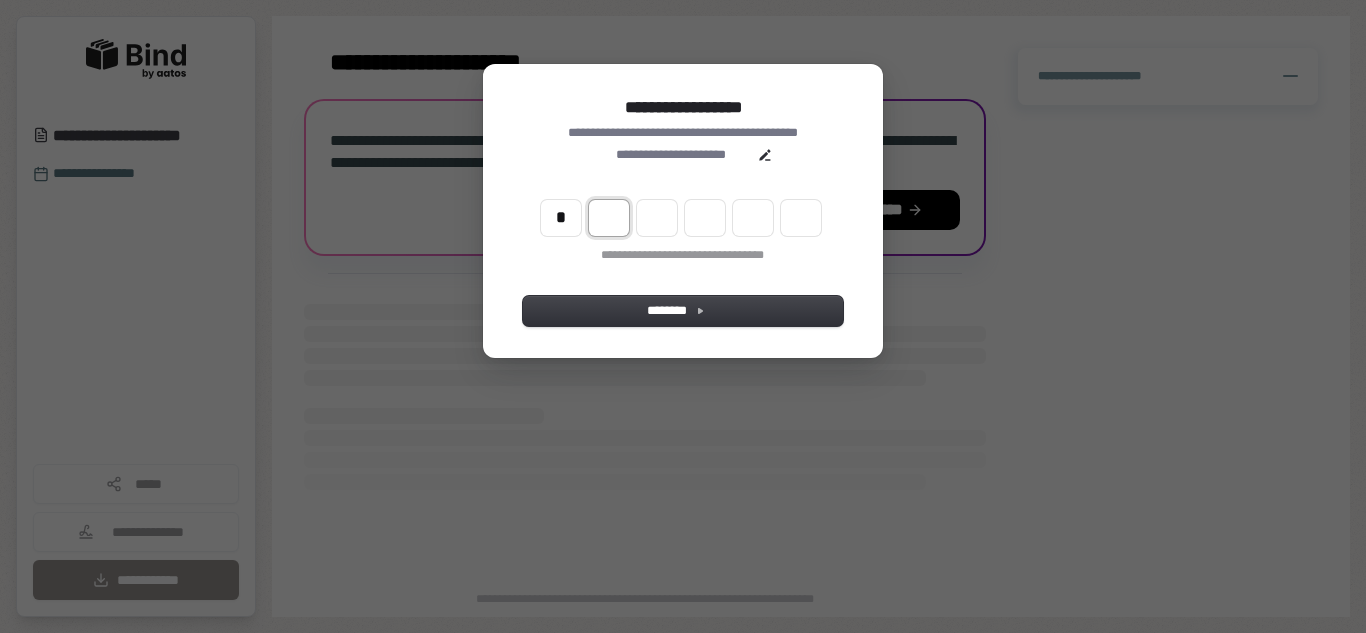 type on "*" 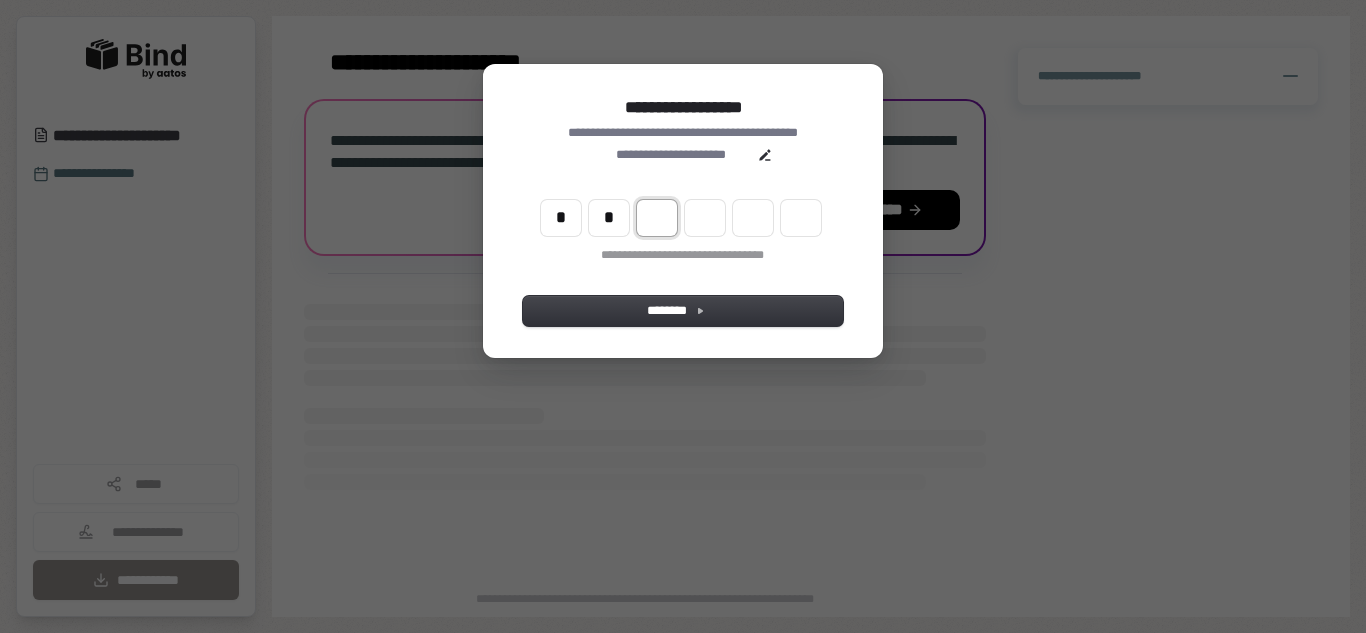 type on "**" 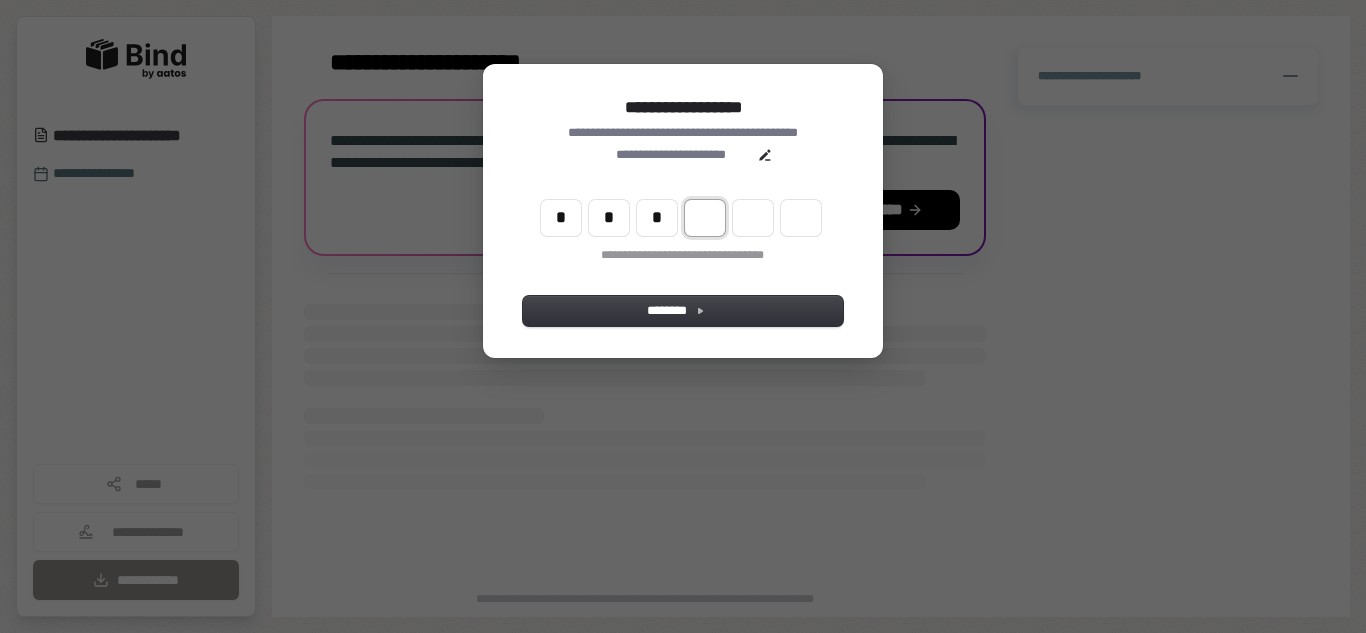 type on "***" 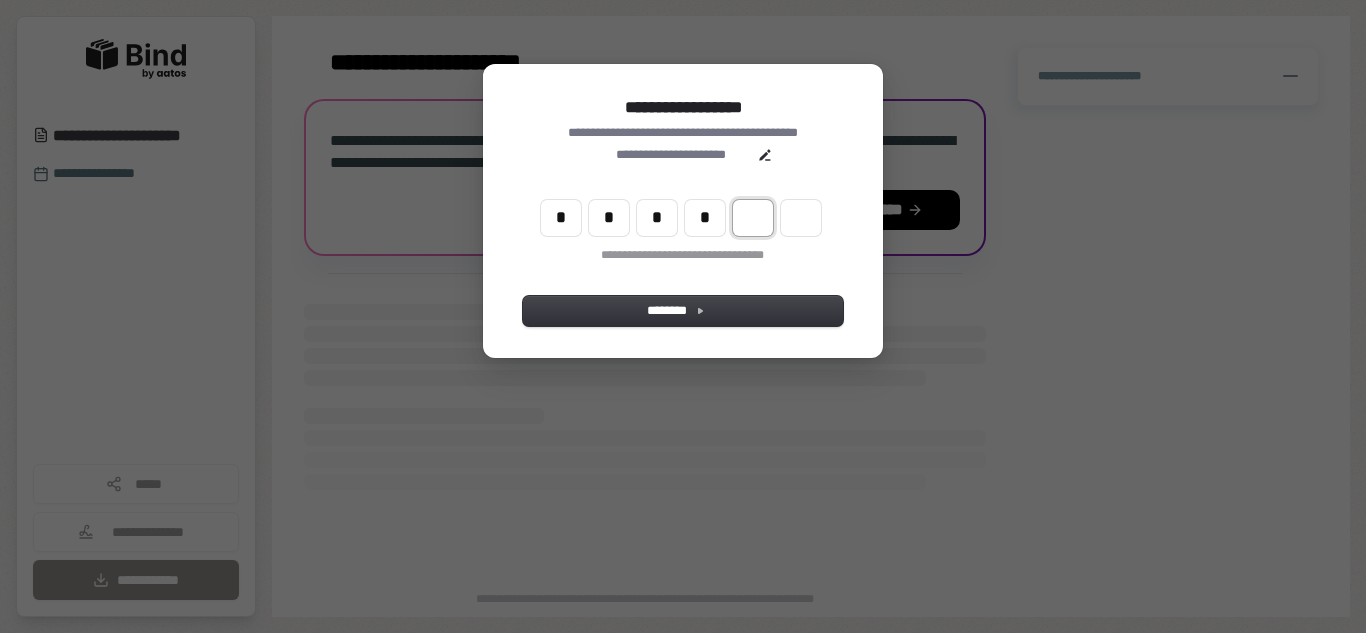 type on "****" 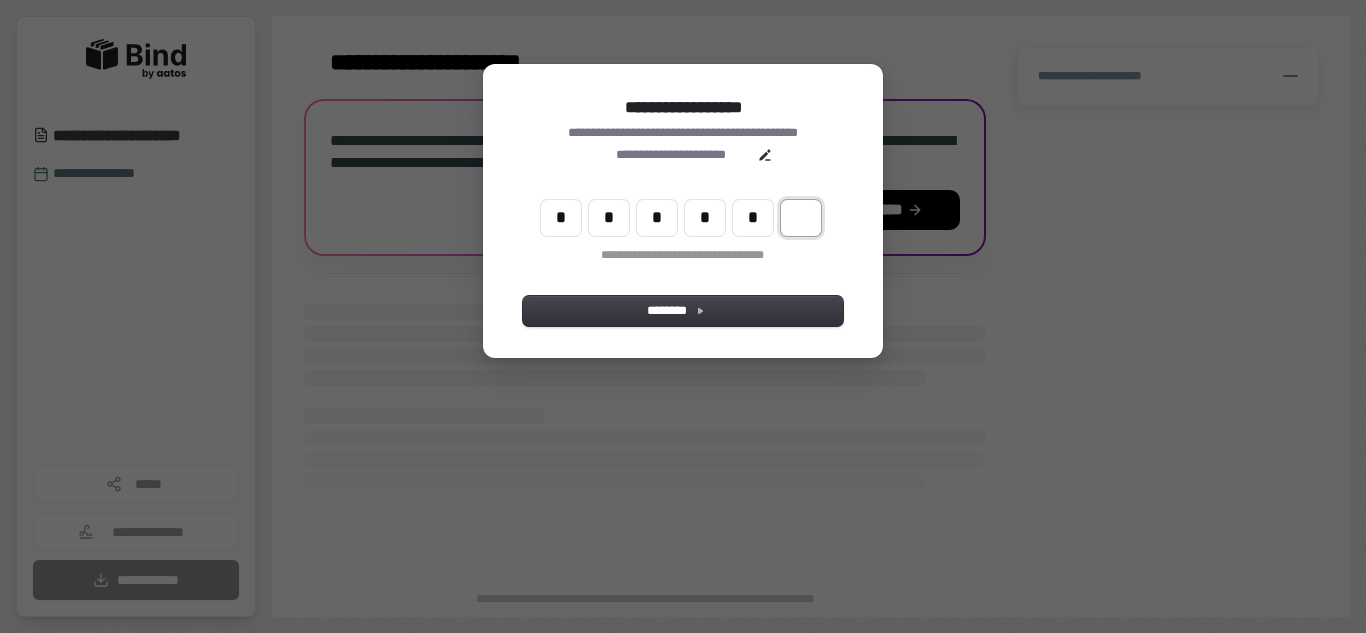 type on "******" 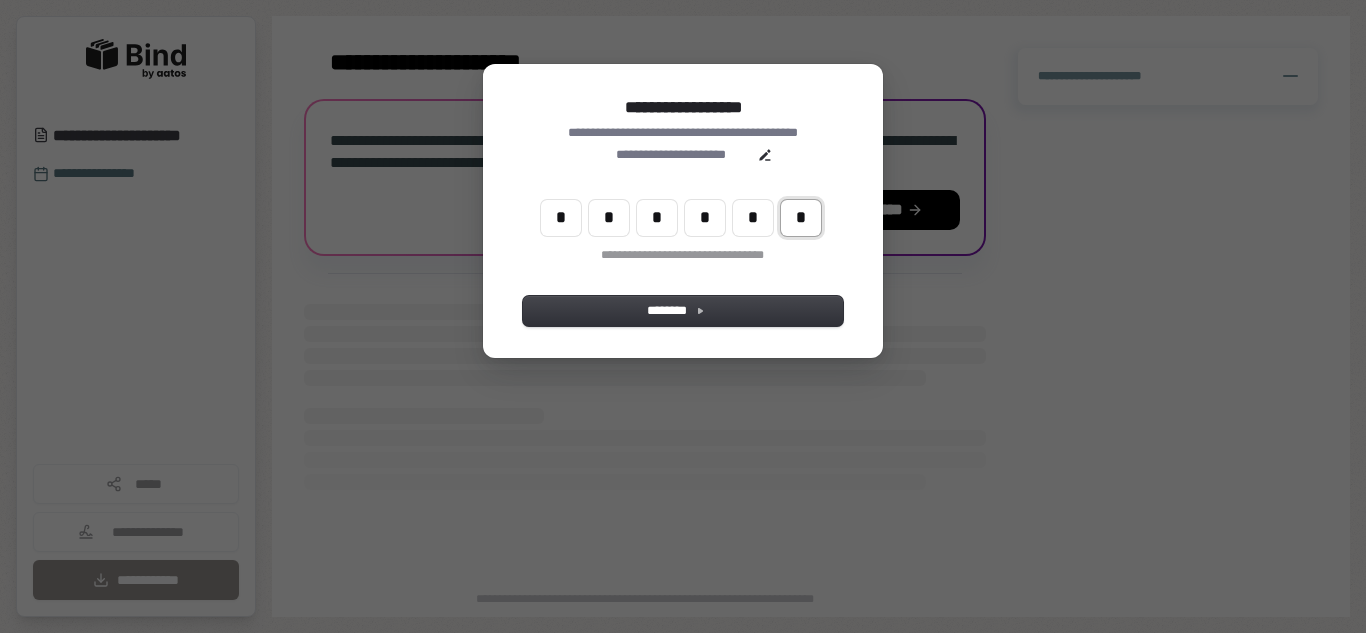 type on "*" 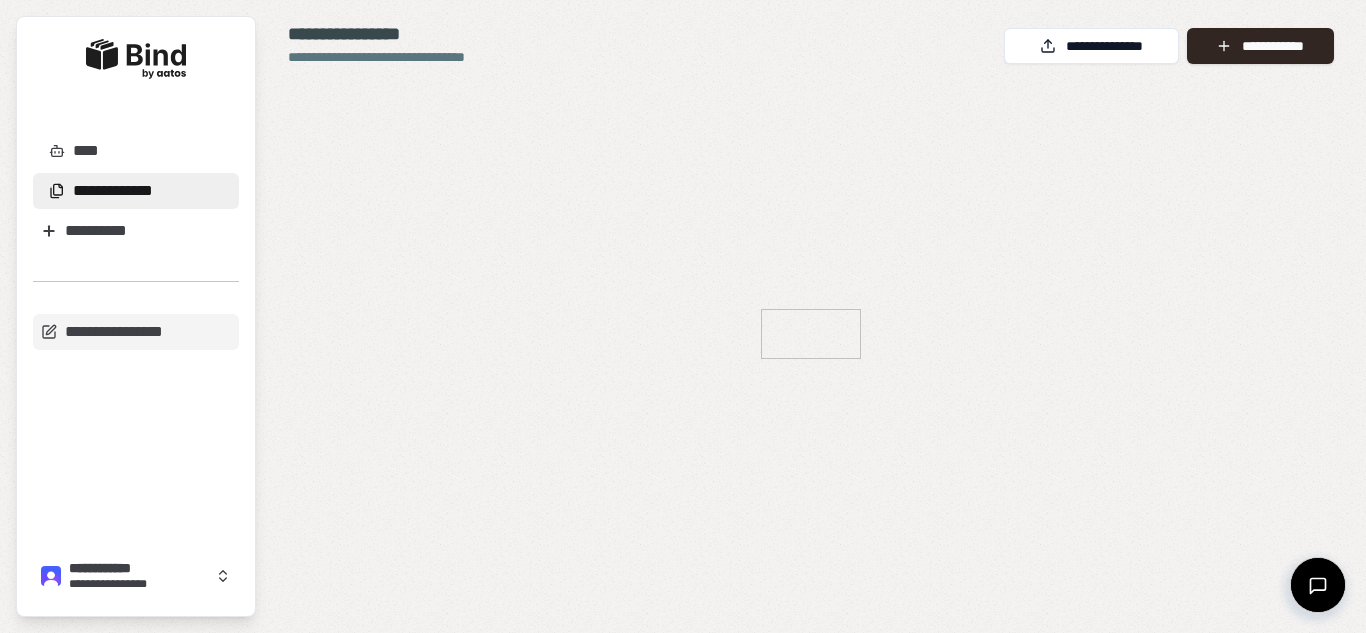 scroll, scrollTop: 0, scrollLeft: 0, axis: both 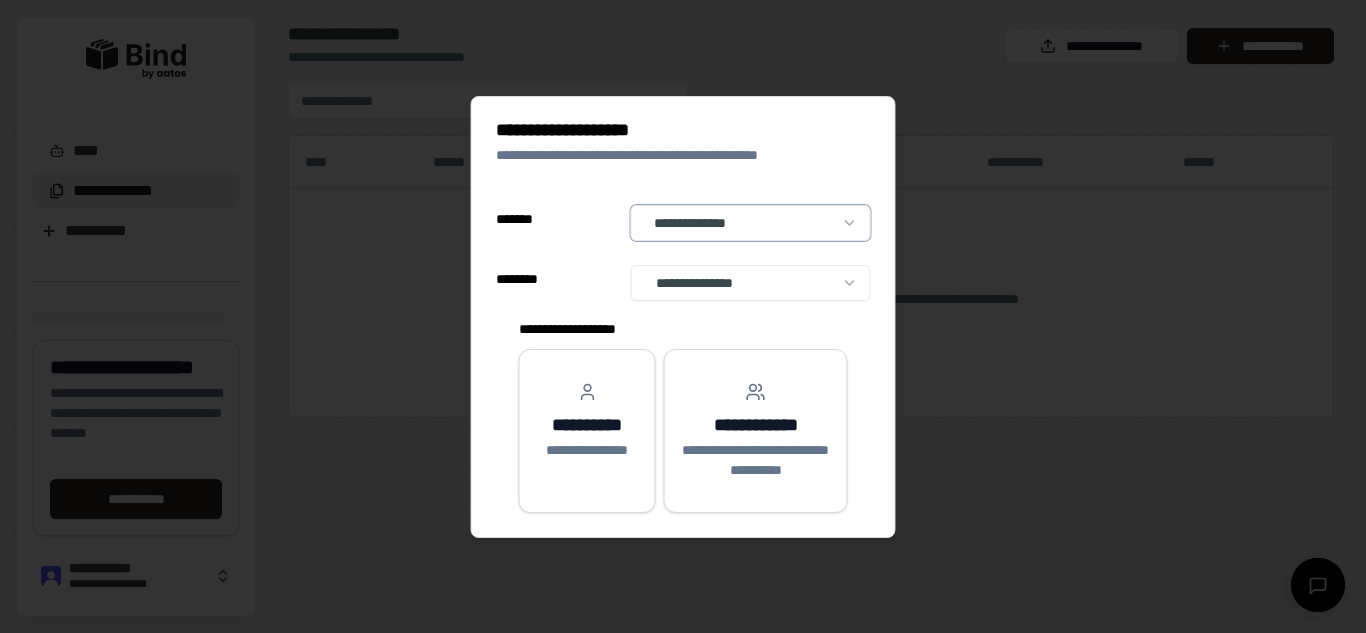 select on "**" 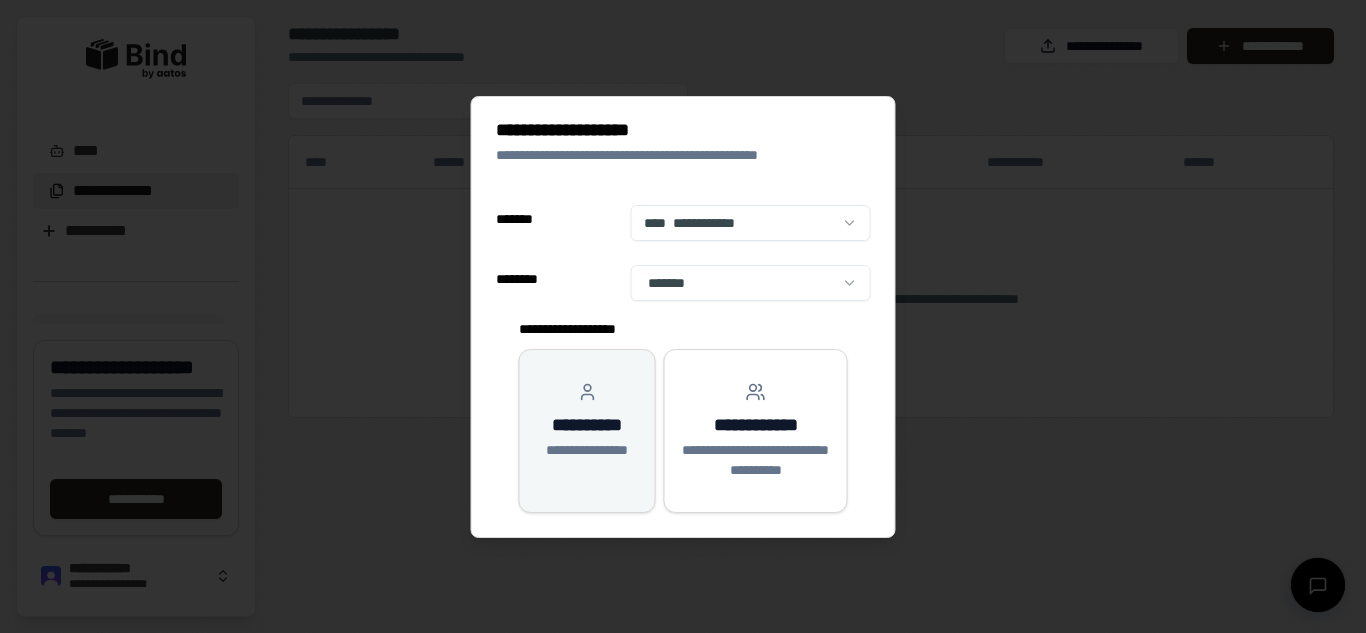 click on "**********" at bounding box center (587, 450) 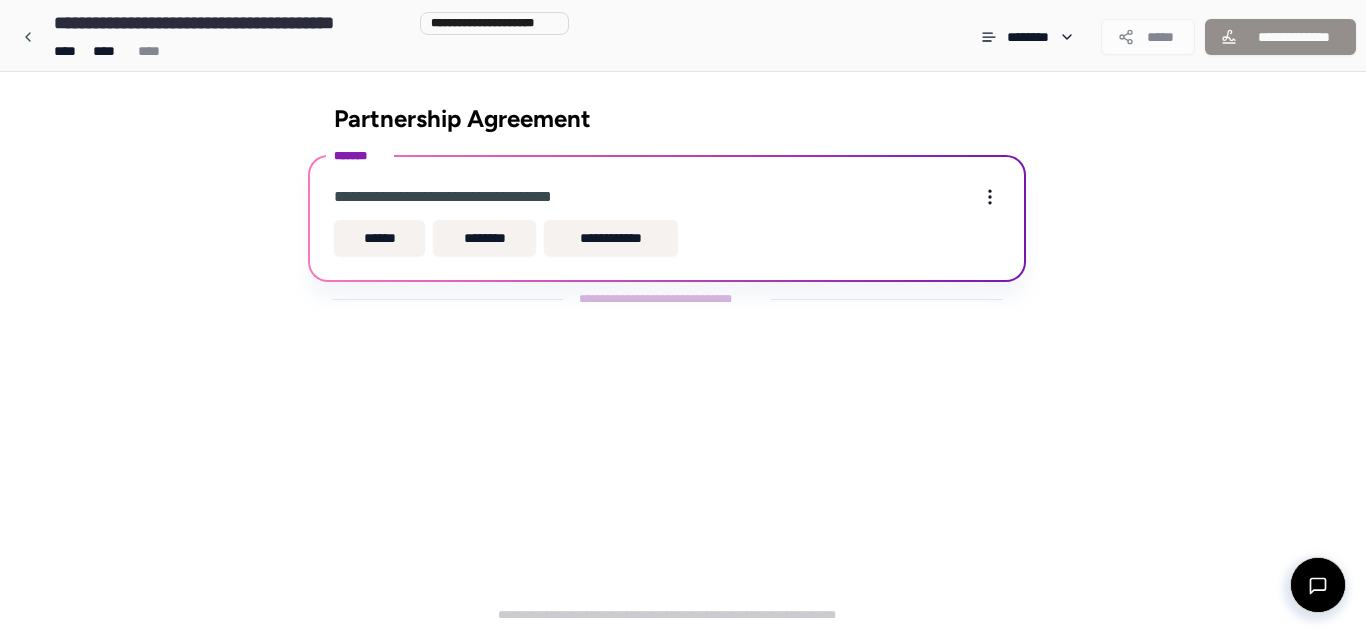 click on "**********" at bounding box center (683, 316) 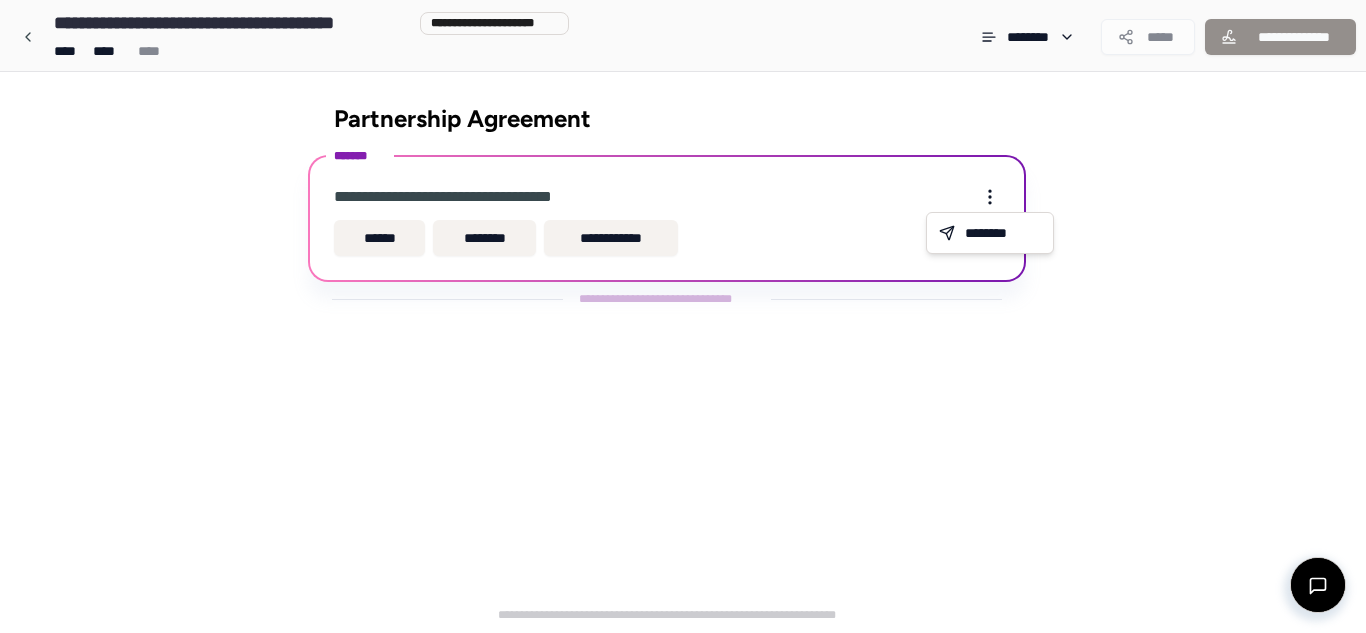 click on "**********" at bounding box center [683, 316] 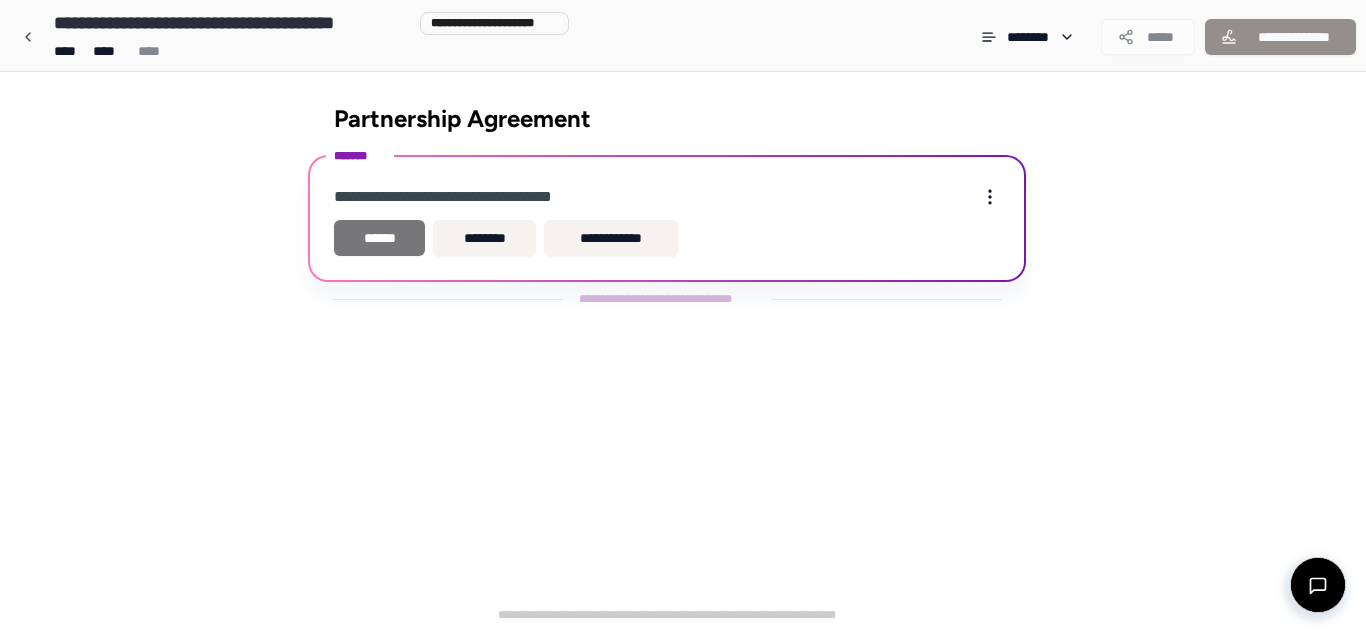click on "******" at bounding box center (379, 238) 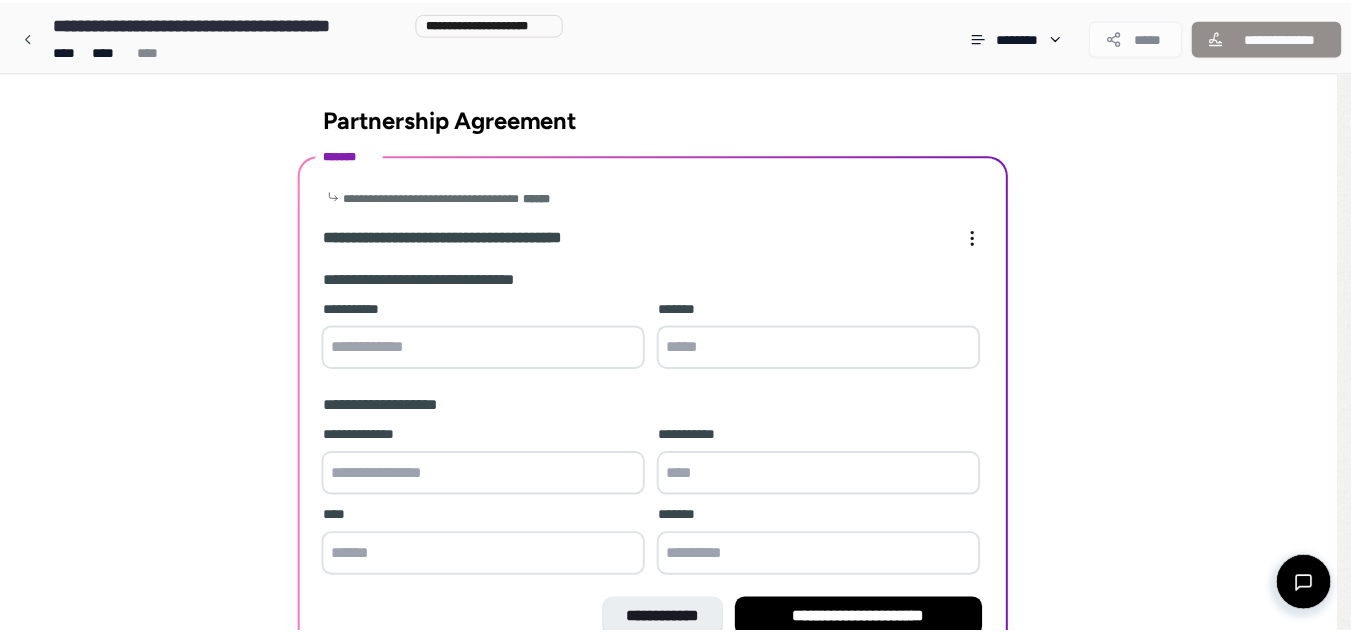 scroll, scrollTop: 111, scrollLeft: 0, axis: vertical 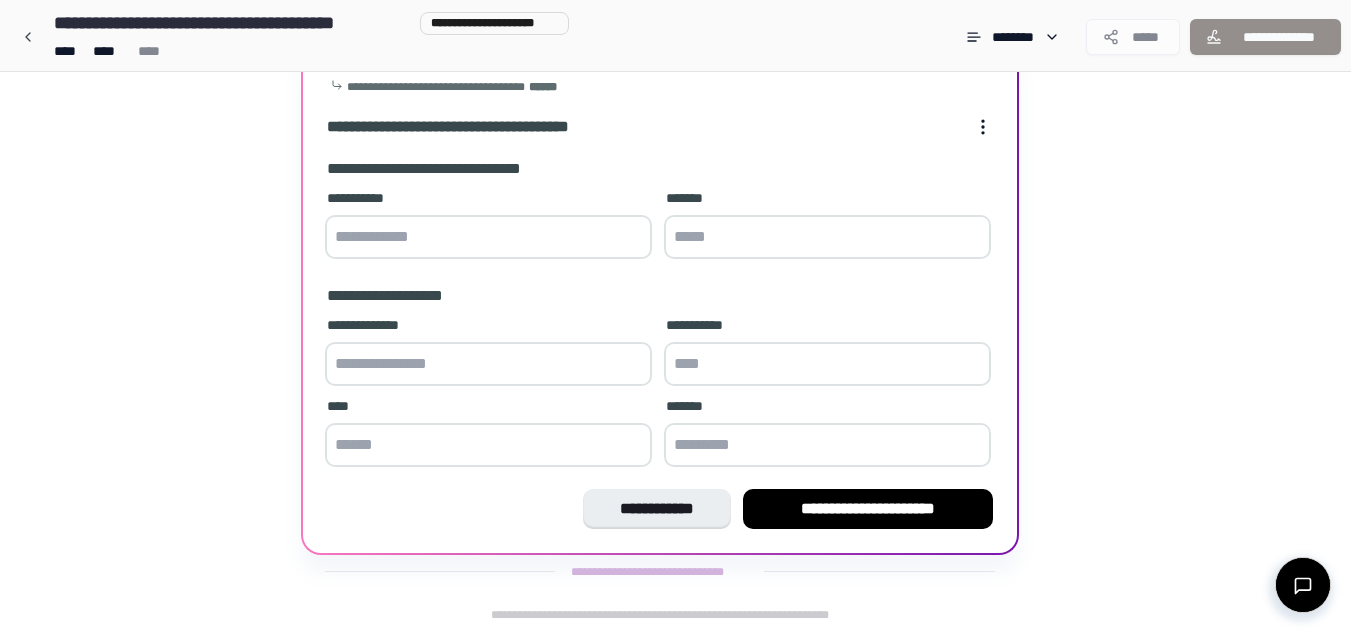 click at bounding box center [488, 237] 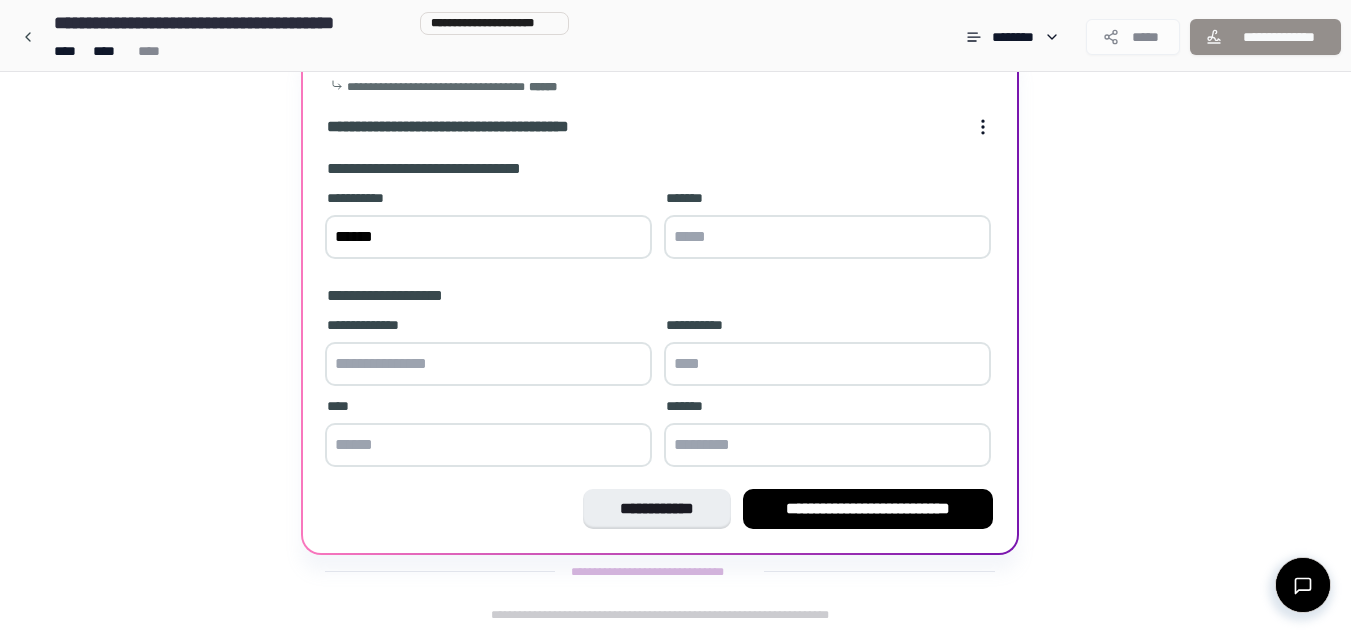 type on "******" 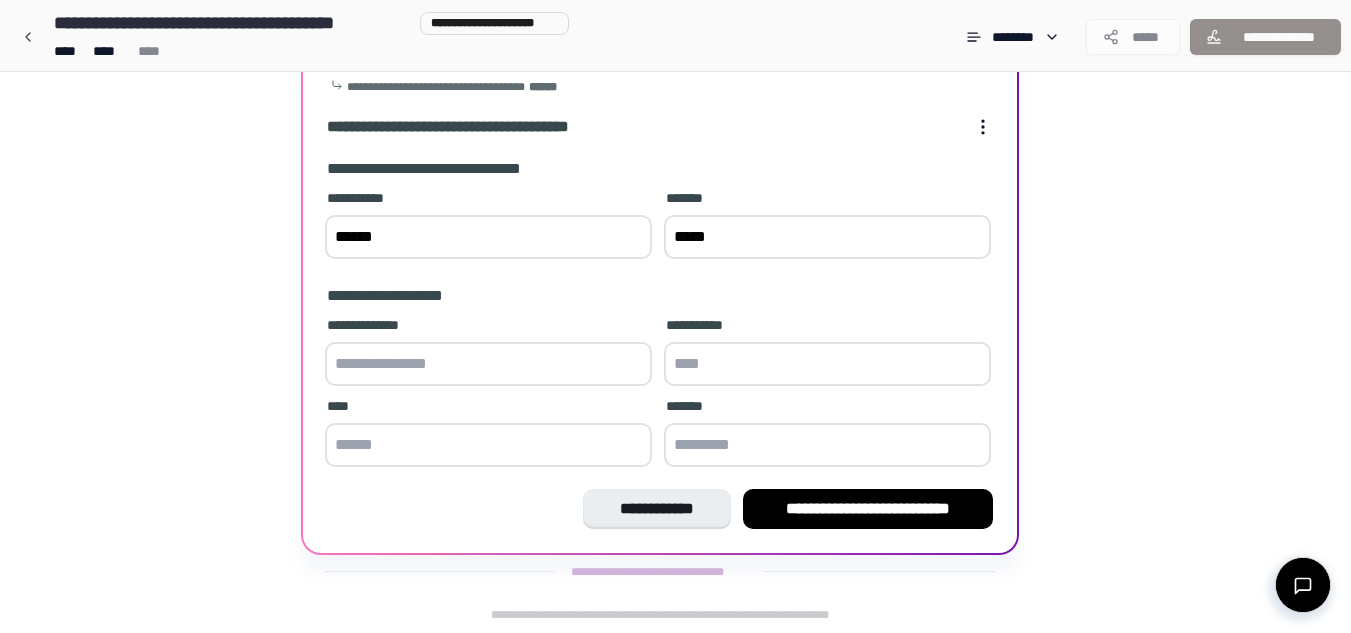 type on "*****" 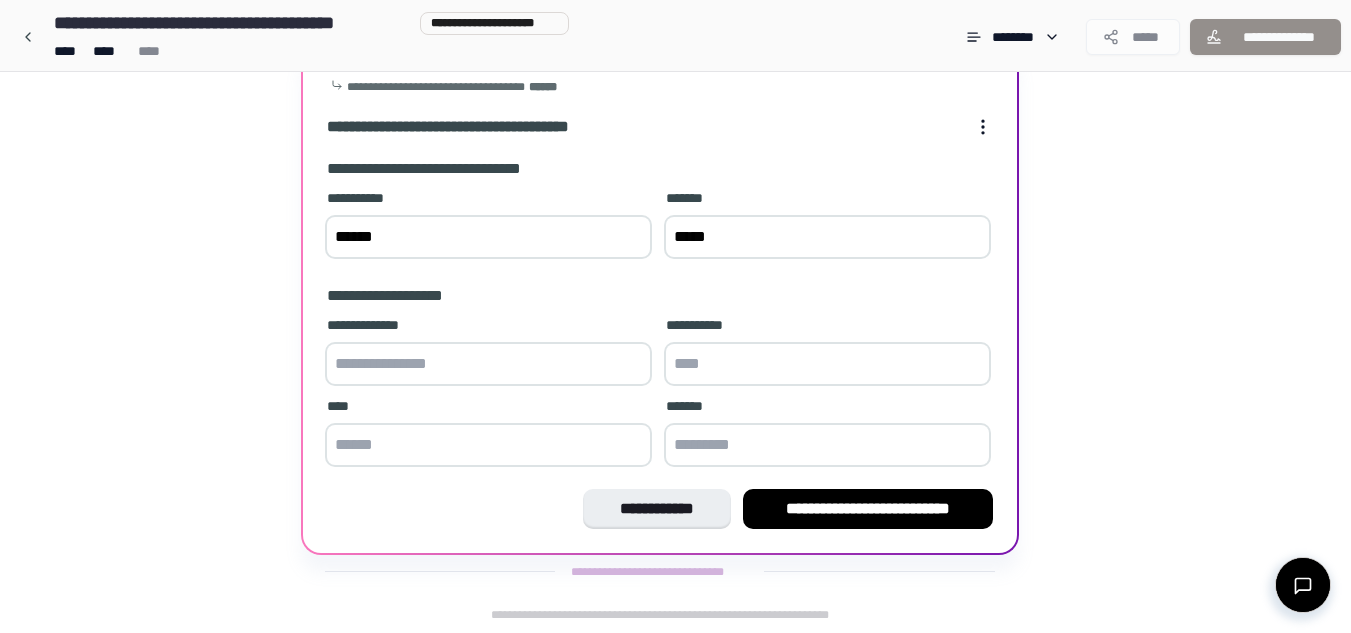 click at bounding box center [488, 364] 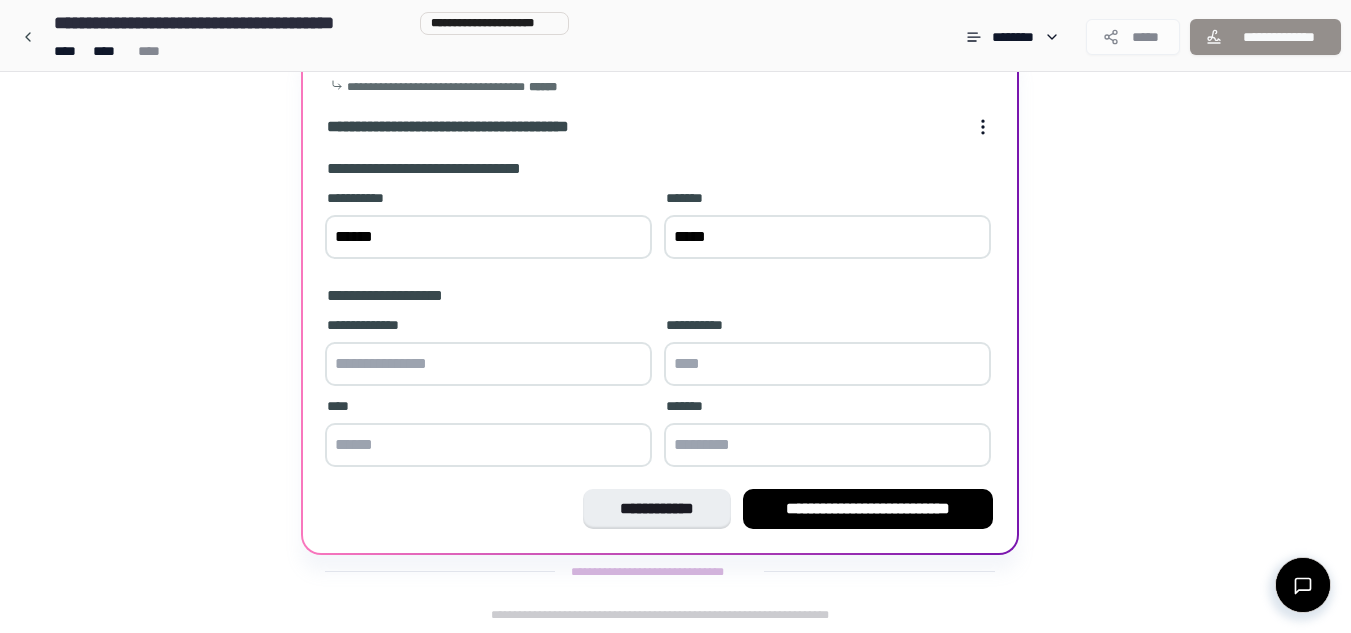 click at bounding box center (827, 364) 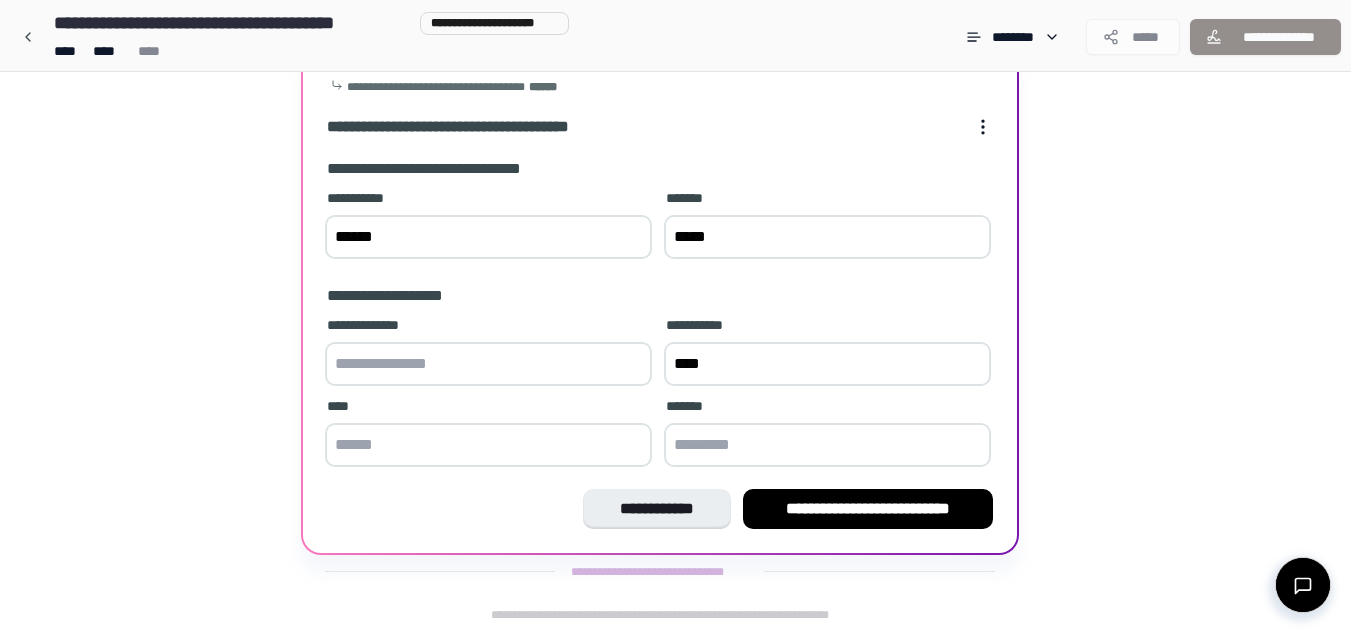 type on "****" 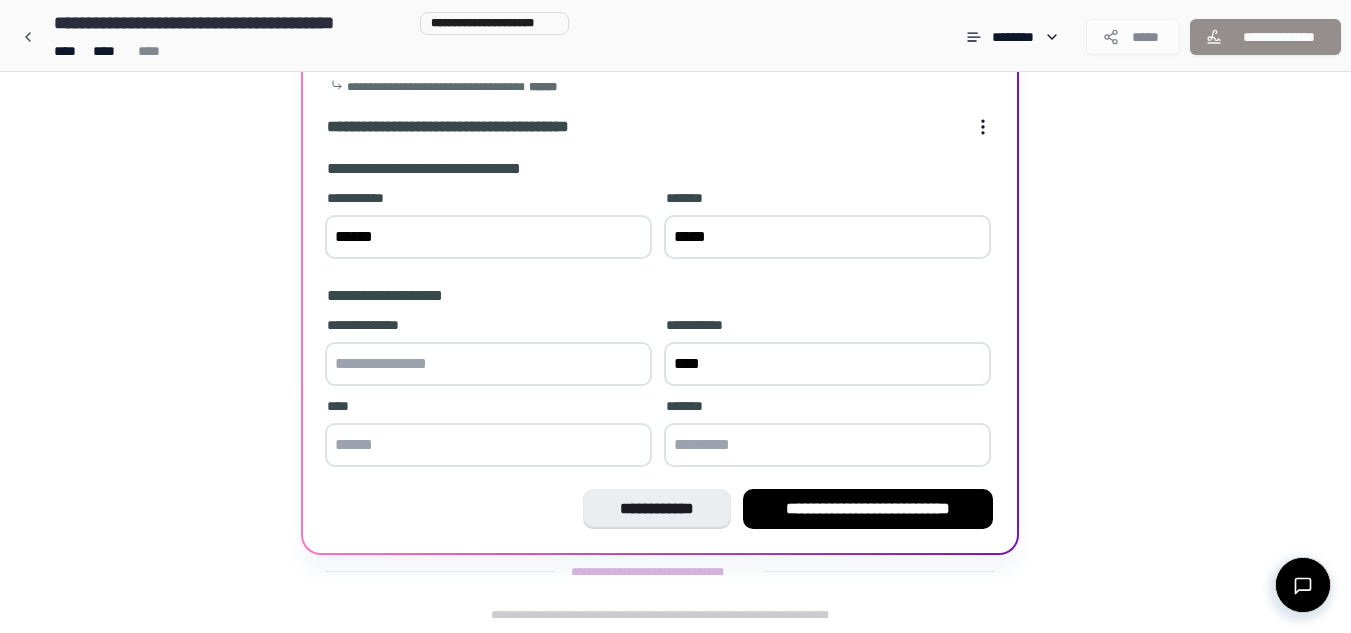 click at bounding box center [827, 445] 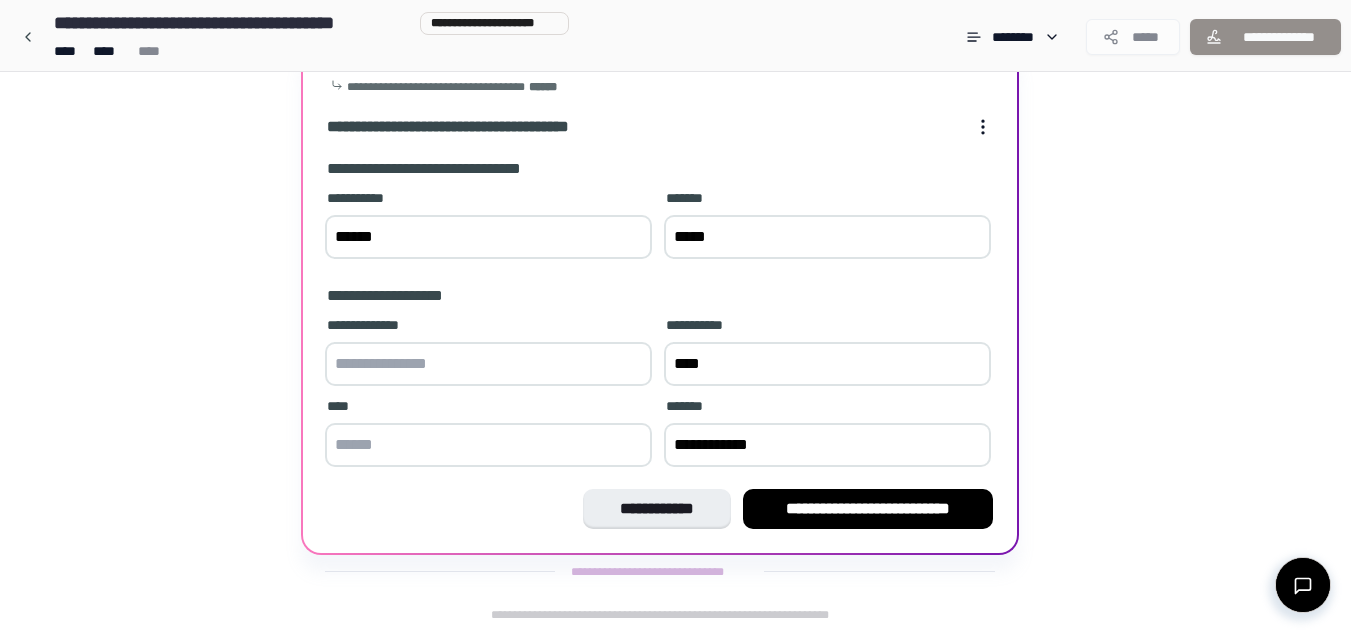 type on "**********" 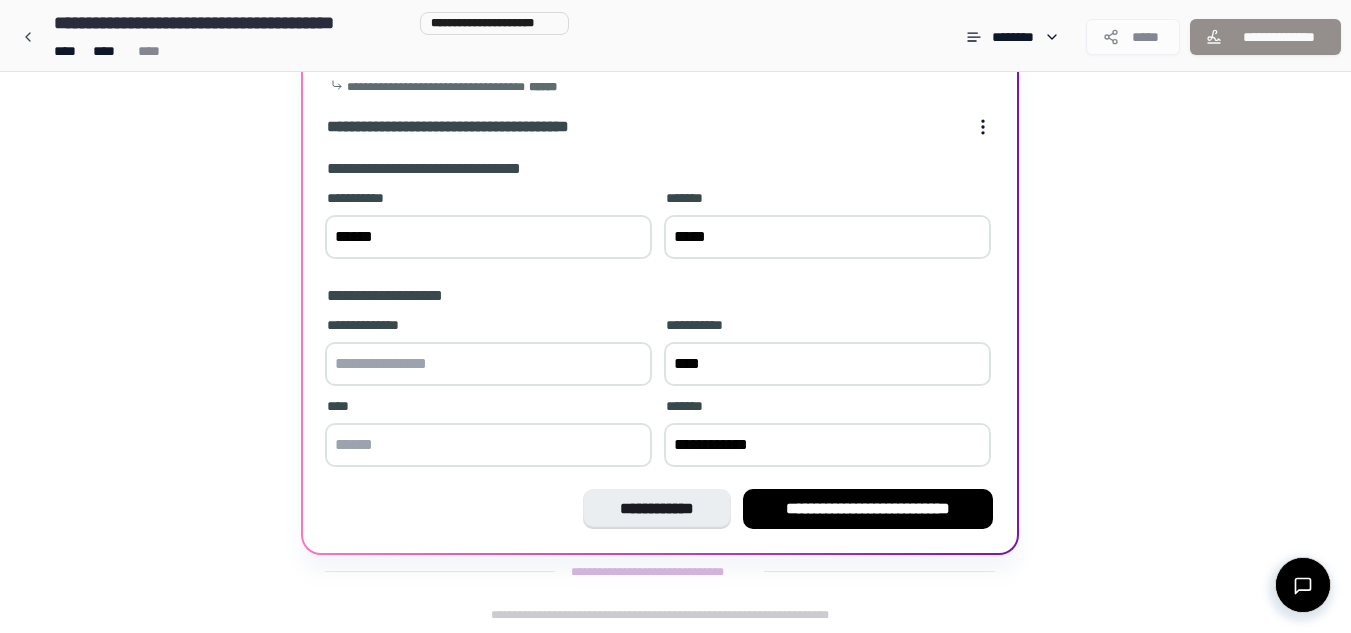 click at bounding box center (488, 445) 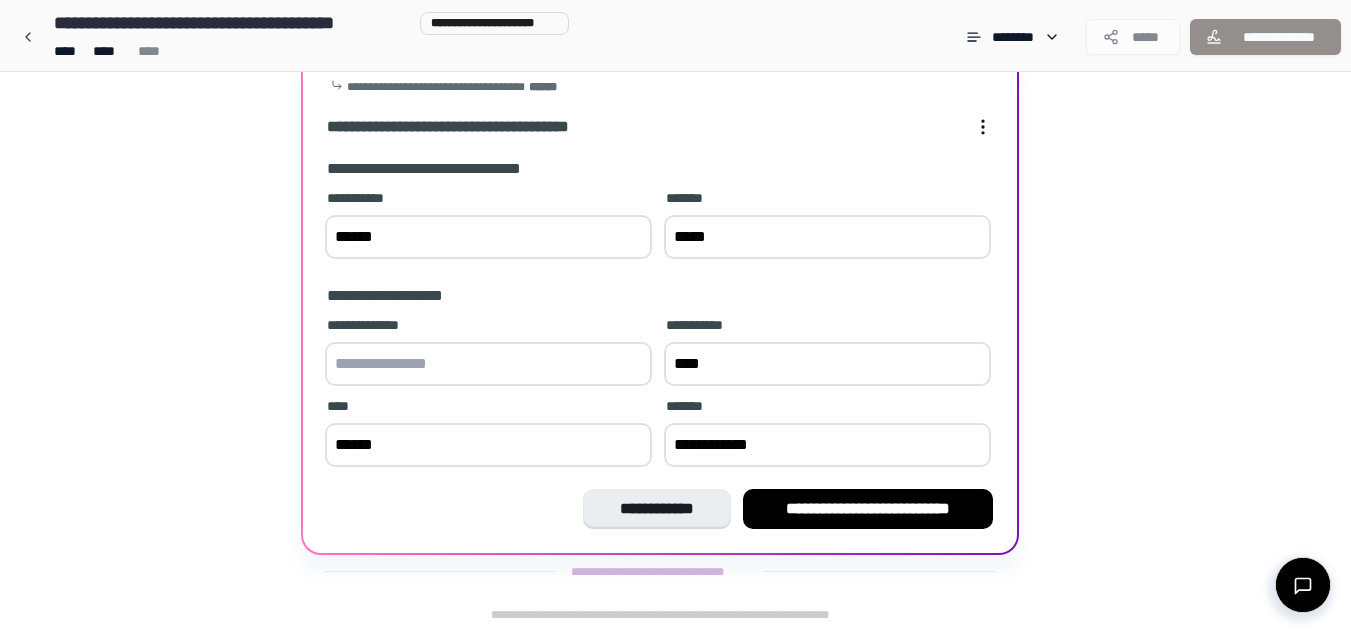 type on "******" 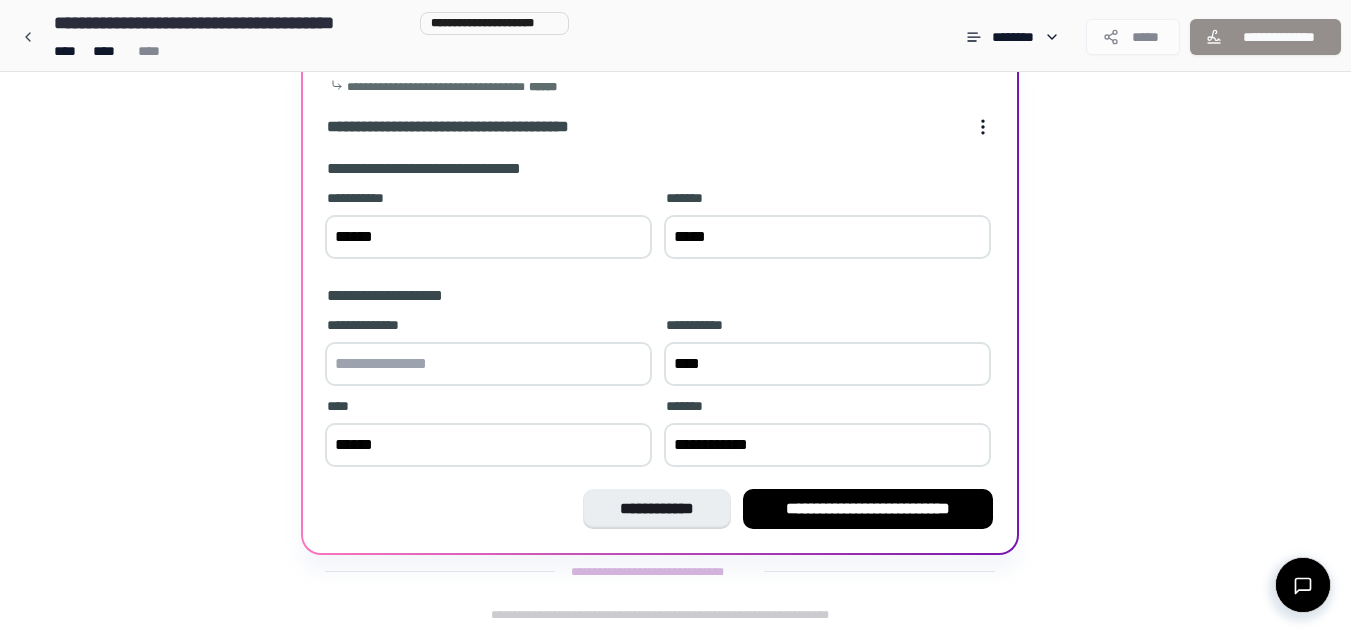 click at bounding box center [488, 364] 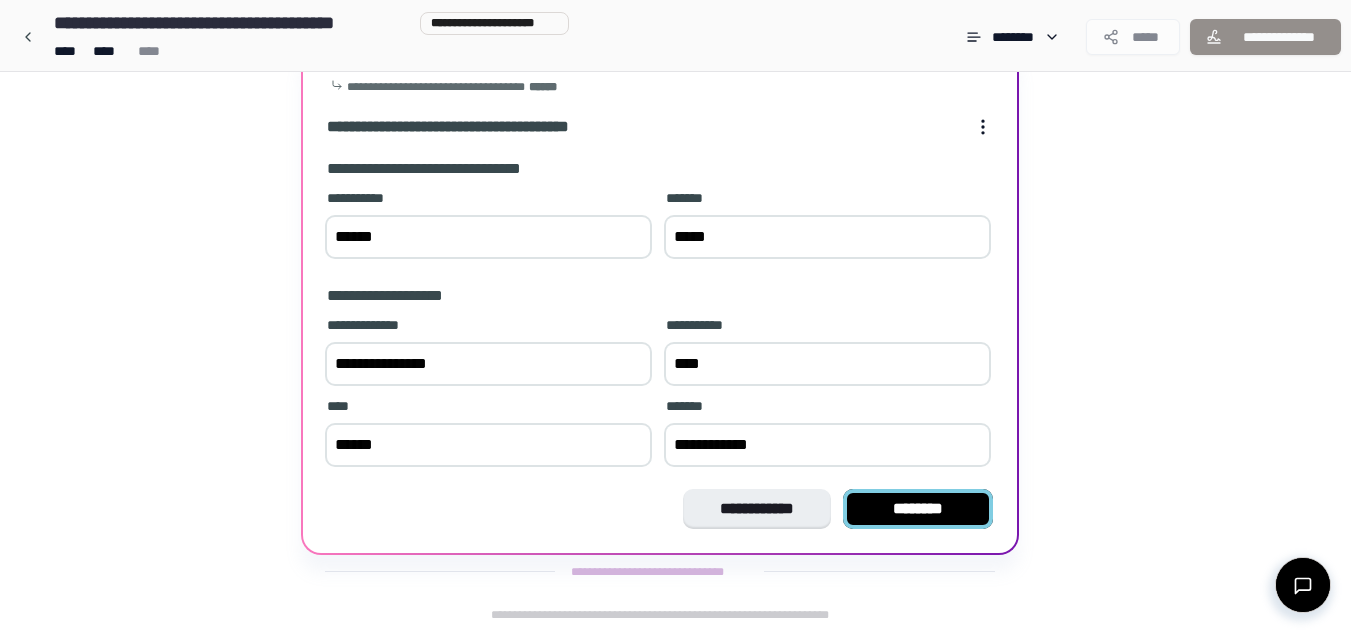 type on "**********" 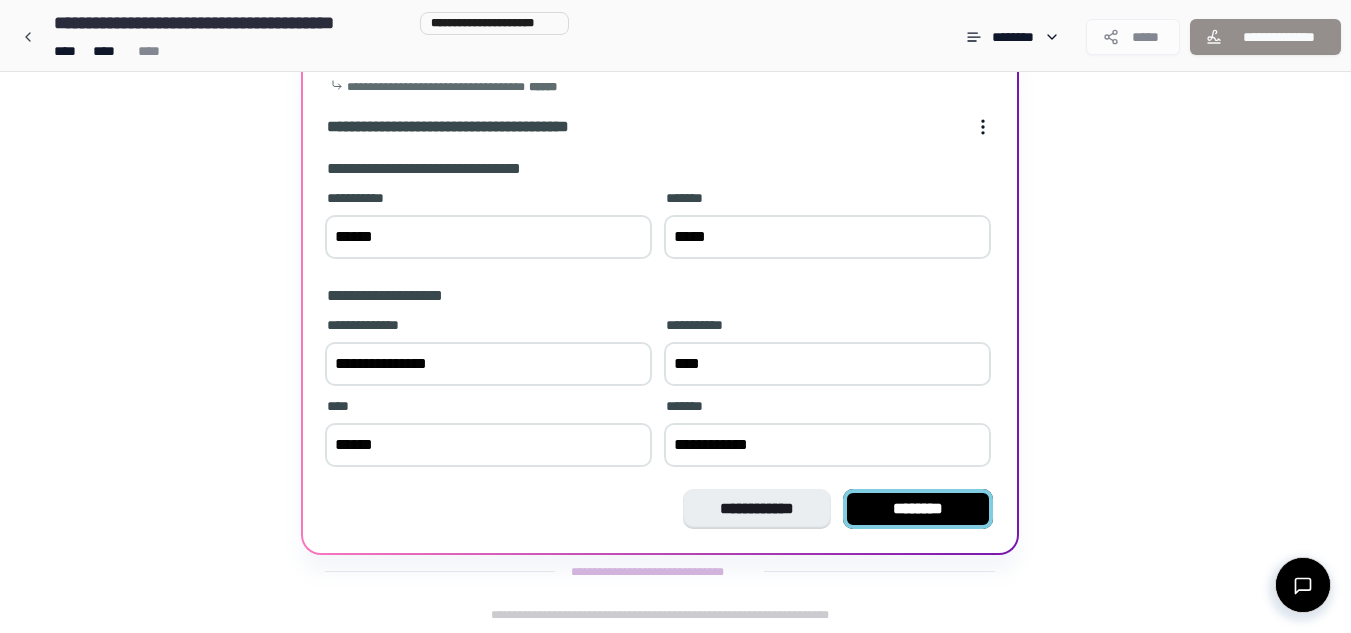 click on "********" at bounding box center [918, 509] 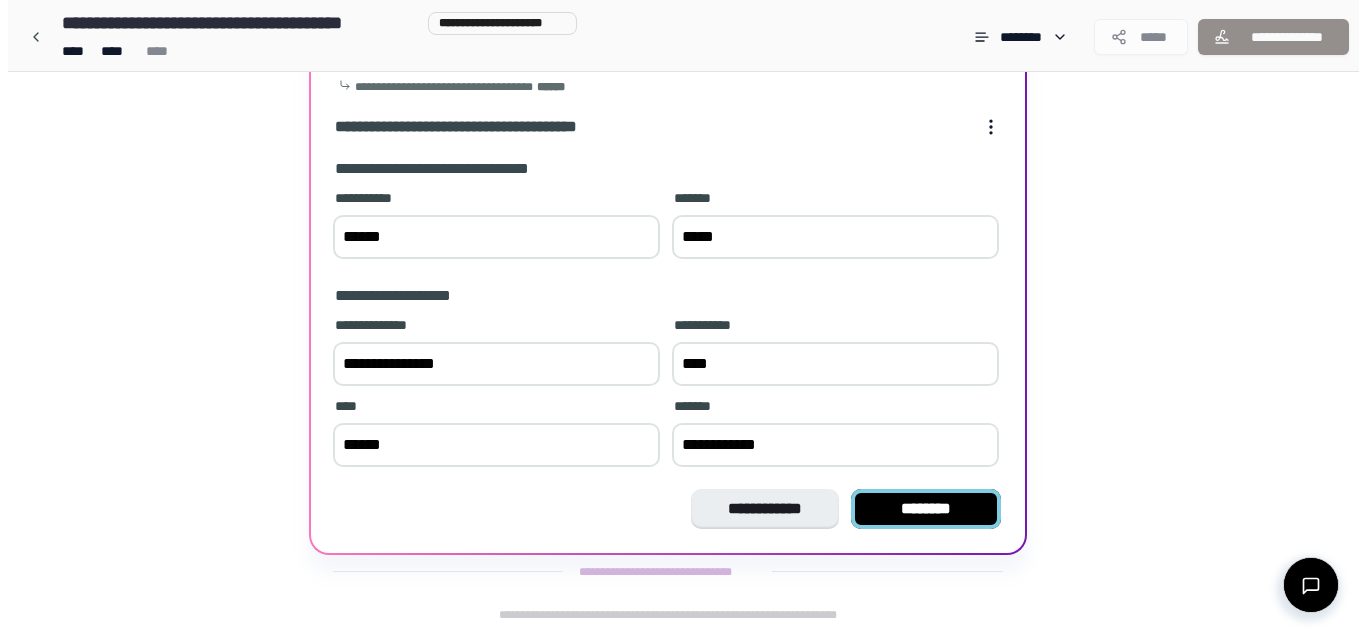 scroll, scrollTop: 0, scrollLeft: 0, axis: both 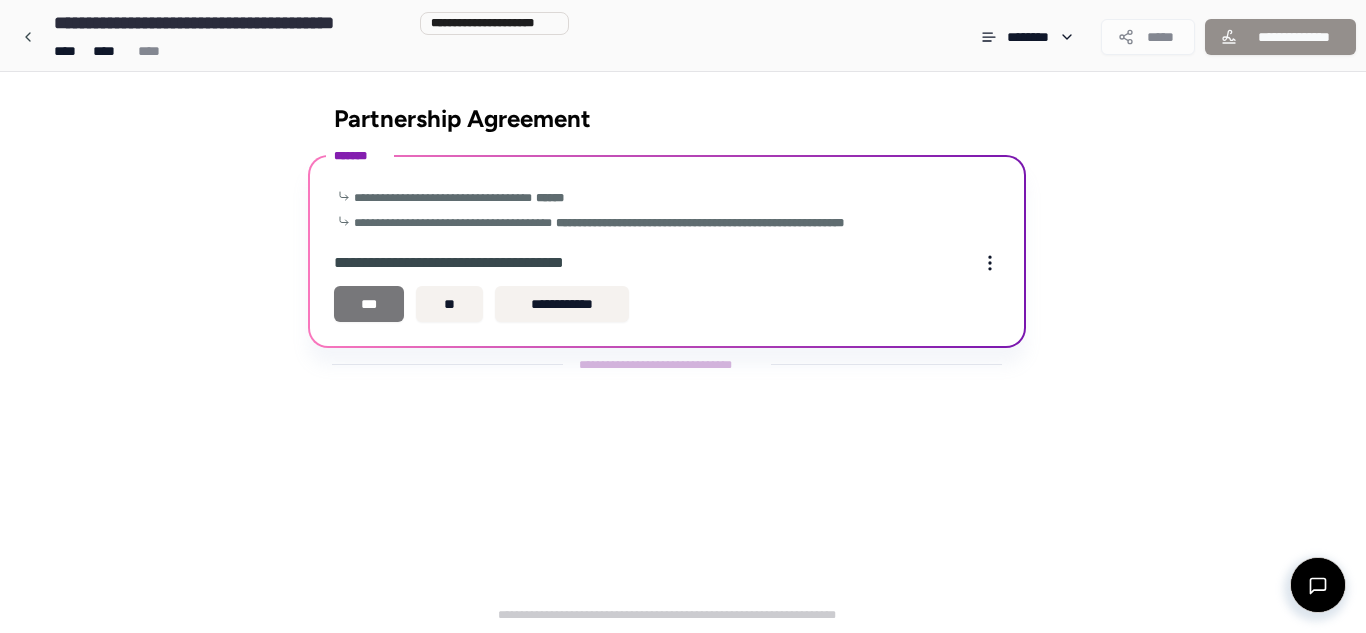 click on "***" at bounding box center [369, 304] 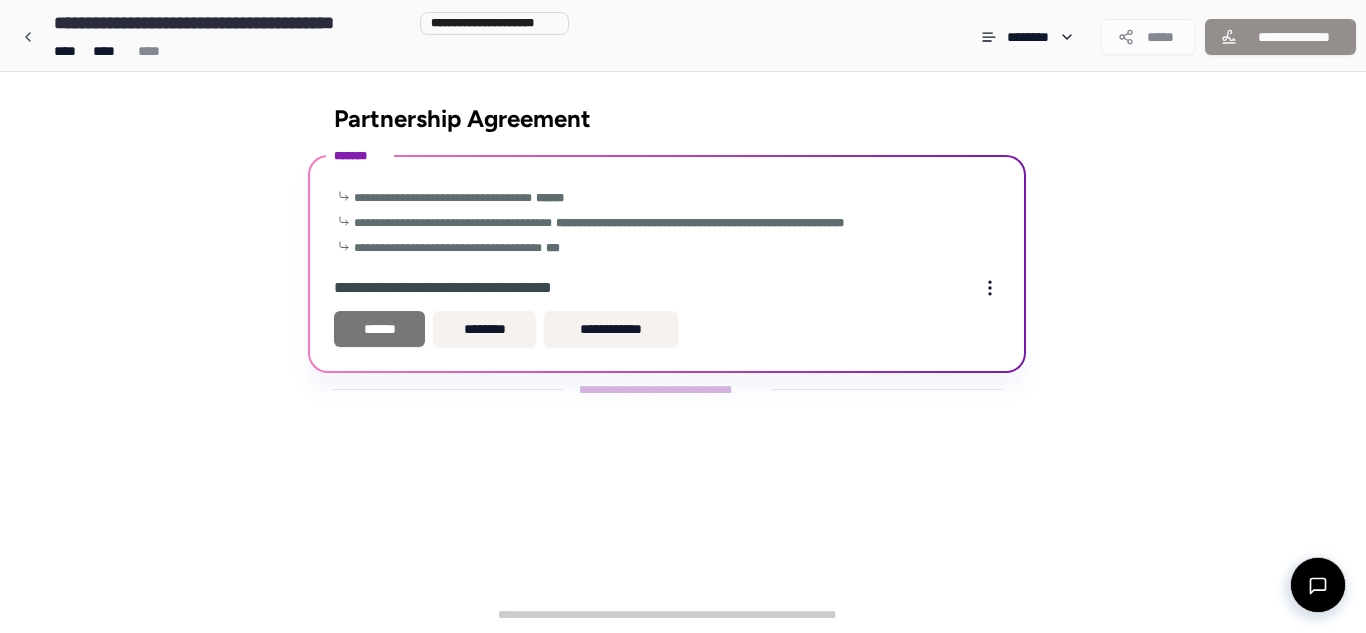 click on "******" at bounding box center (379, 329) 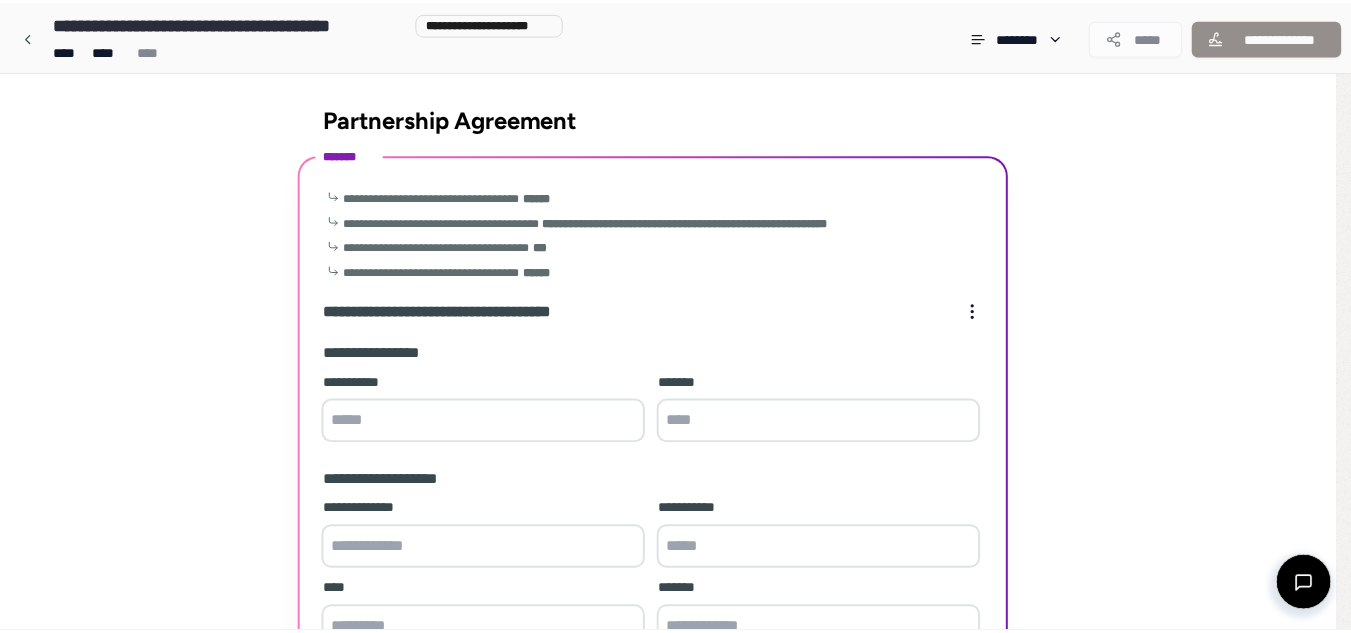 scroll, scrollTop: 186, scrollLeft: 0, axis: vertical 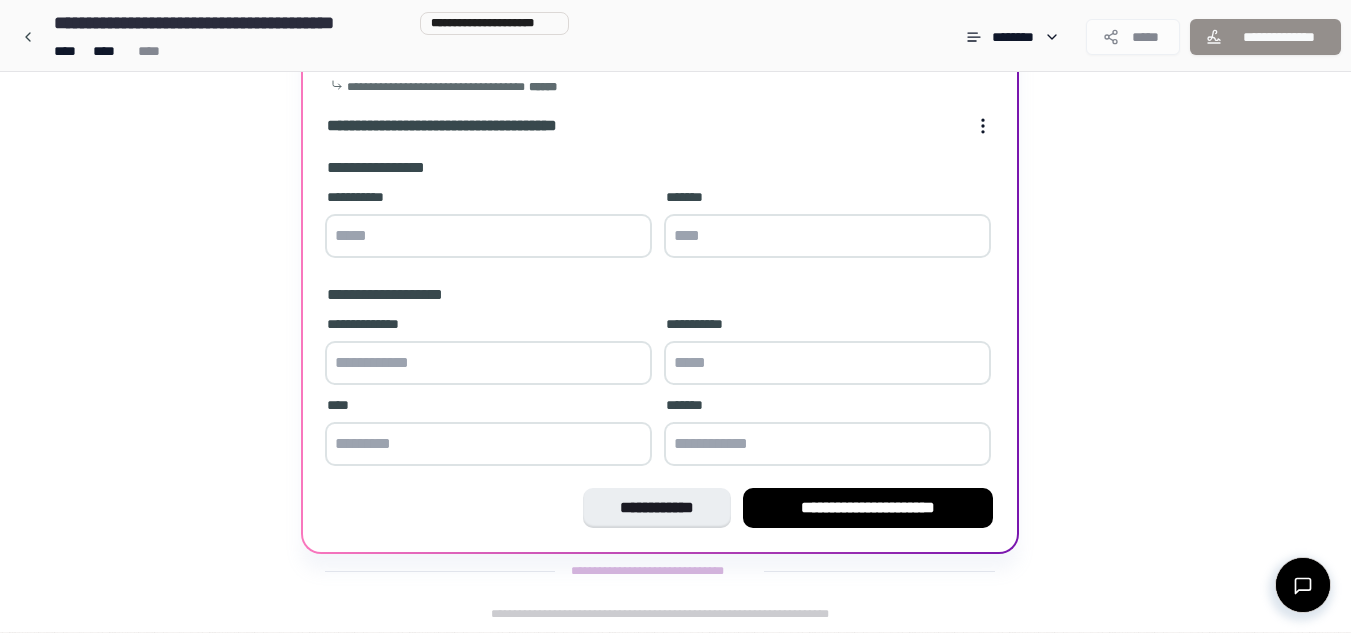 click at bounding box center (488, 236) 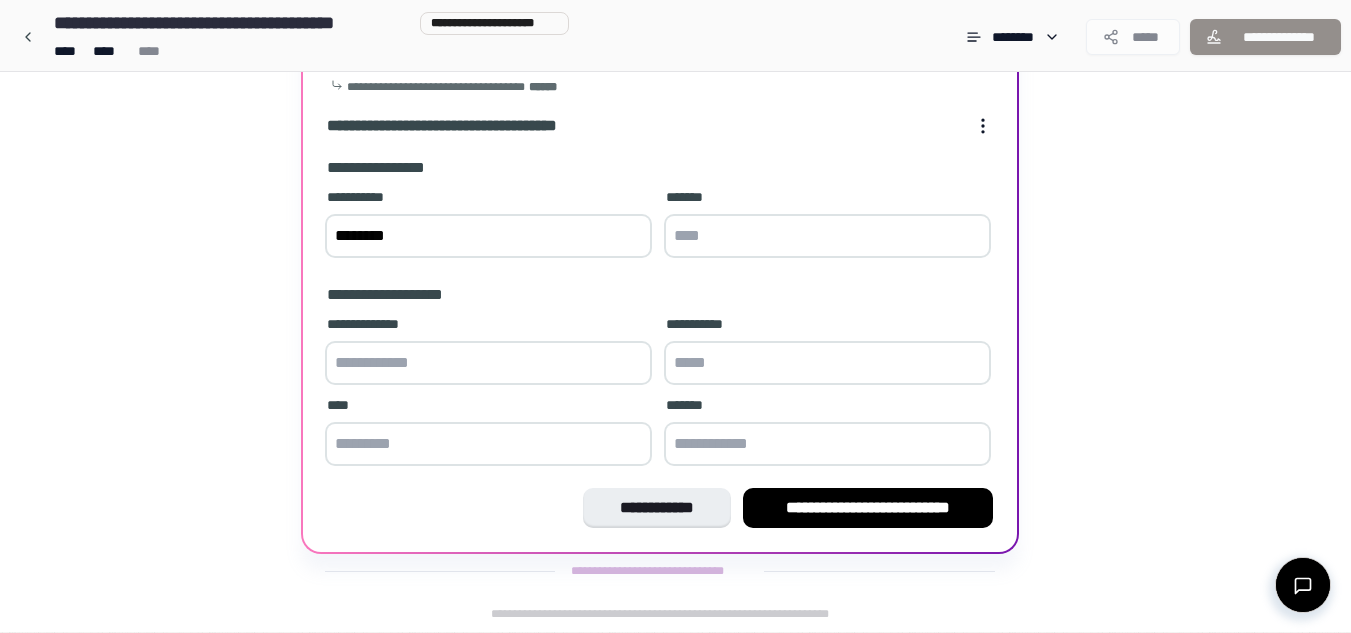 type on "********" 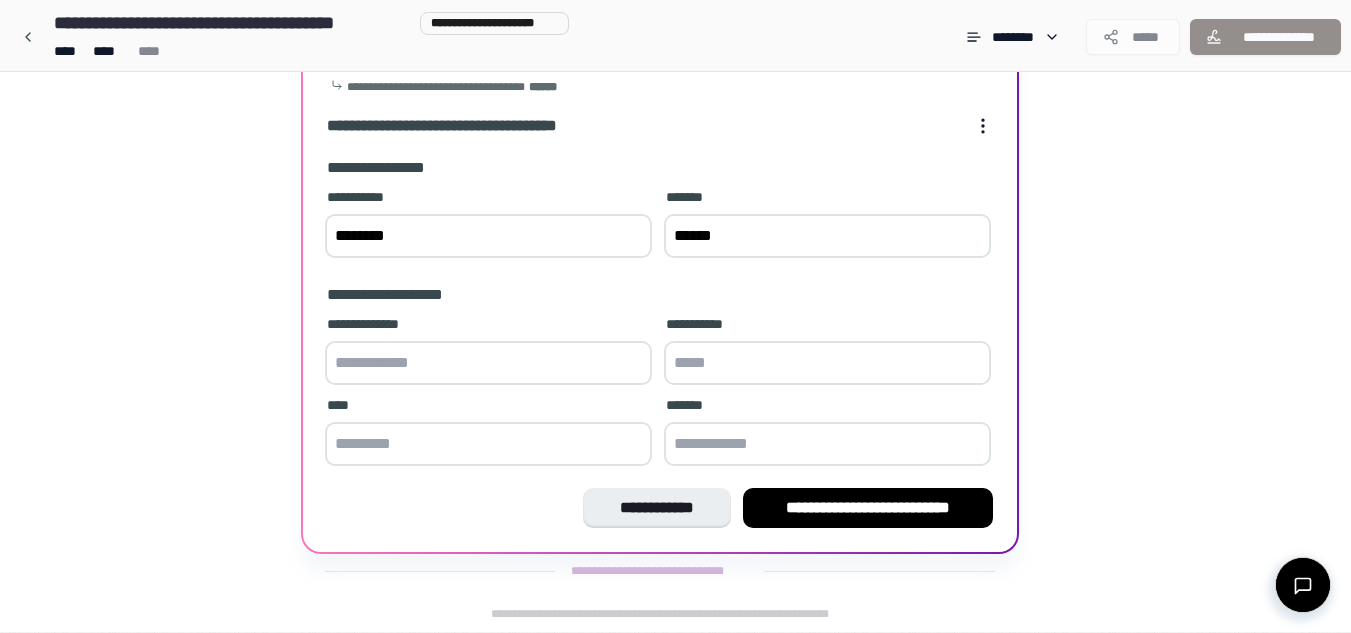 type on "******" 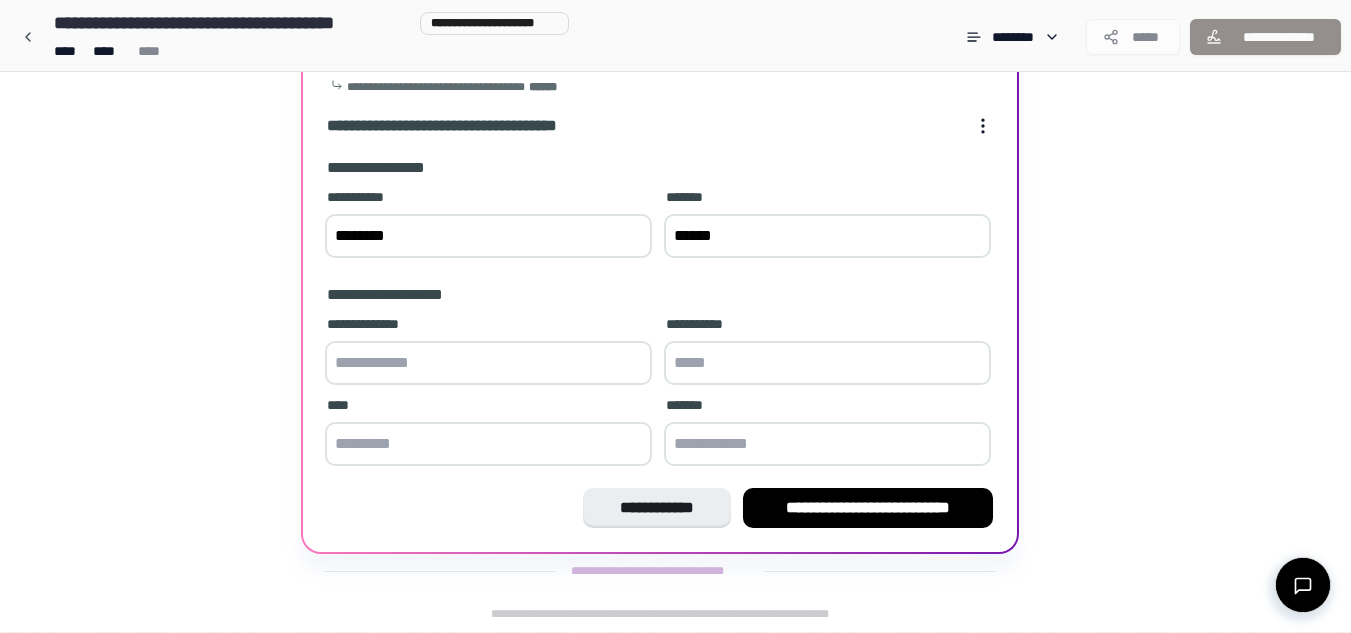 click at bounding box center (488, 363) 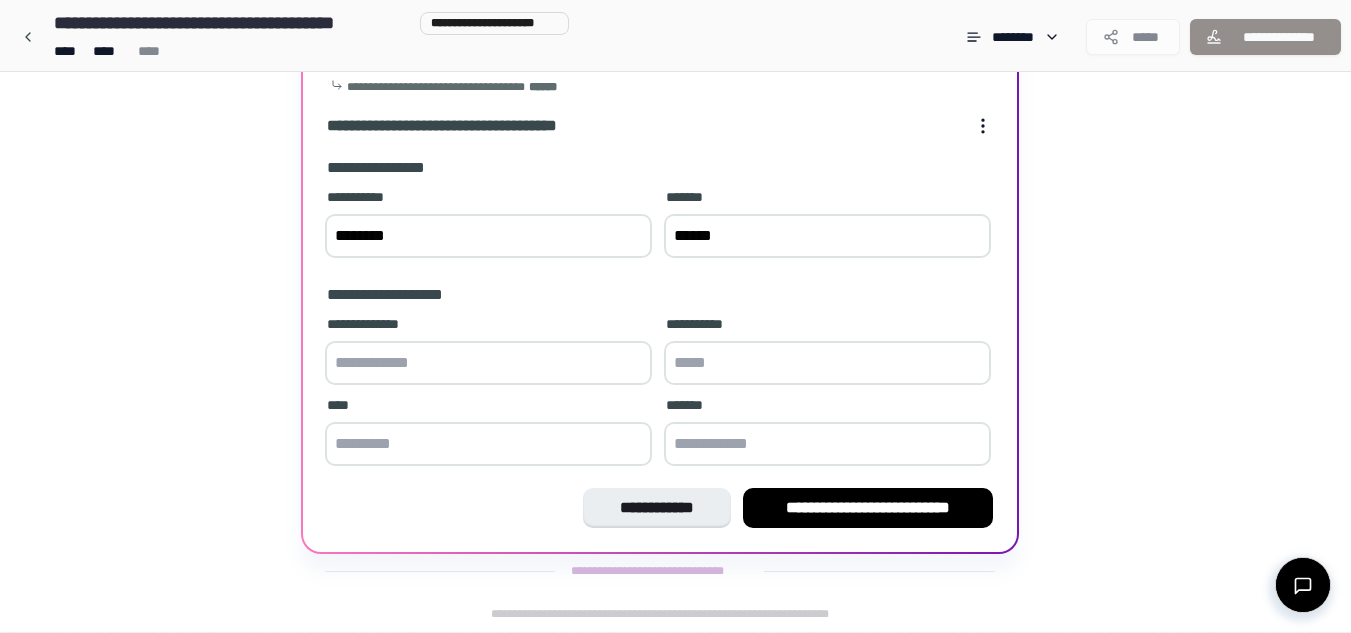 click at bounding box center [827, 363] 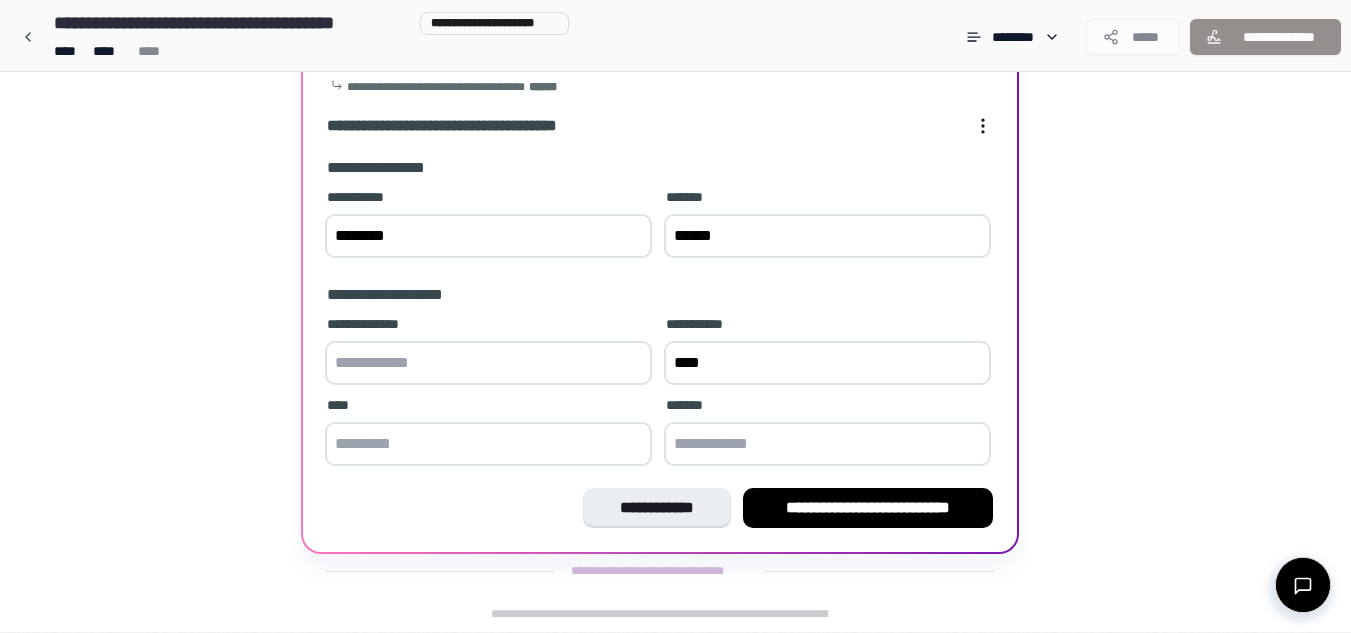 type on "****" 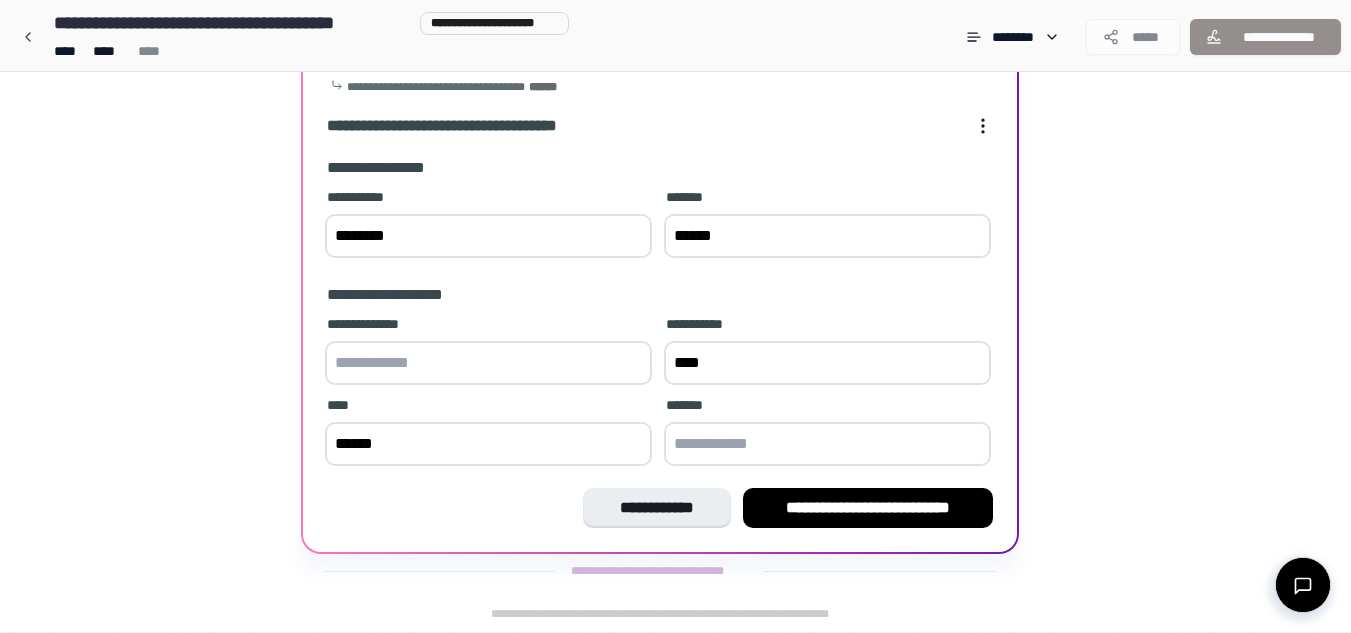 type on "******" 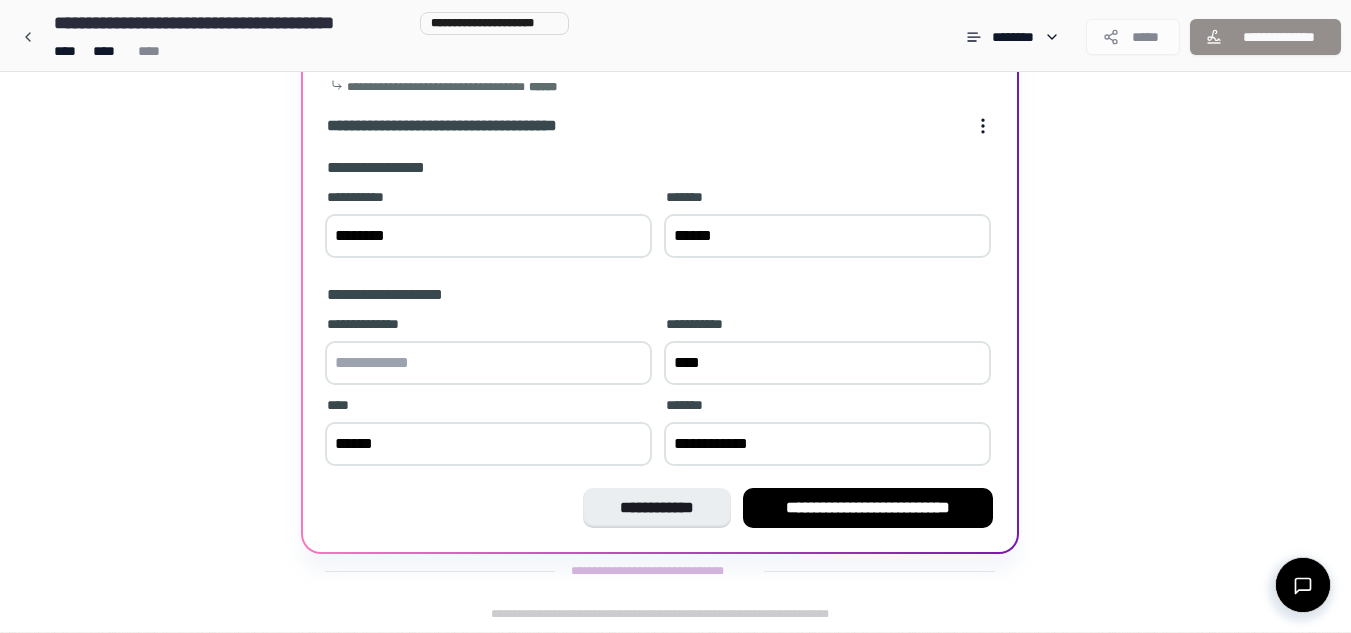 type on "**********" 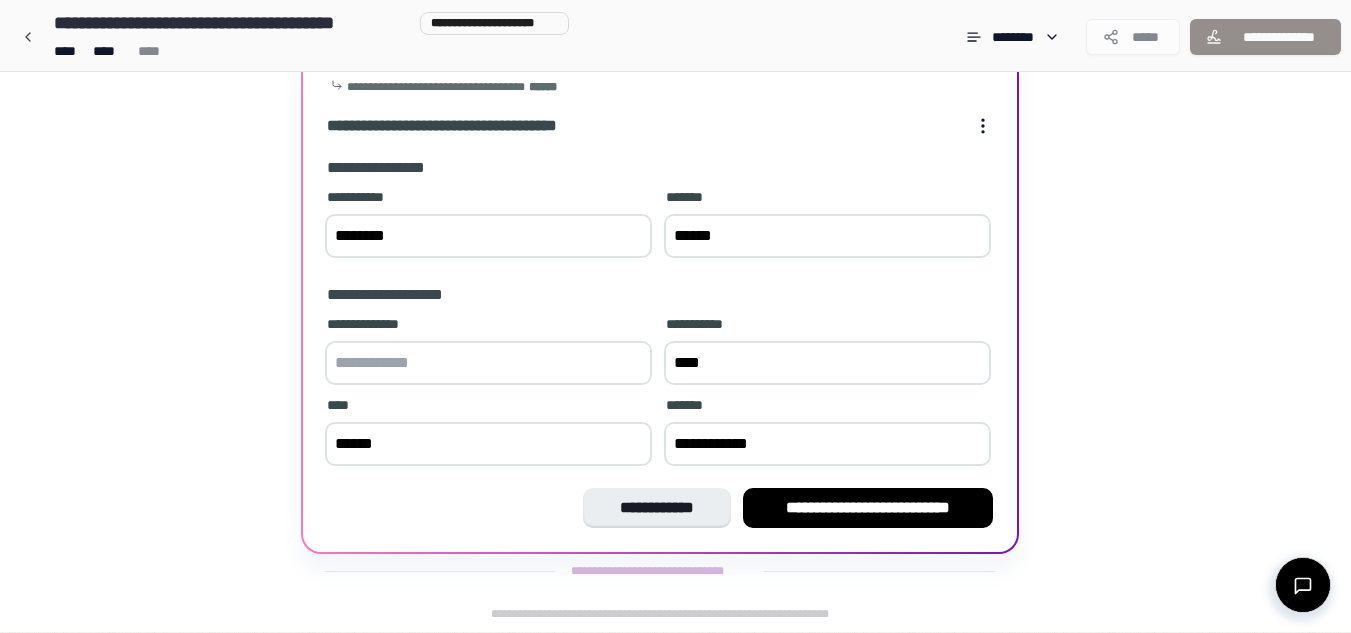click at bounding box center (488, 363) 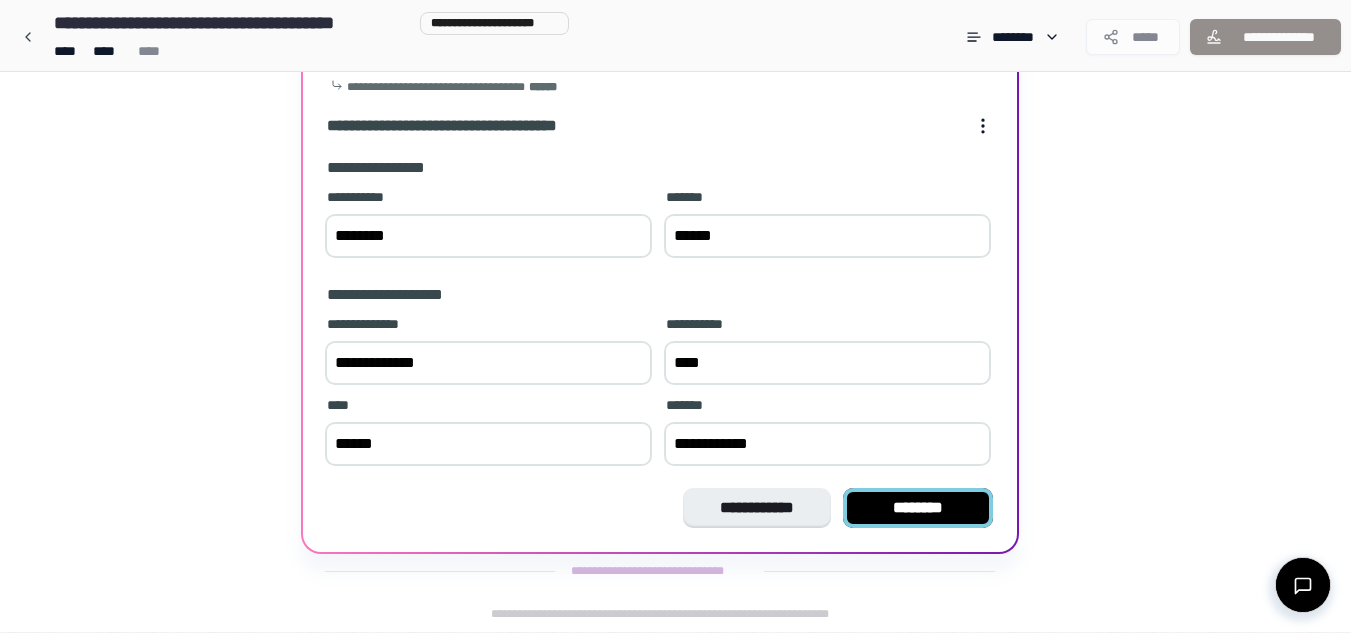 type on "**********" 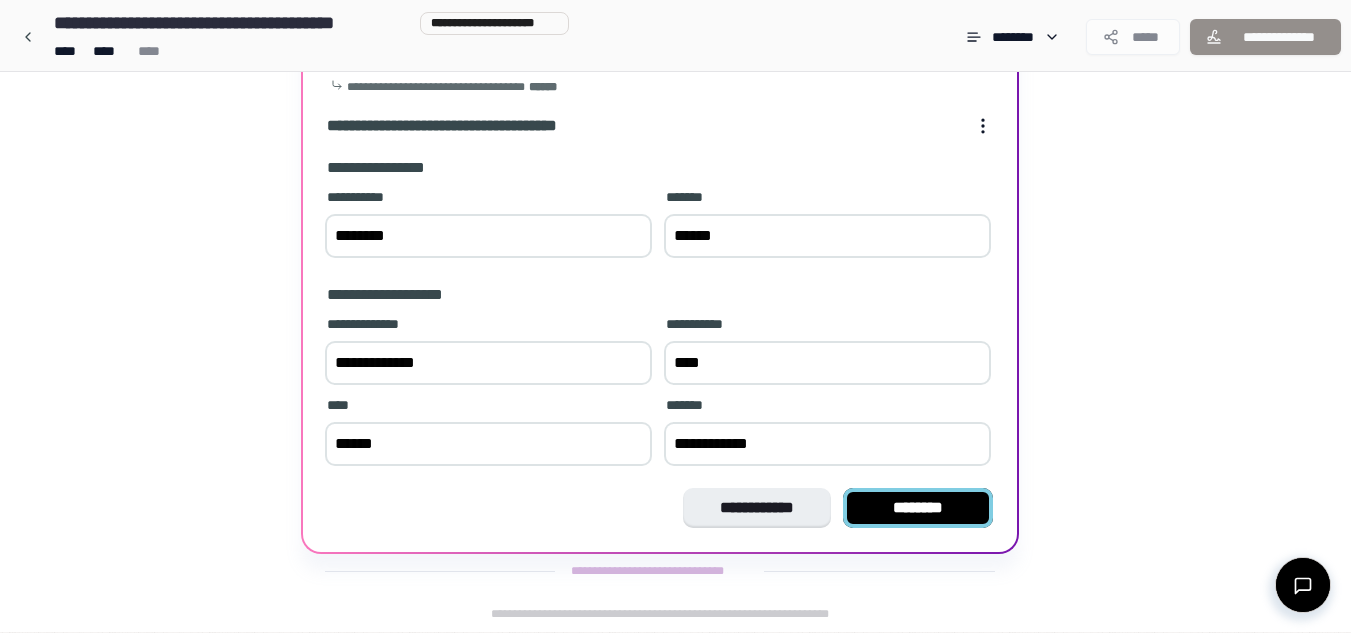 click on "********" at bounding box center [918, 508] 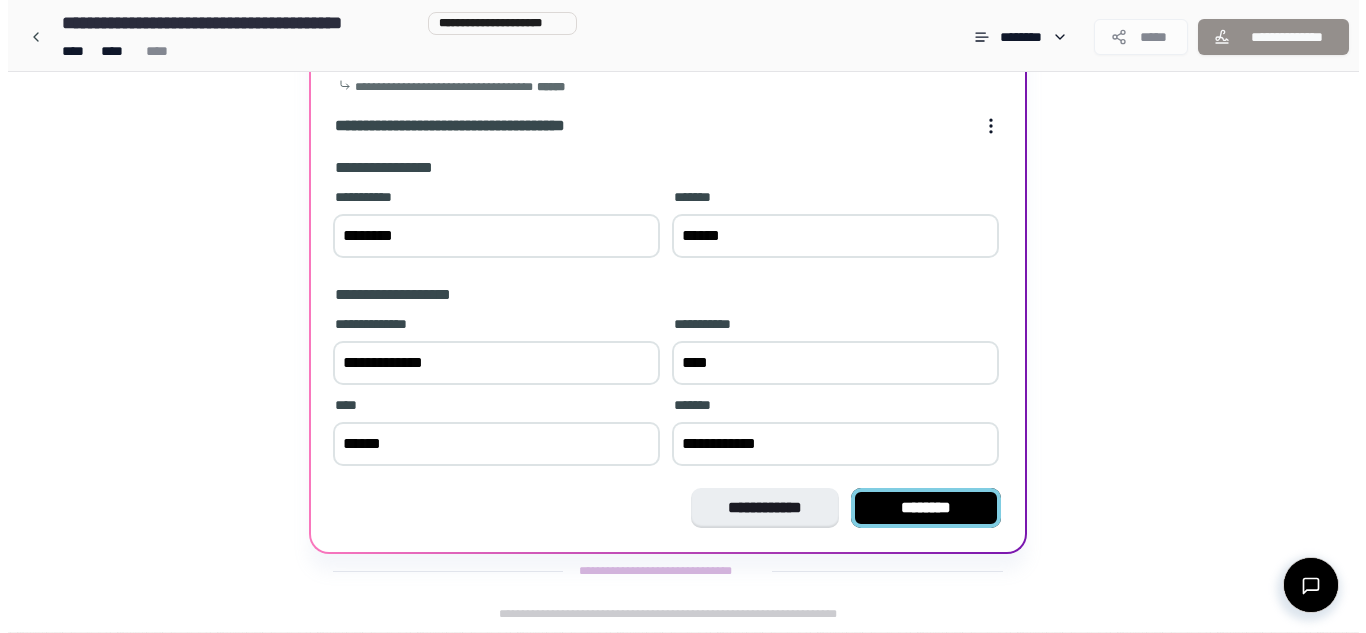 scroll, scrollTop: 0, scrollLeft: 0, axis: both 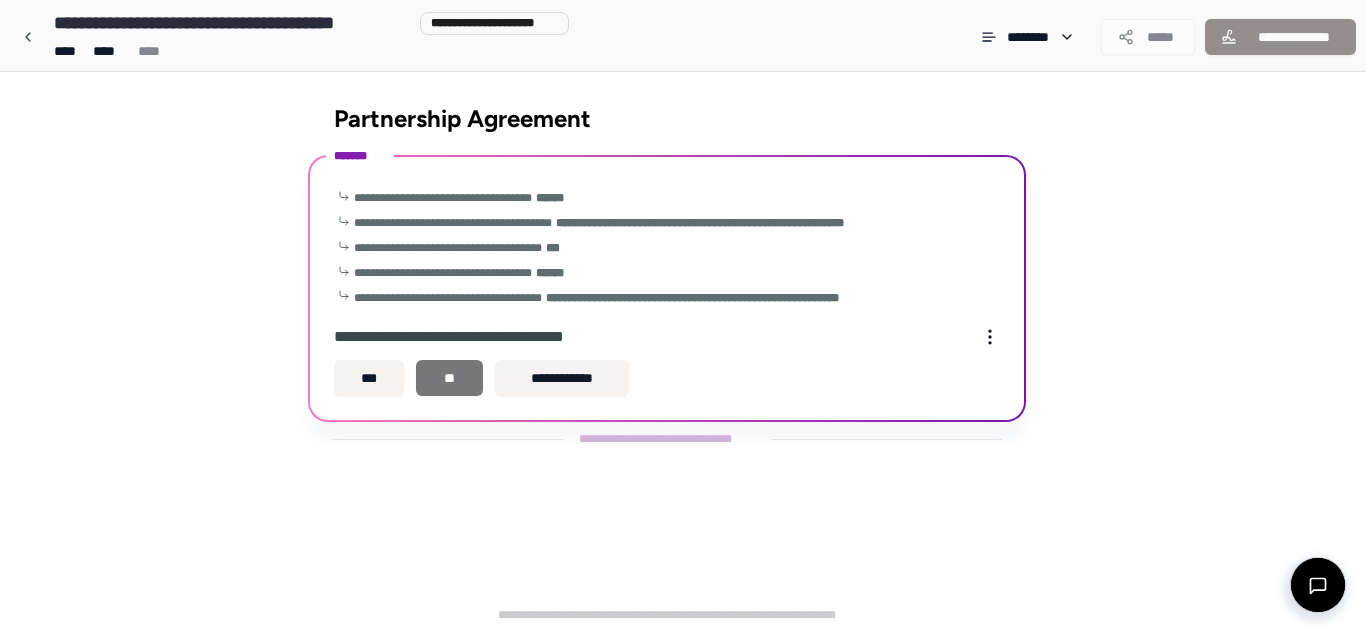 click on "**" at bounding box center [449, 378] 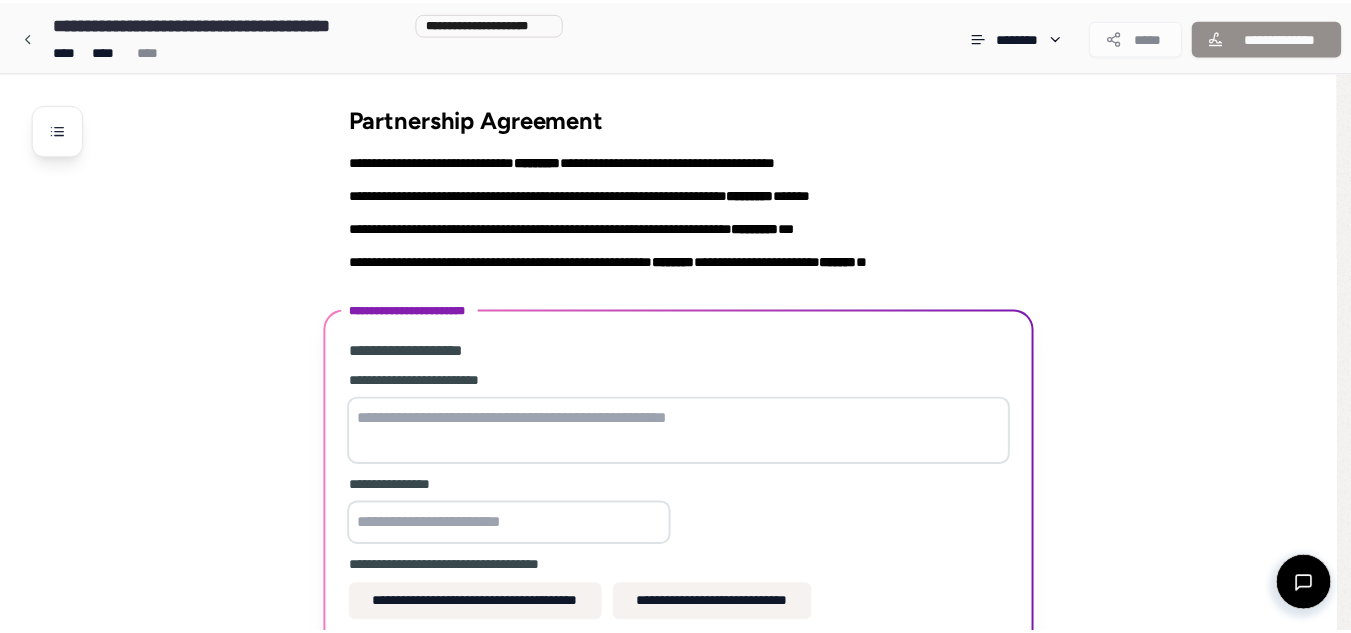 scroll, scrollTop: 301, scrollLeft: 0, axis: vertical 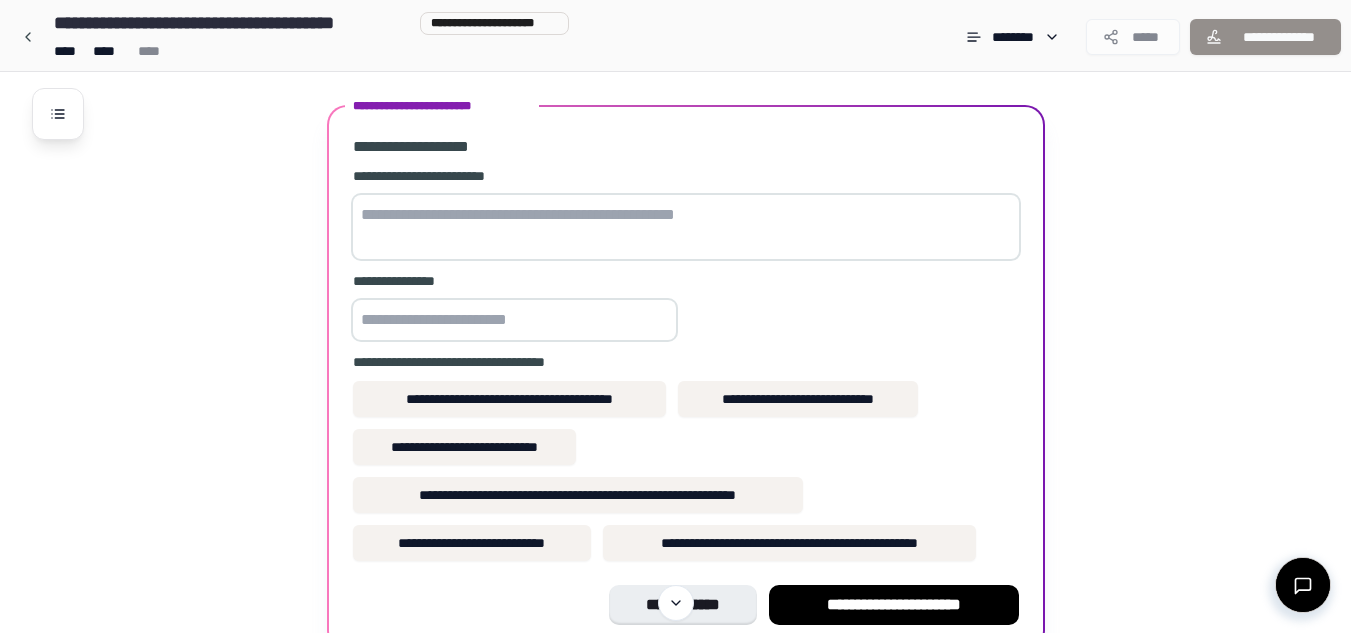 click at bounding box center (686, 227) 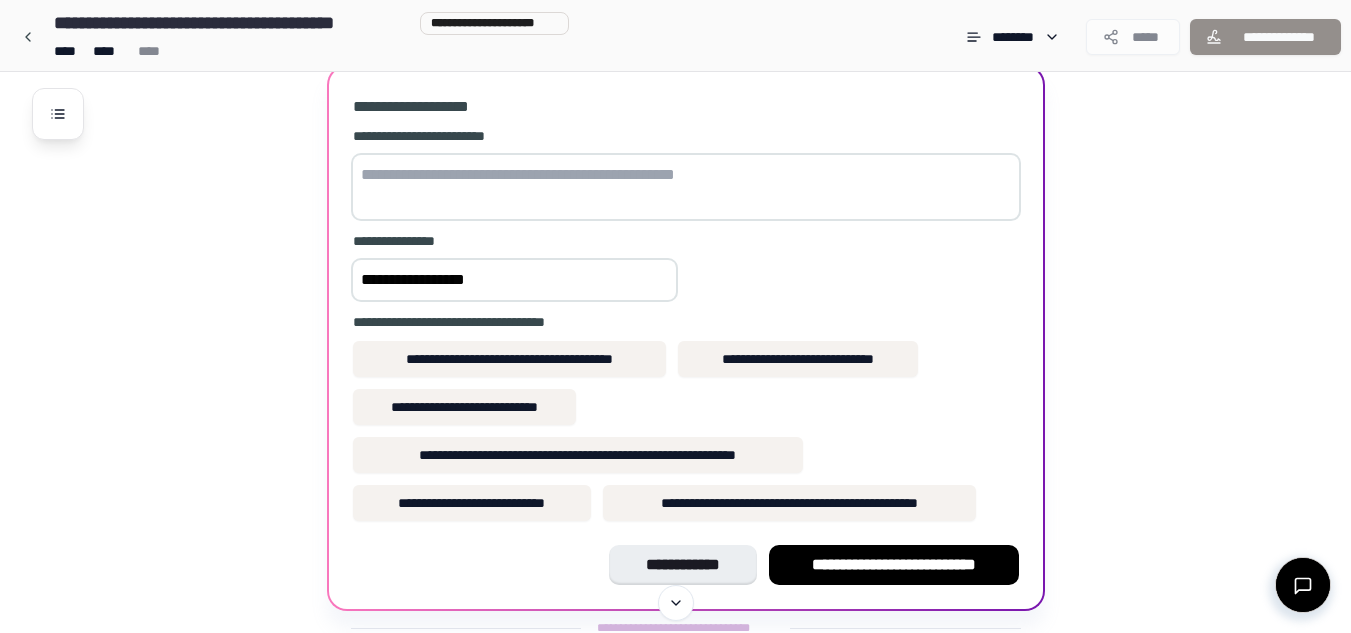 scroll, scrollTop: 285, scrollLeft: 0, axis: vertical 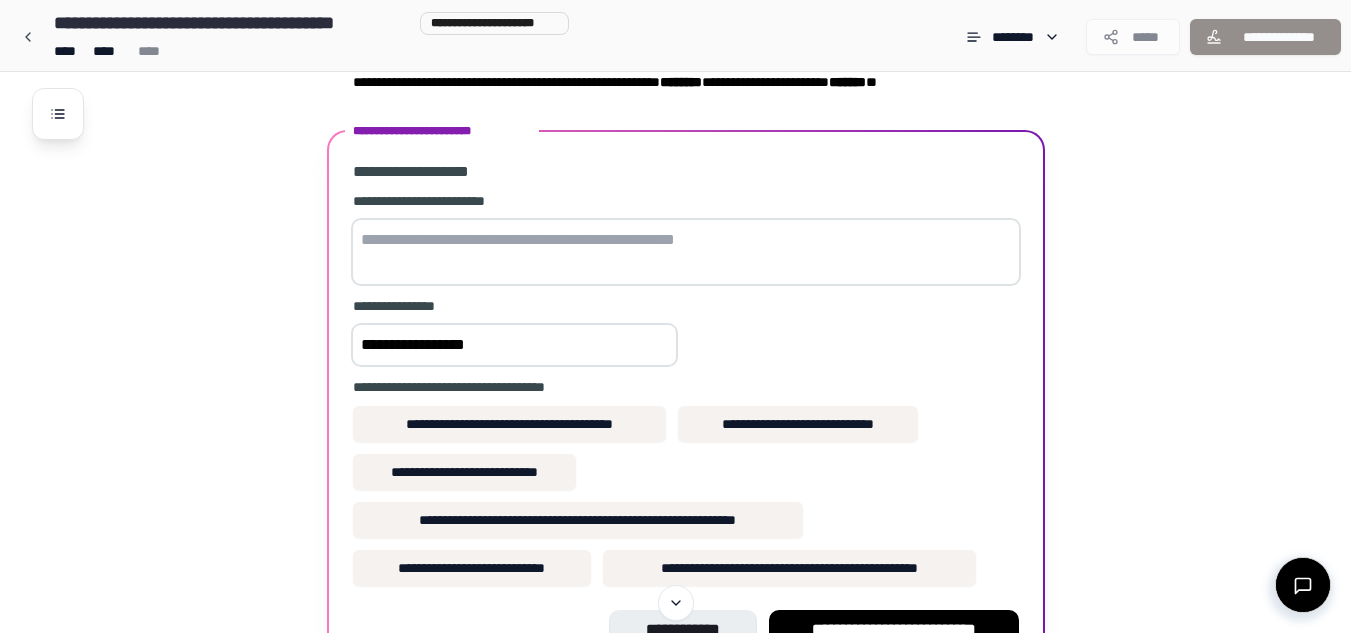 type on "**********" 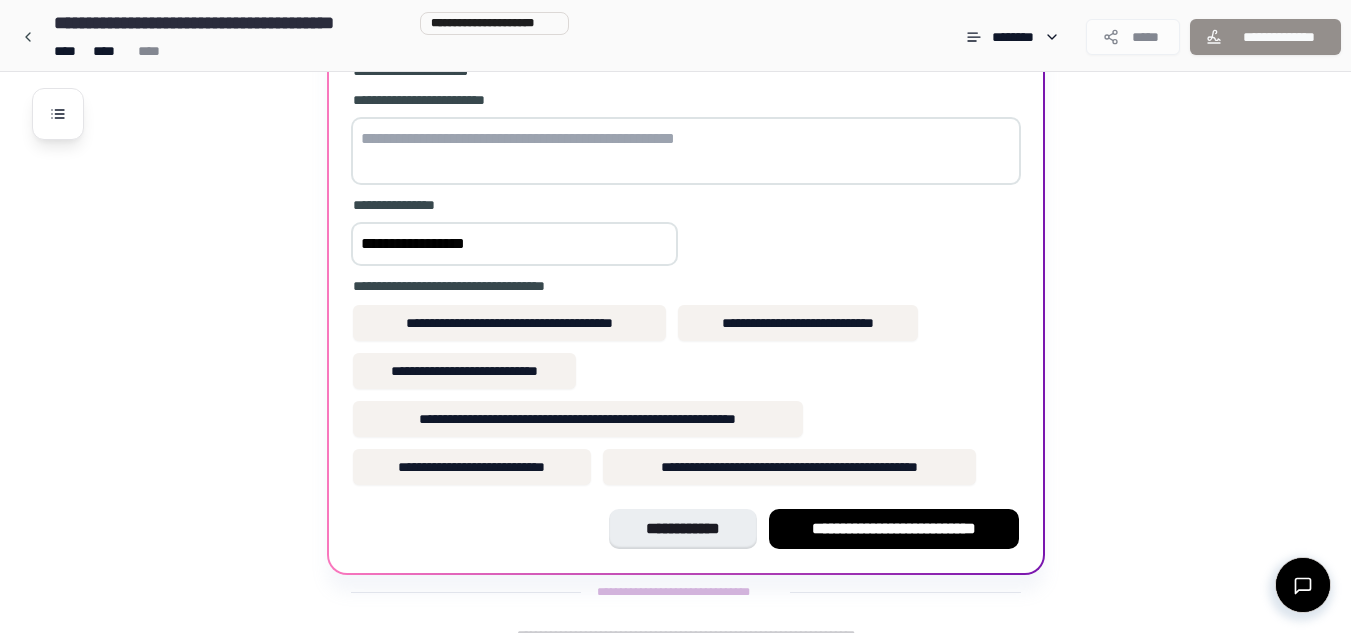 scroll, scrollTop: 300, scrollLeft: 0, axis: vertical 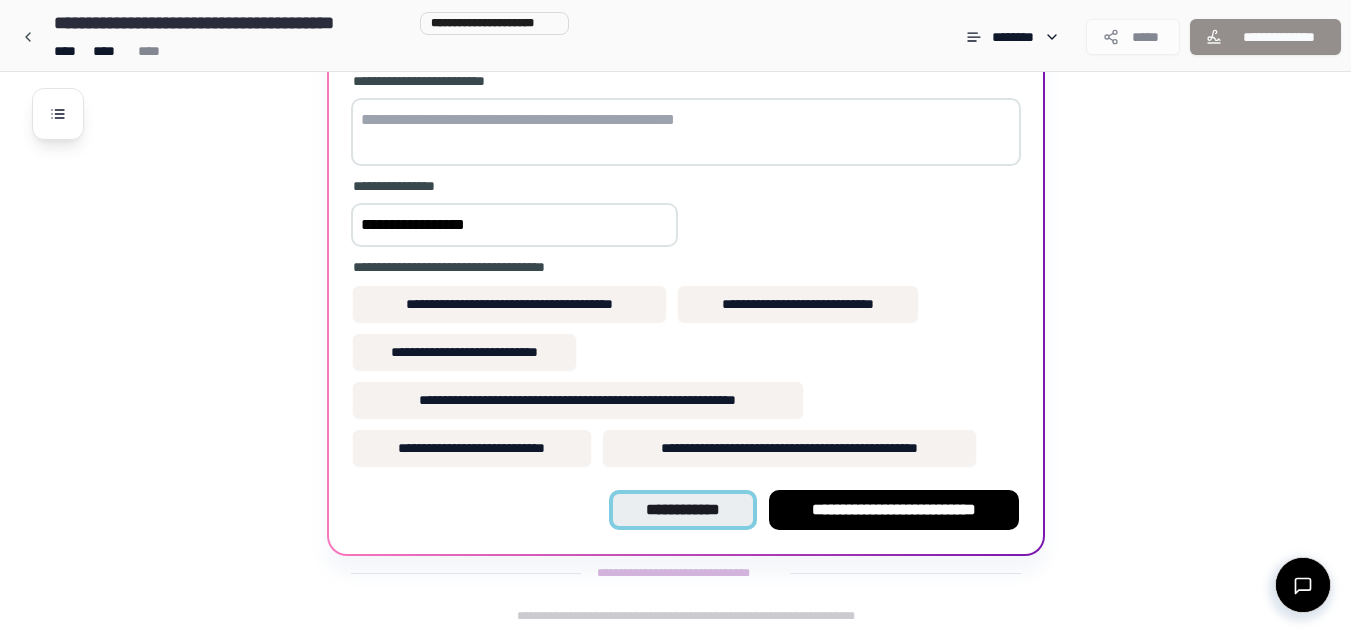 click on "**********" at bounding box center [682, 510] 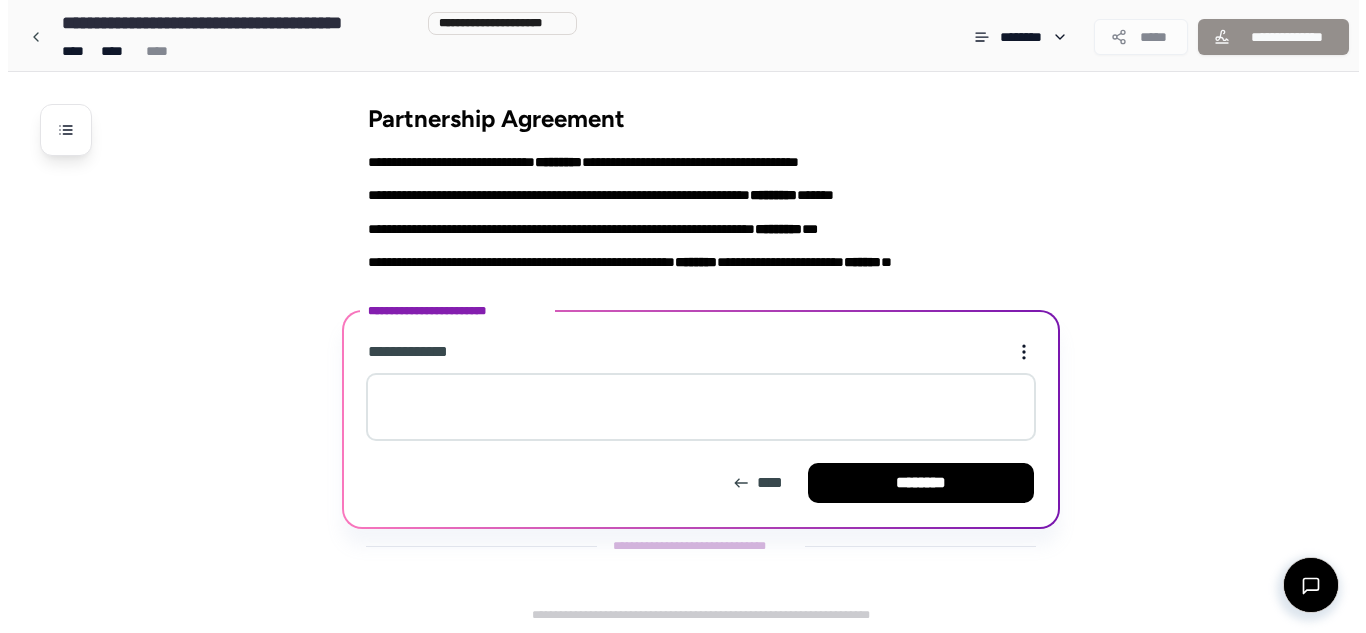 scroll, scrollTop: 0, scrollLeft: 0, axis: both 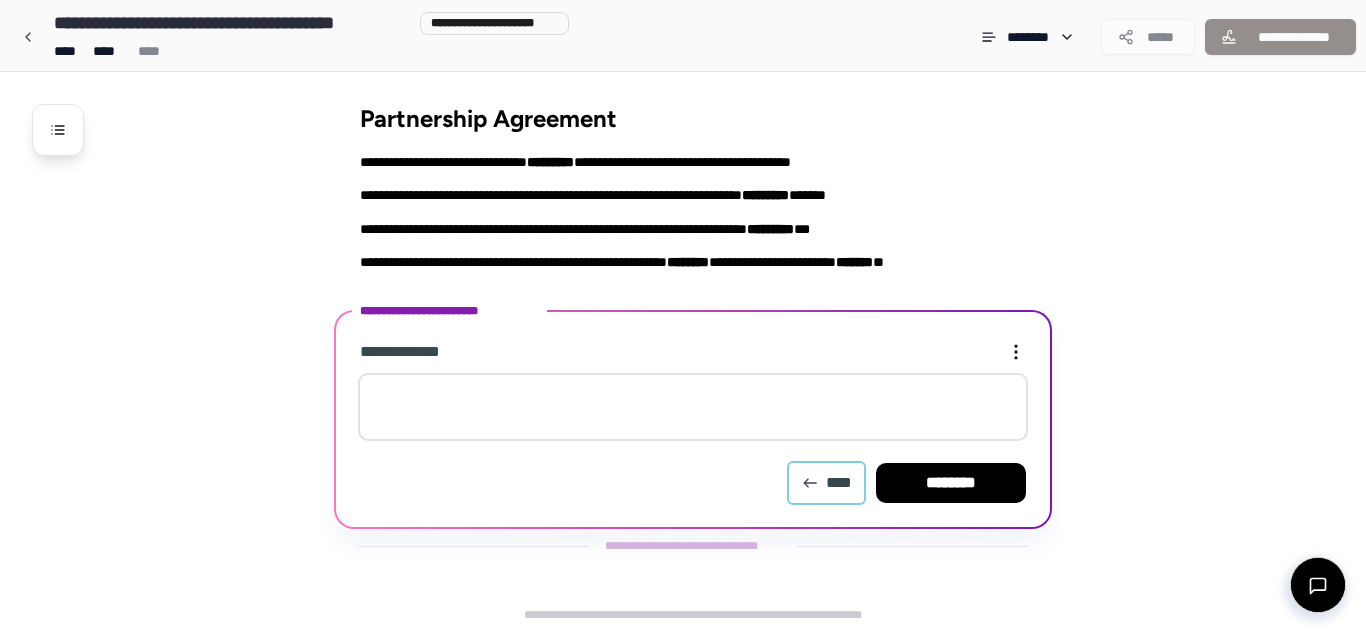 click on "****" at bounding box center (826, 483) 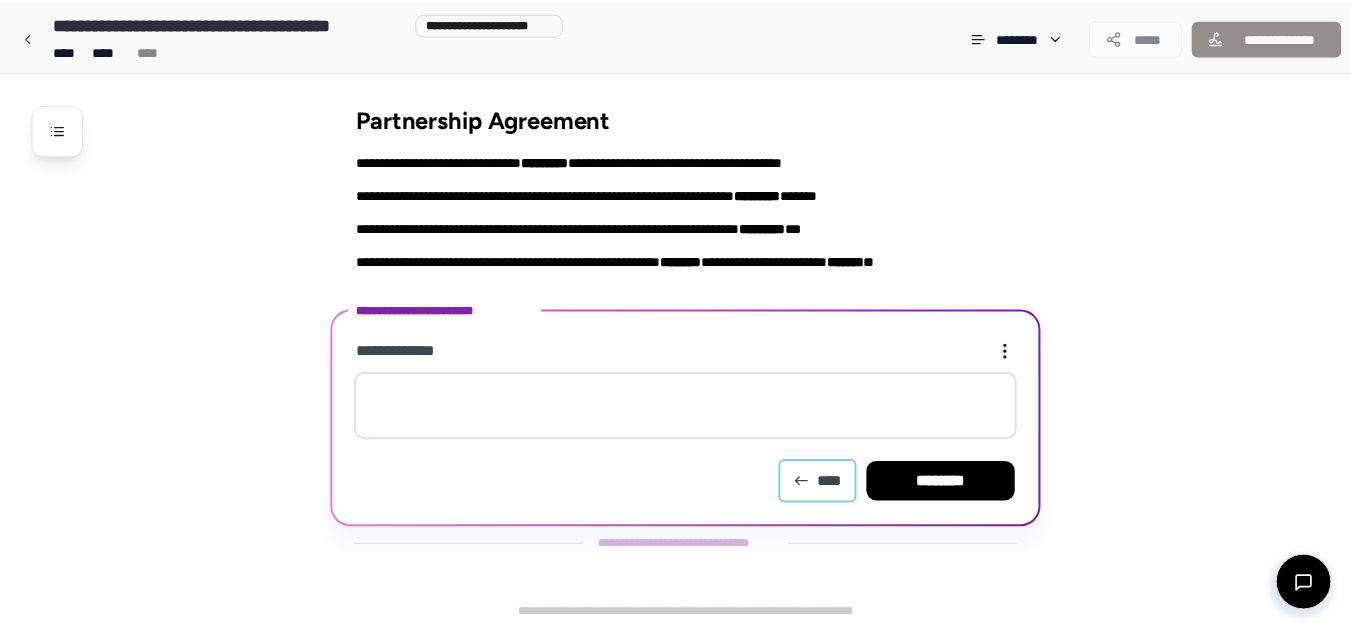scroll, scrollTop: 301, scrollLeft: 0, axis: vertical 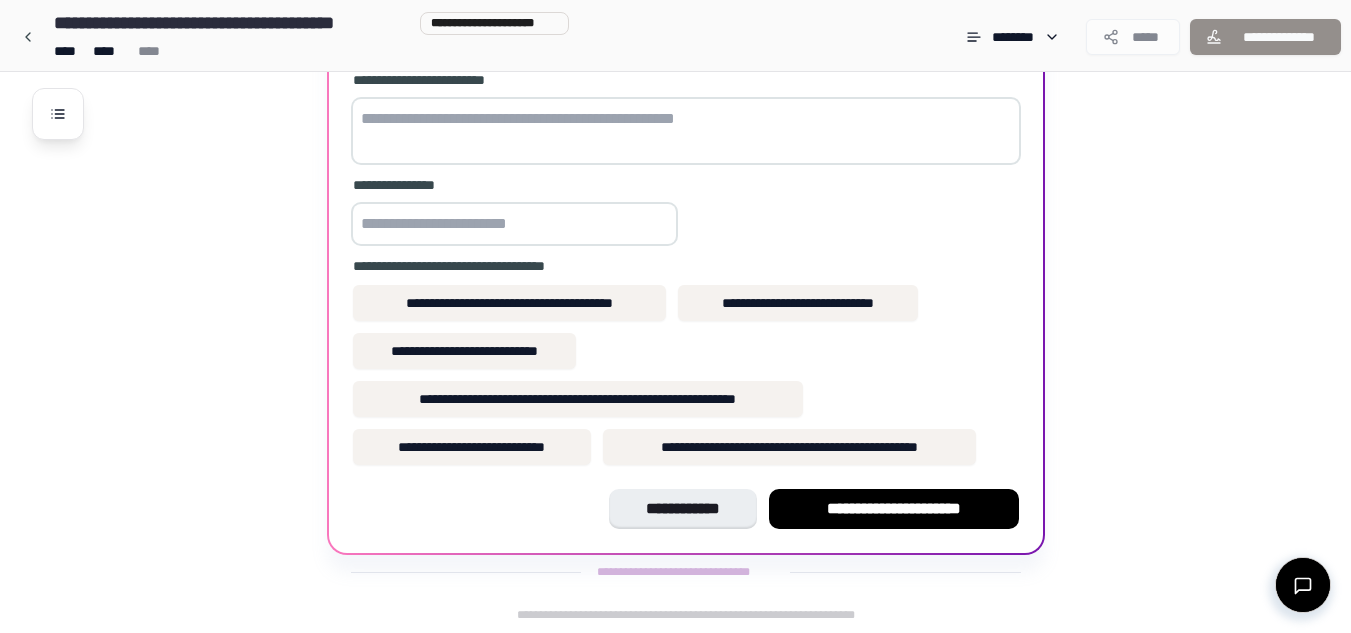 click at bounding box center [514, 224] 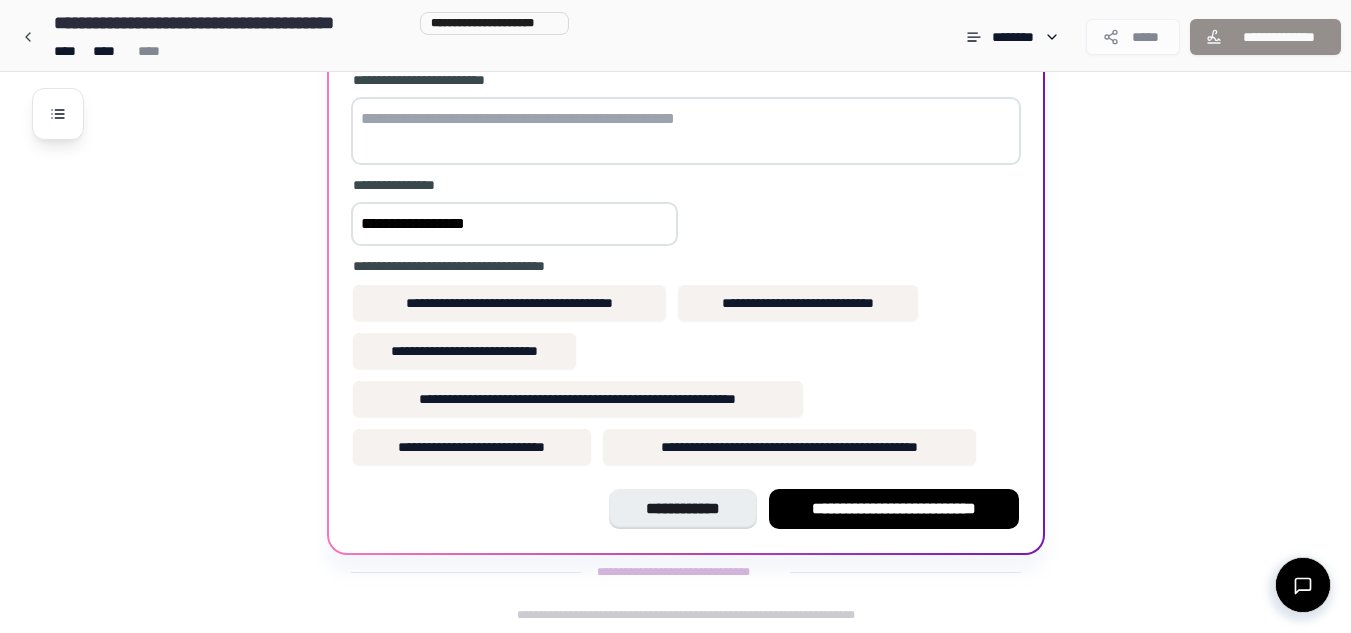 type on "**********" 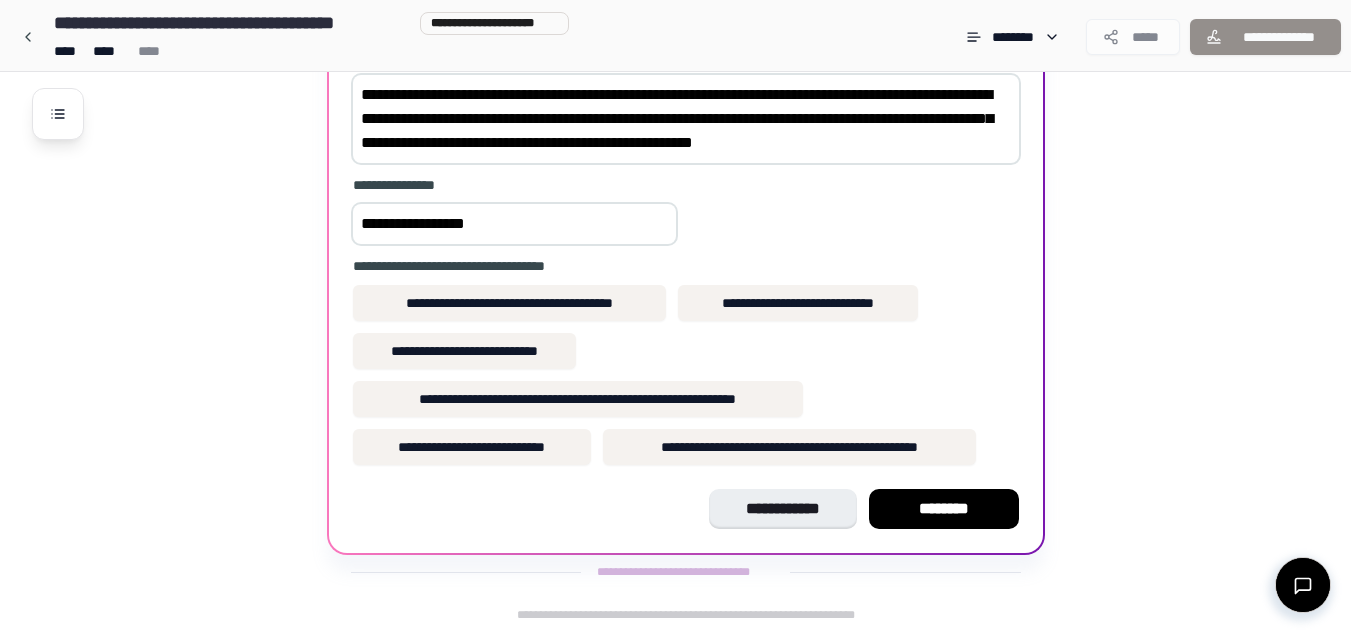scroll, scrollTop: 349, scrollLeft: 0, axis: vertical 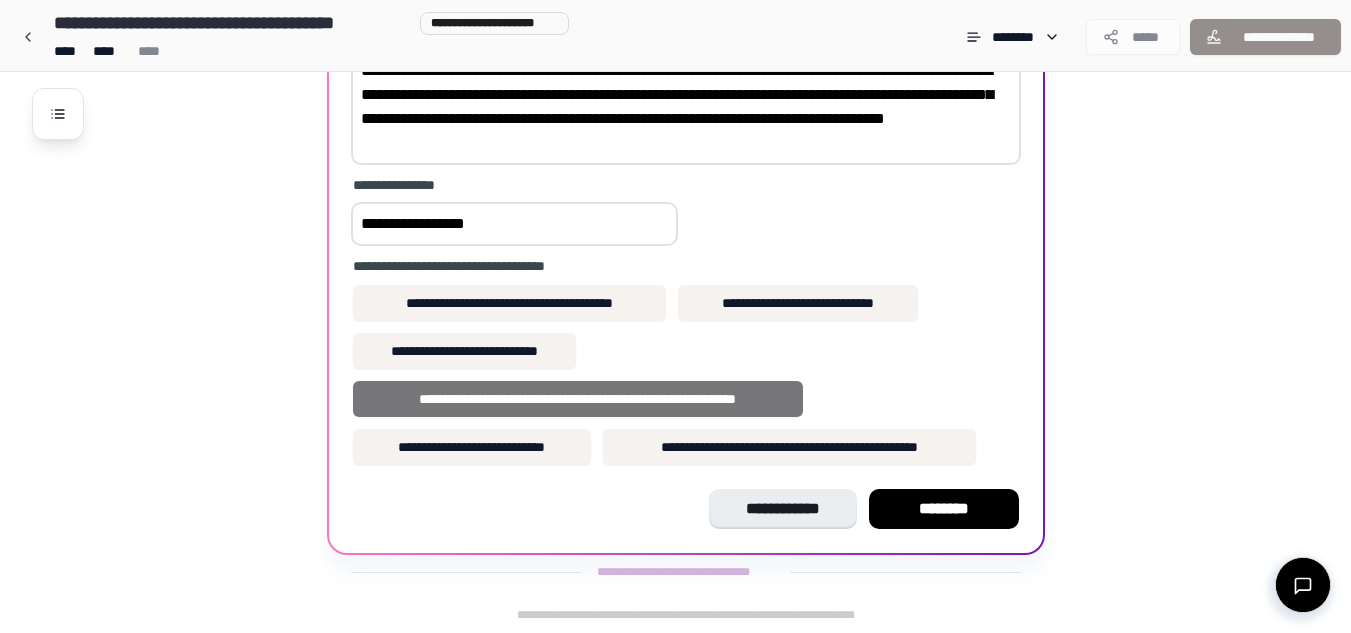 type on "**********" 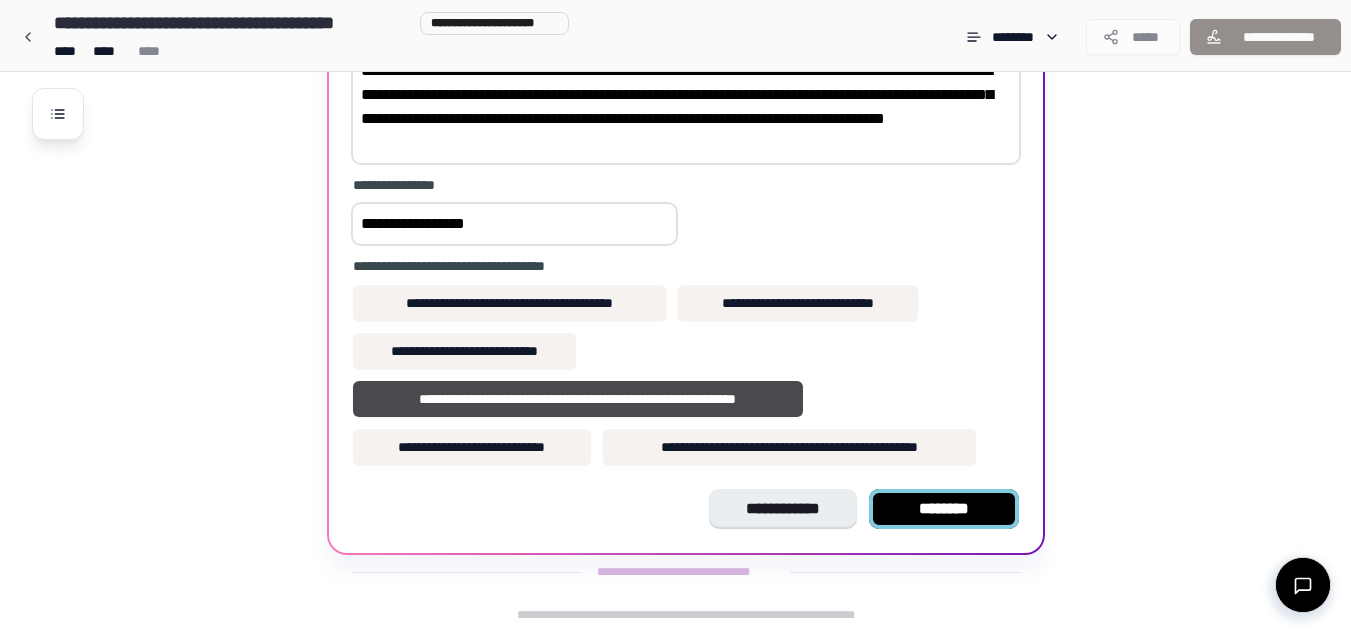 click on "********" at bounding box center [944, 509] 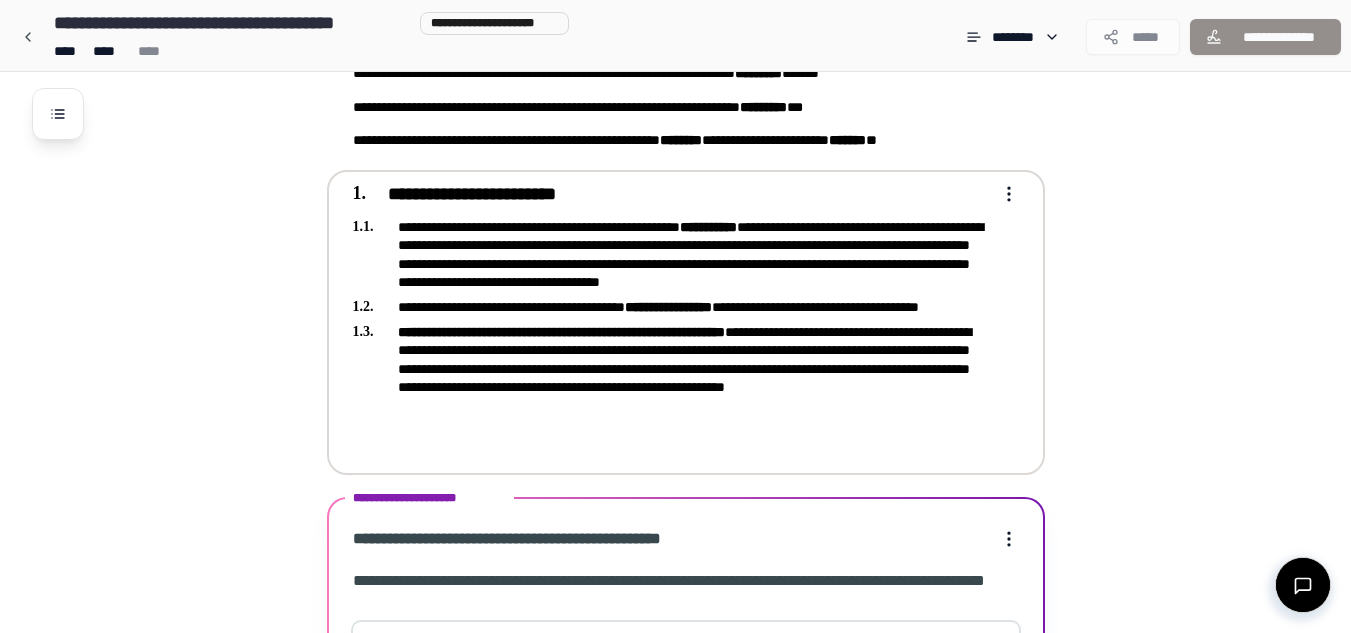 scroll, scrollTop: 487, scrollLeft: 0, axis: vertical 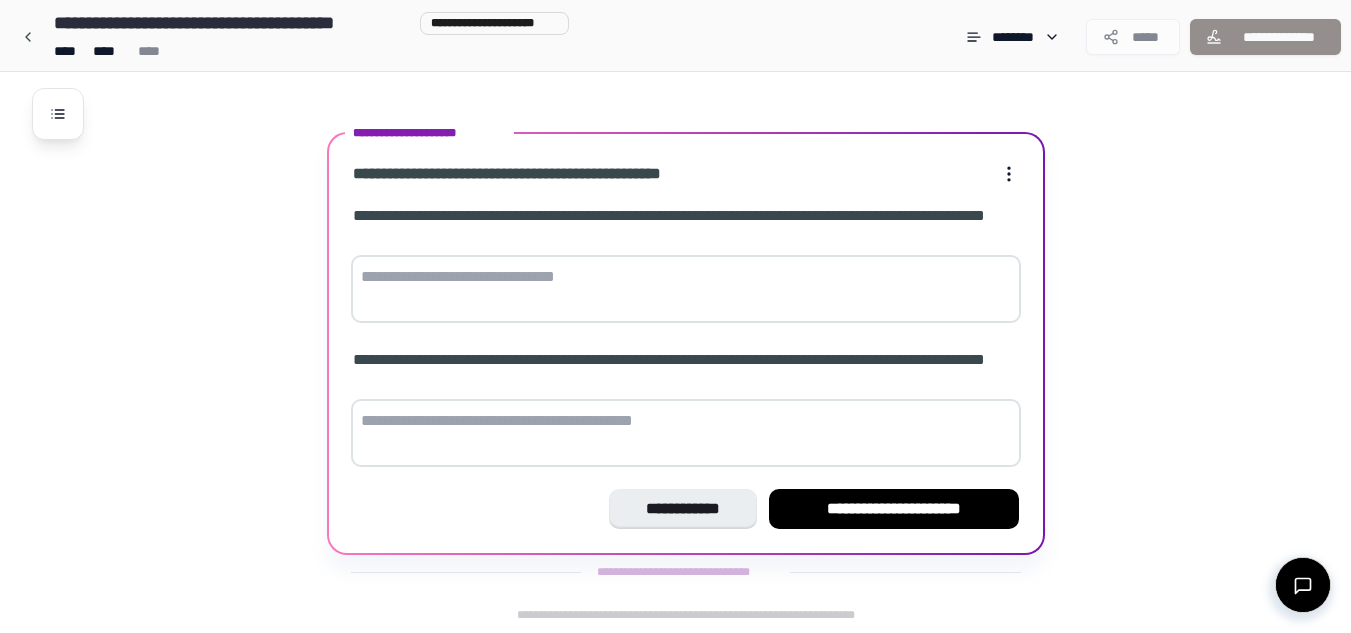 click on "**********" at bounding box center [701, 109] 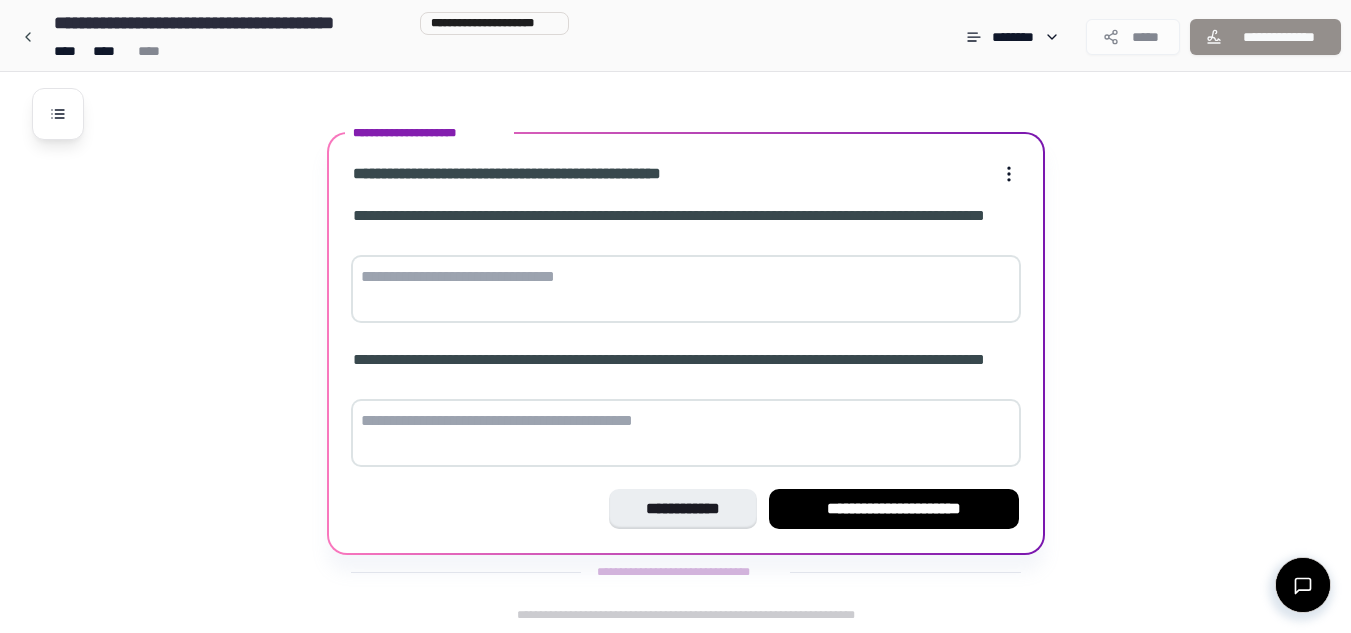 click at bounding box center (686, 289) 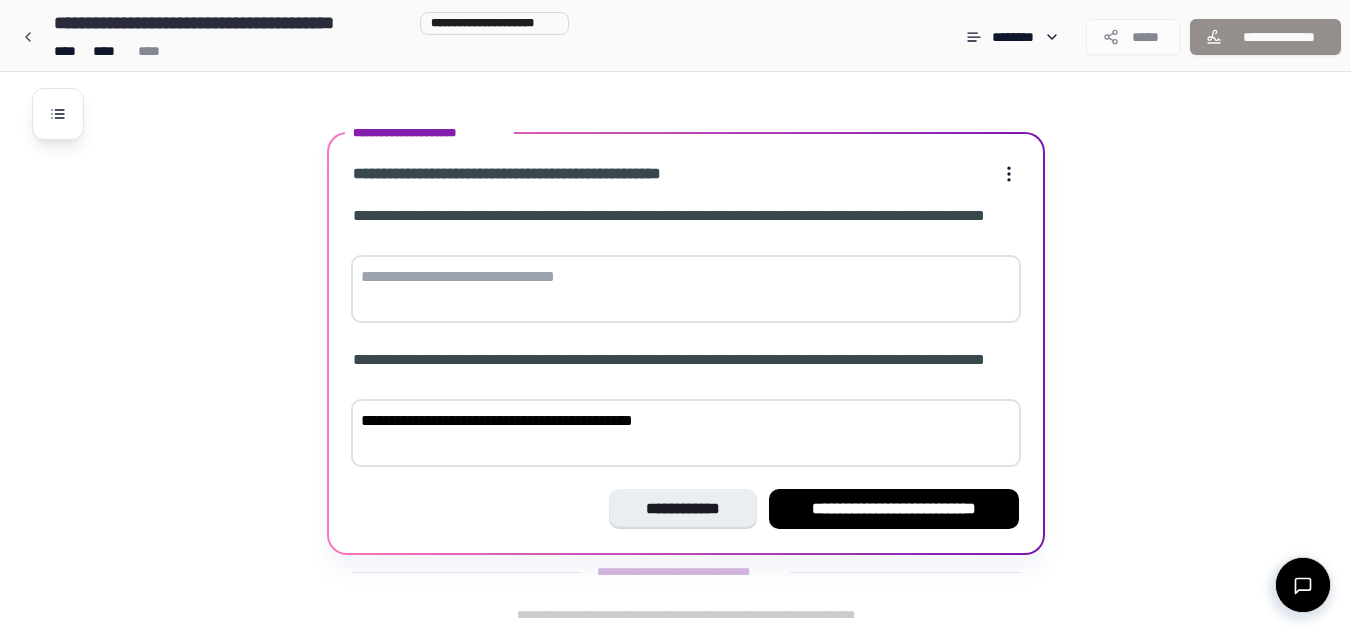 type on "**********" 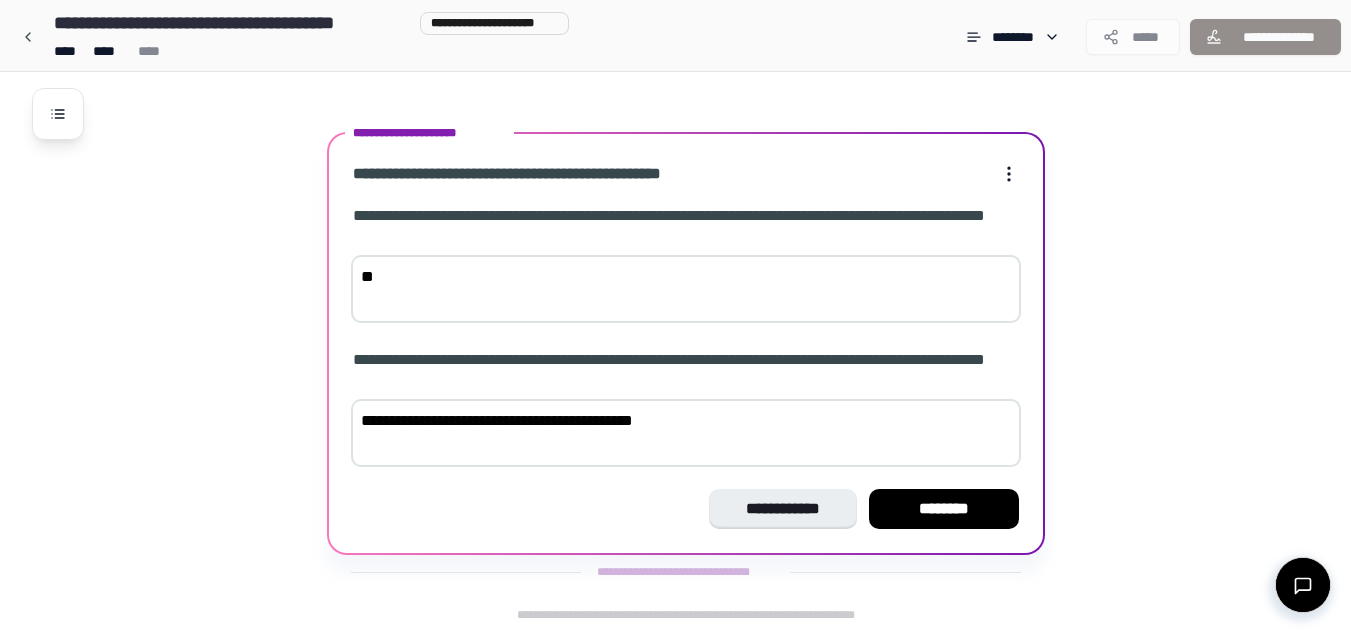 type on "*" 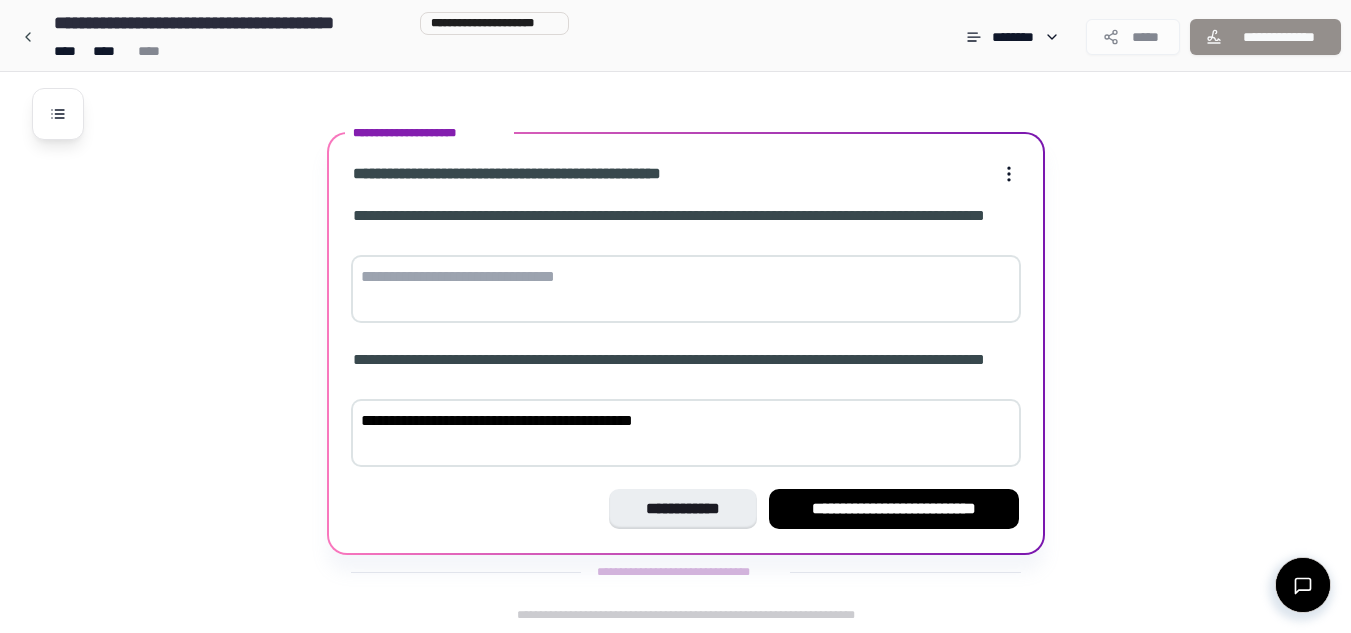type on "*" 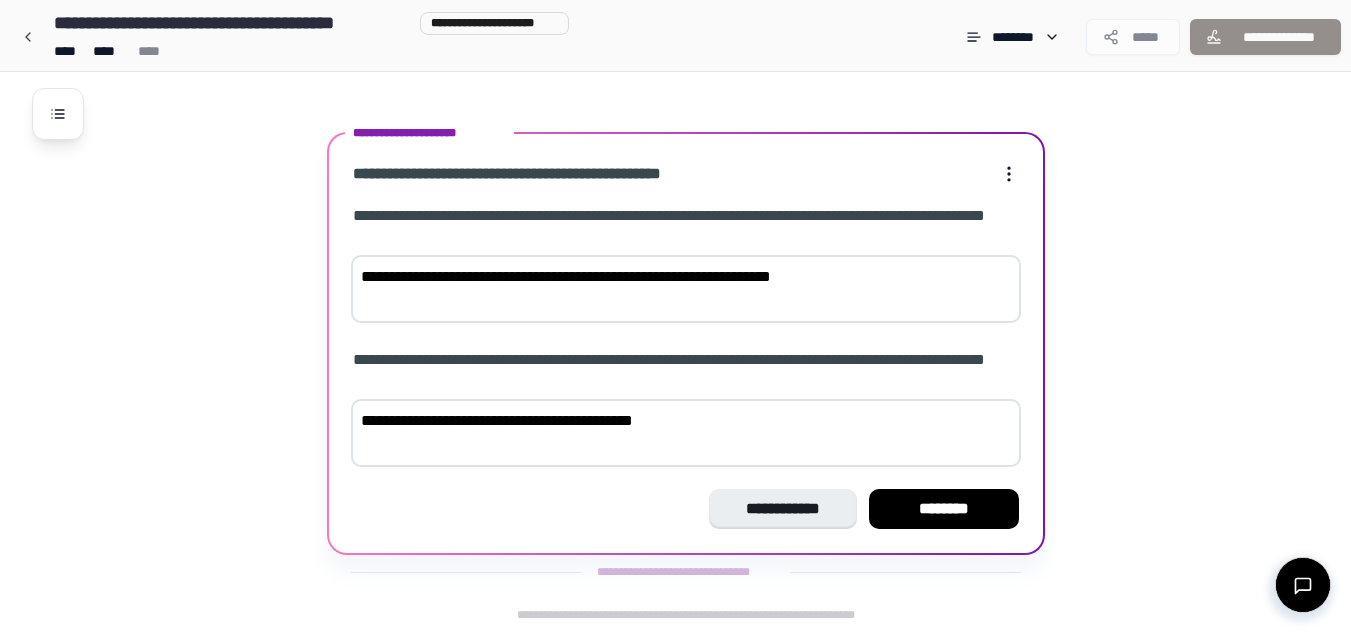 type on "**********" 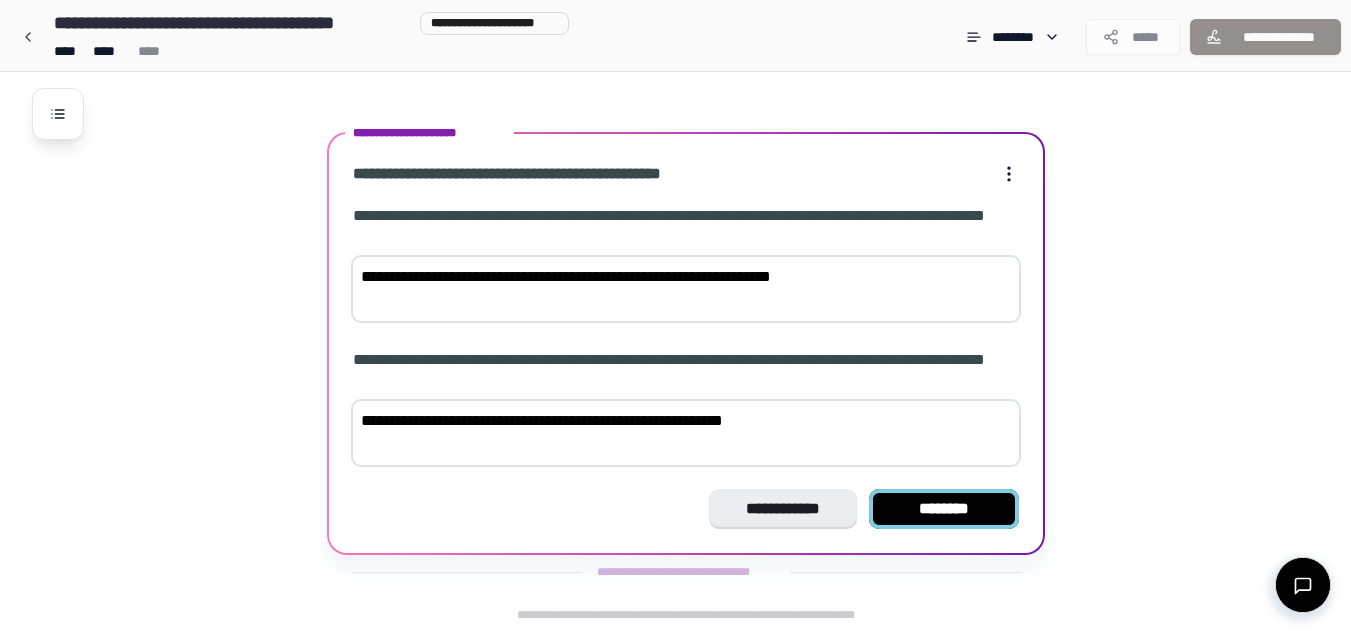 type on "**********" 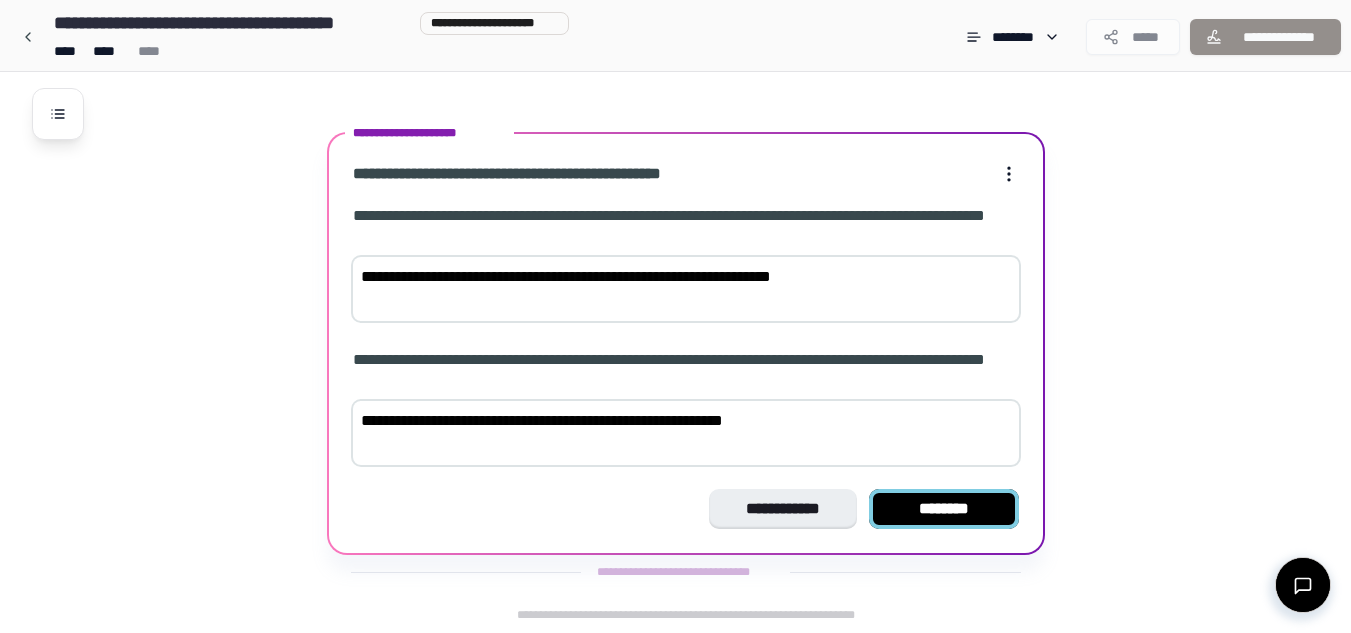 click on "********" at bounding box center (944, 509) 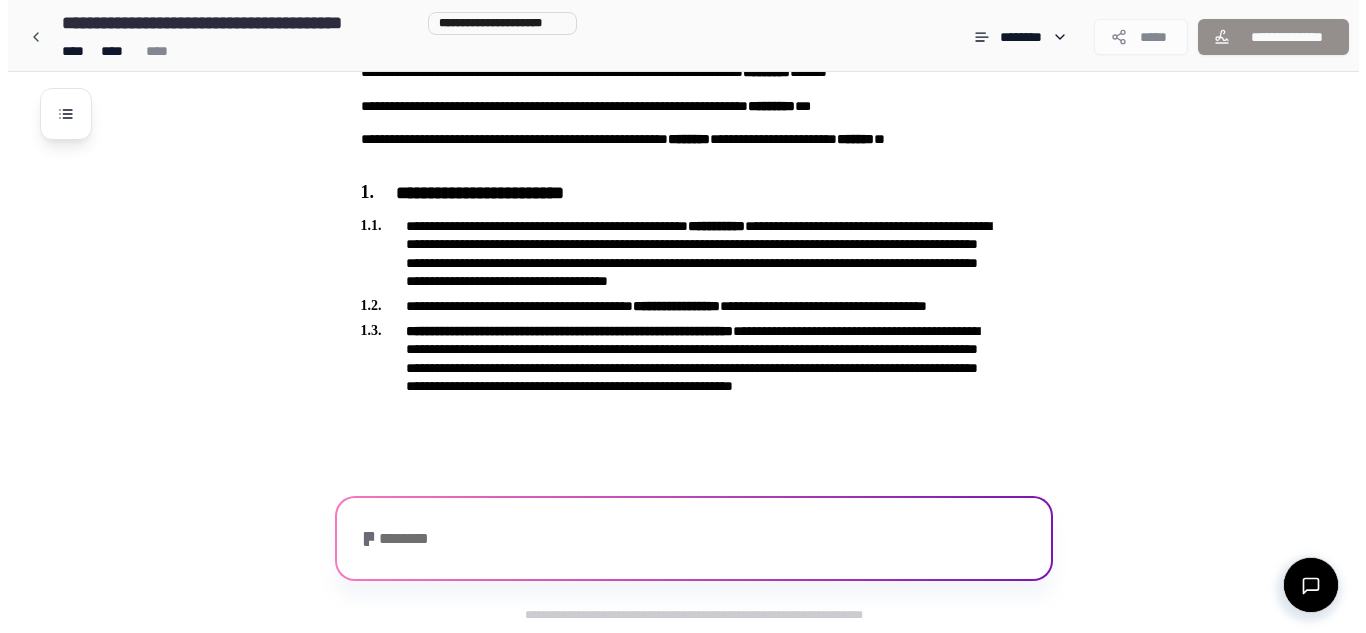 scroll, scrollTop: 122, scrollLeft: 0, axis: vertical 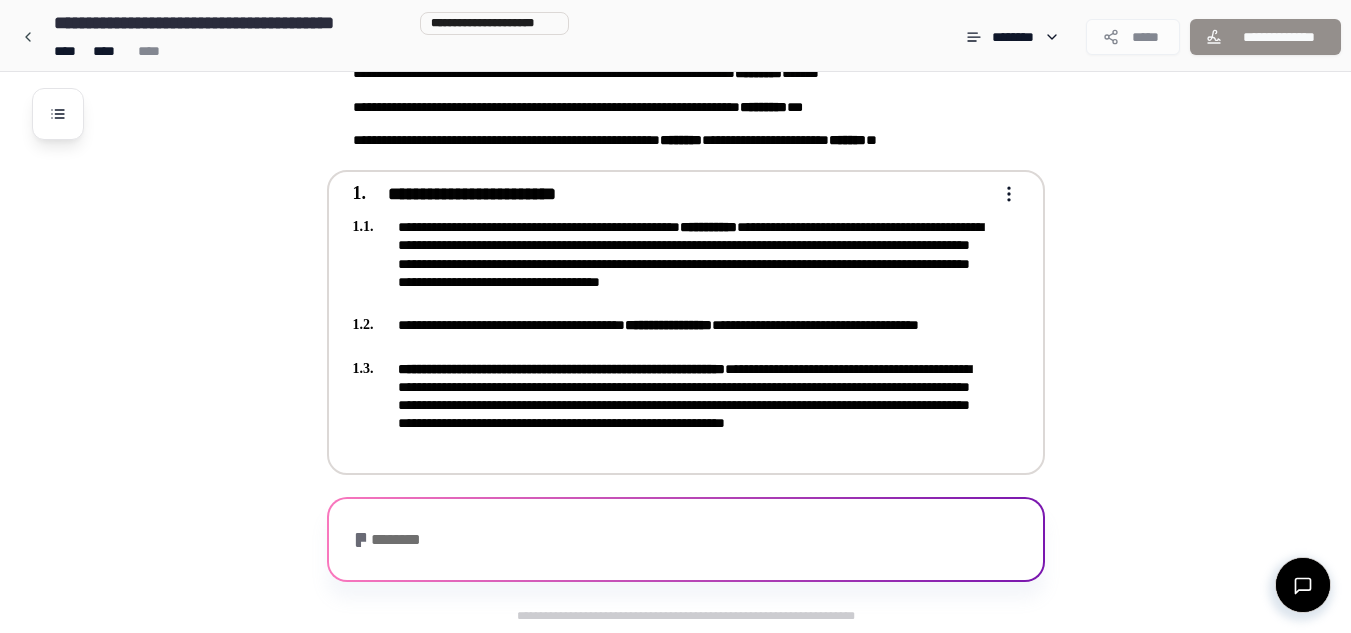 click on "**********" at bounding box center [672, 405] 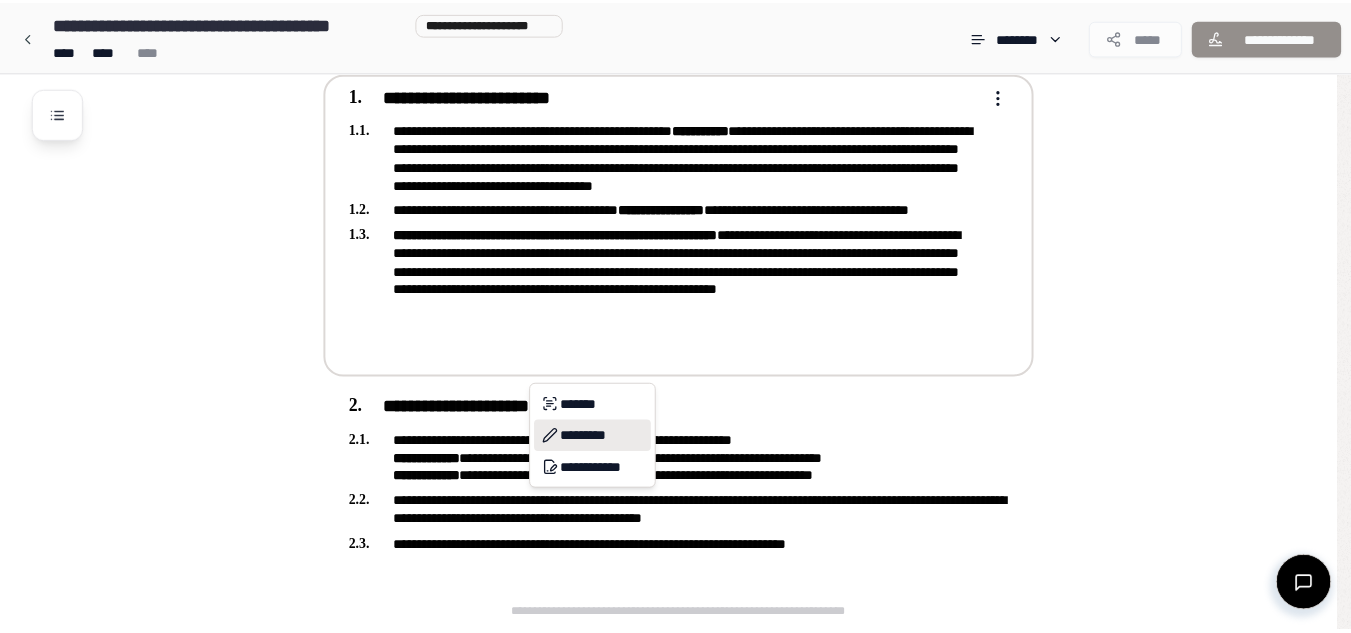 scroll, scrollTop: 343, scrollLeft: 0, axis: vertical 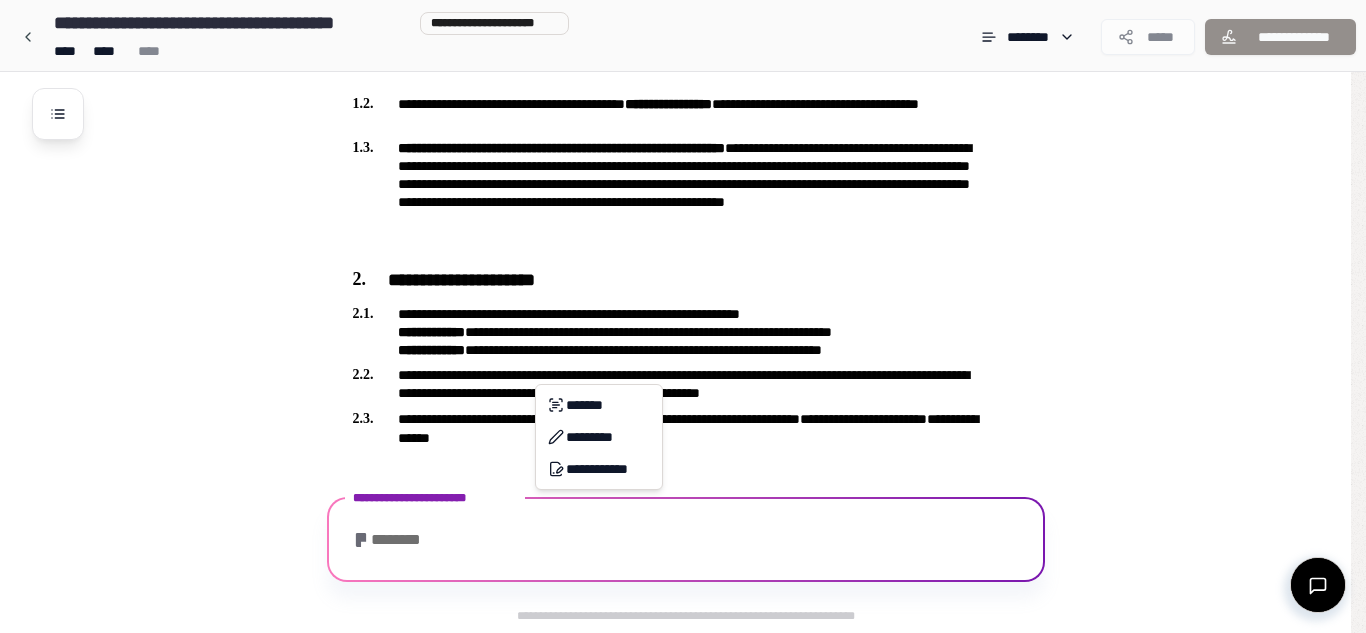 click on "**********" at bounding box center [683, 145] 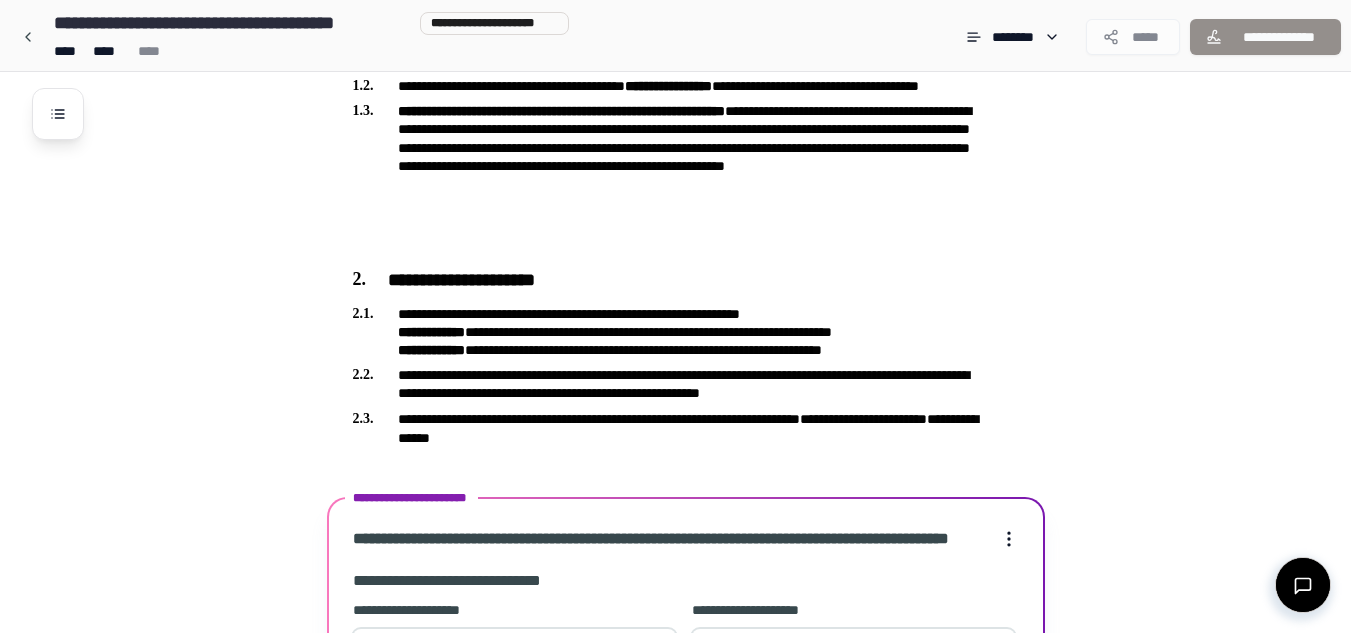 scroll, scrollTop: 663, scrollLeft: 0, axis: vertical 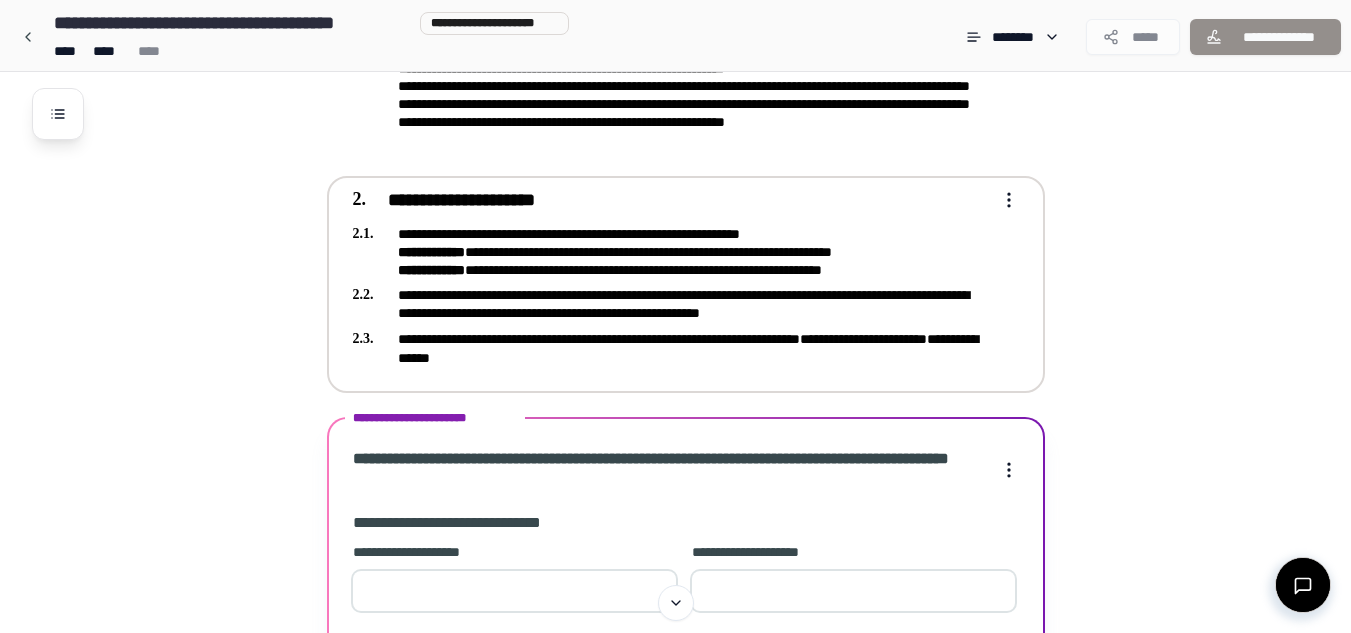 click on "**********" at bounding box center [672, 252] 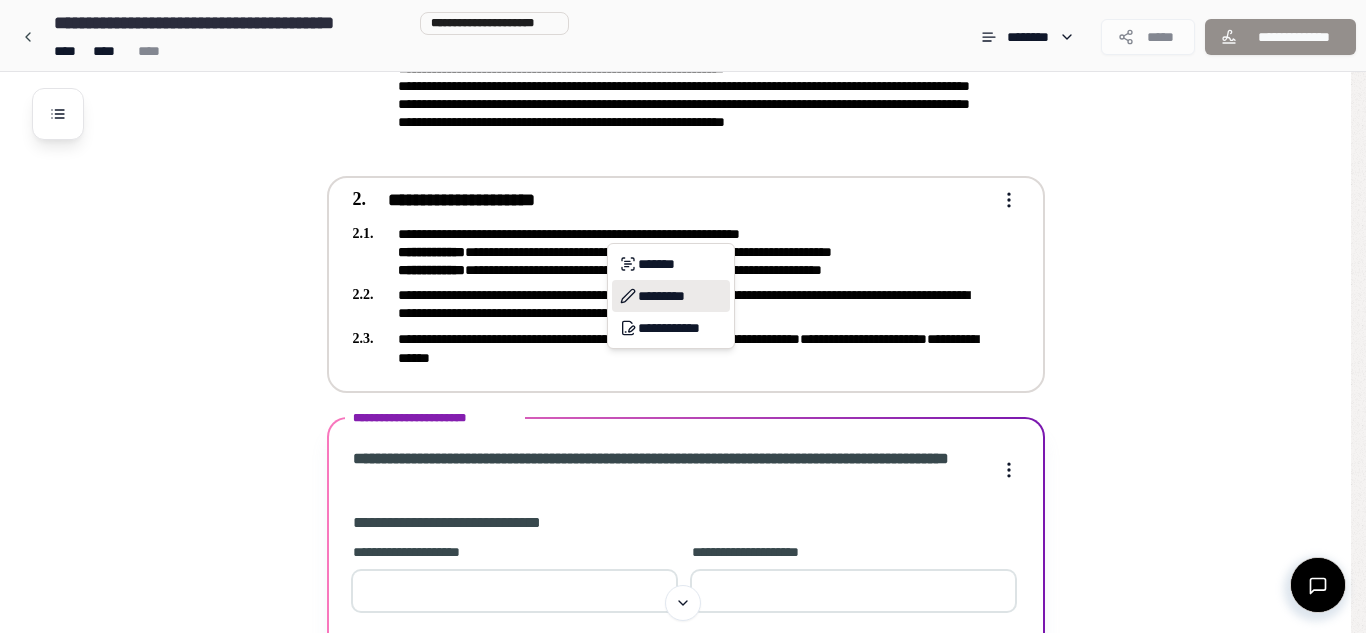 click on "*********" at bounding box center [671, 296] 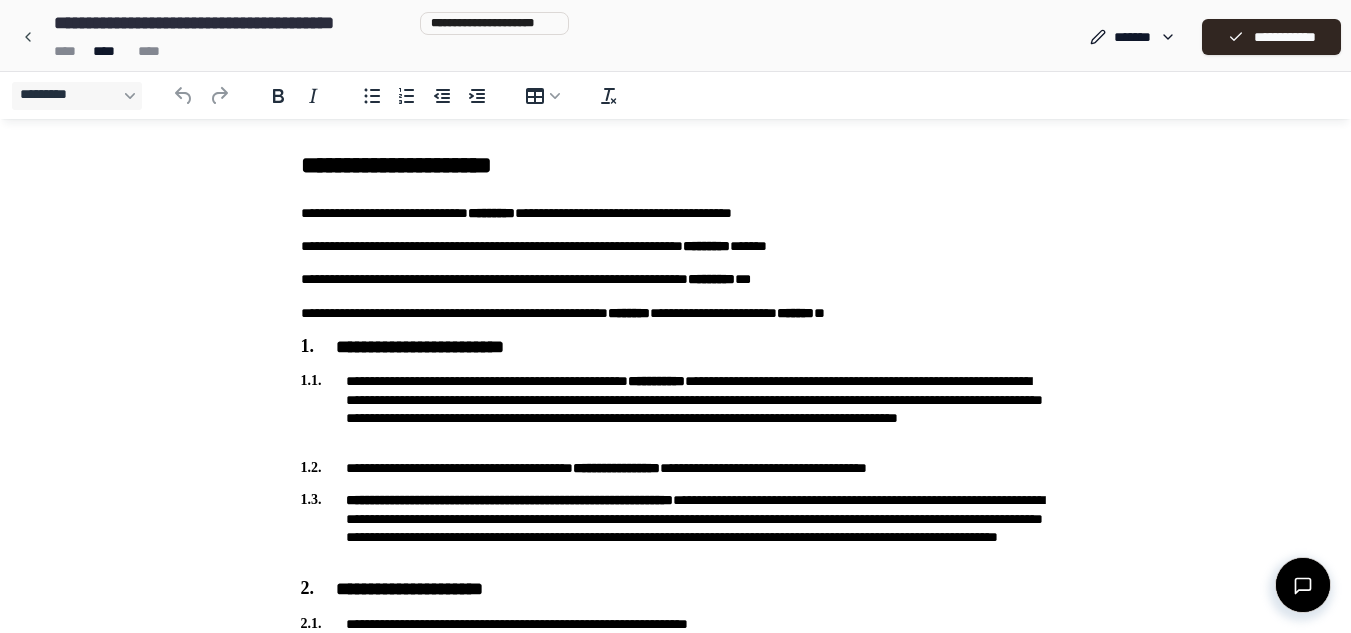 scroll, scrollTop: 0, scrollLeft: 0, axis: both 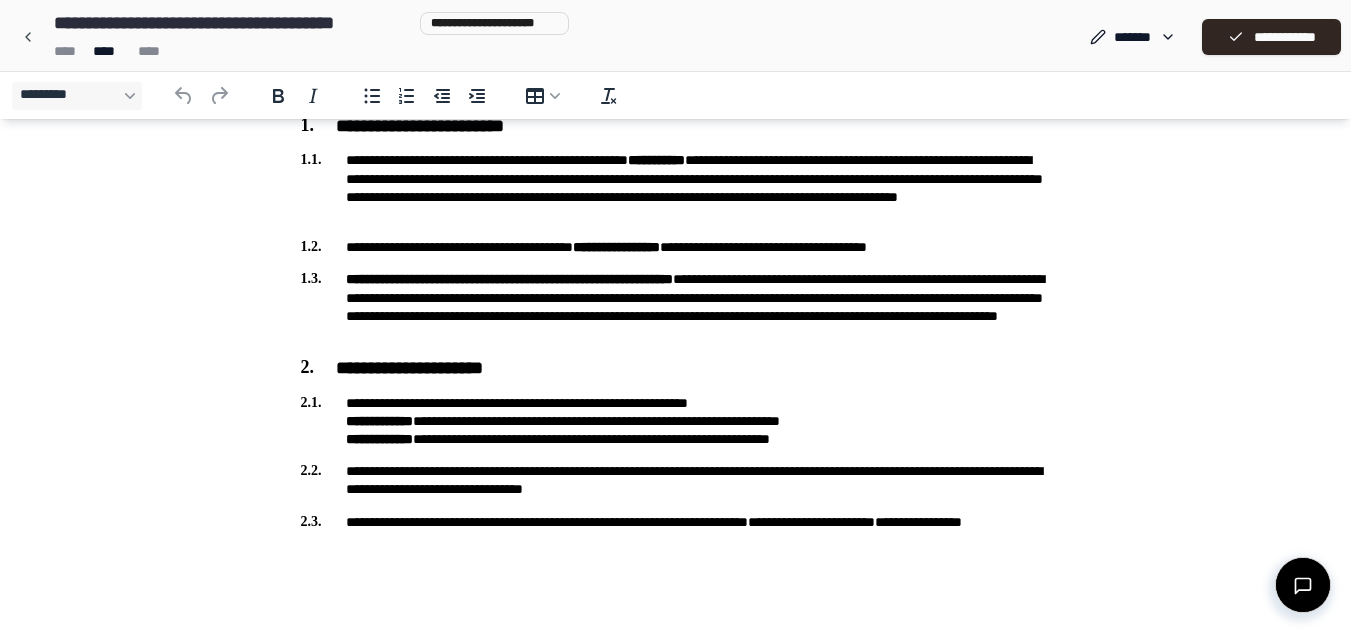 click on "**********" at bounding box center [676, 421] 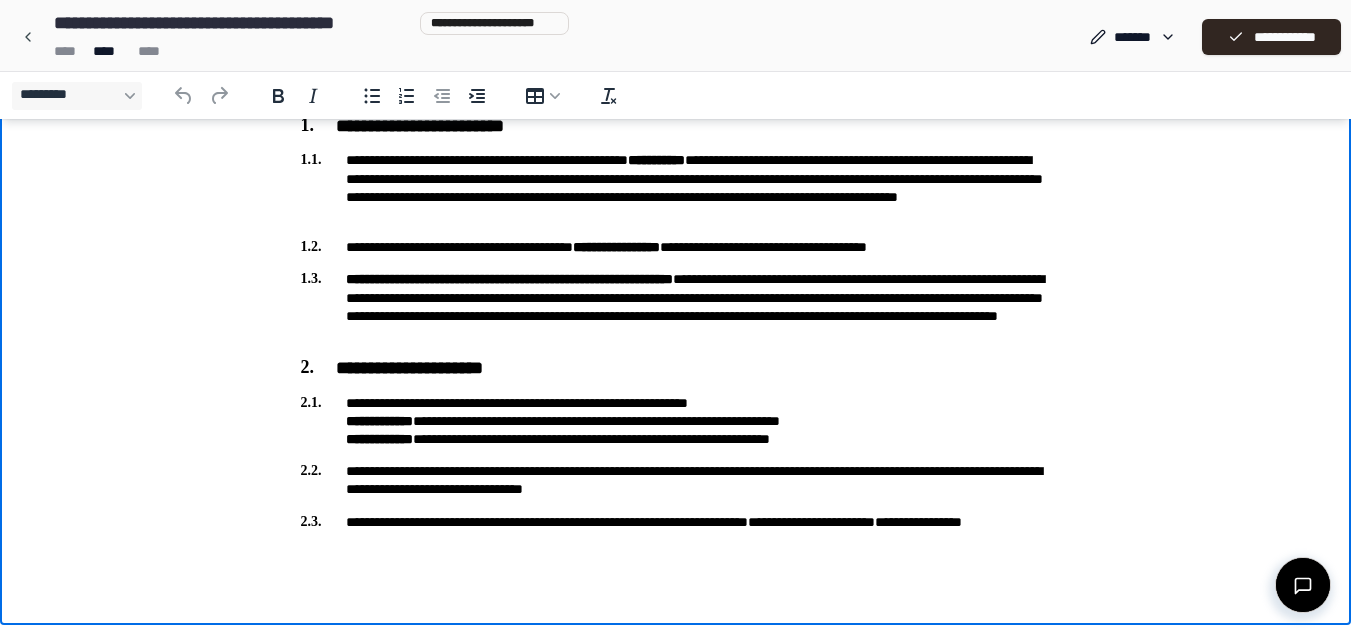 type 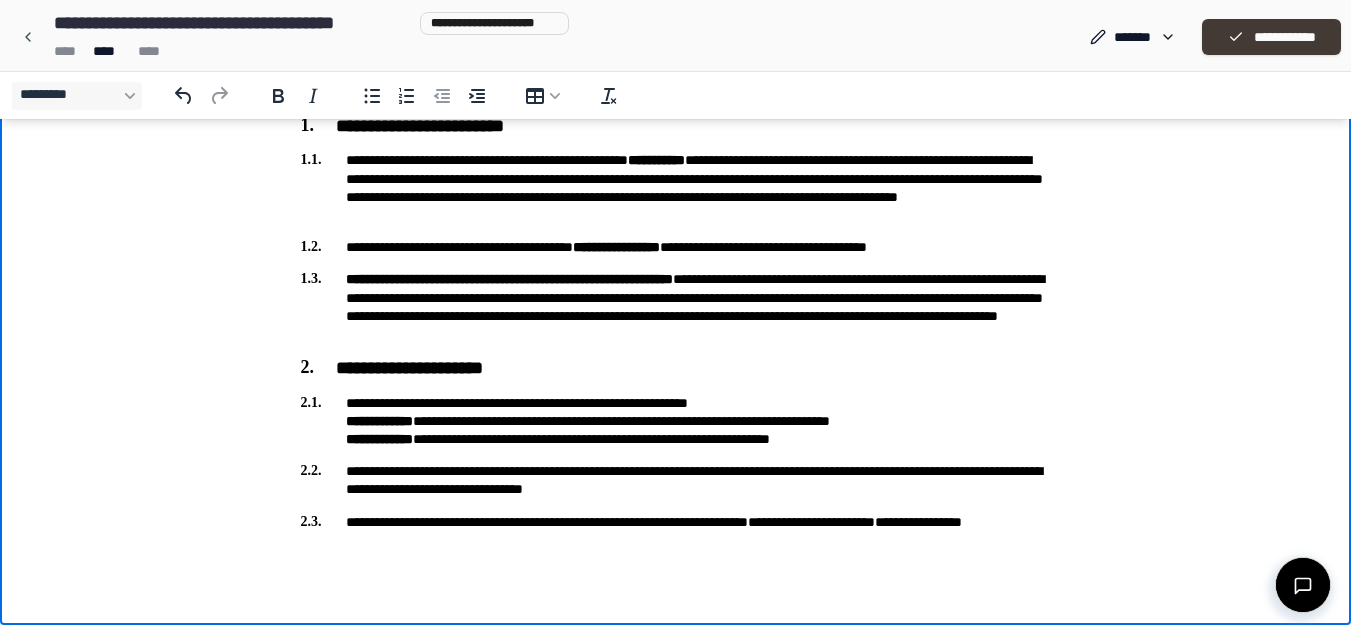 click on "**********" at bounding box center (1271, 37) 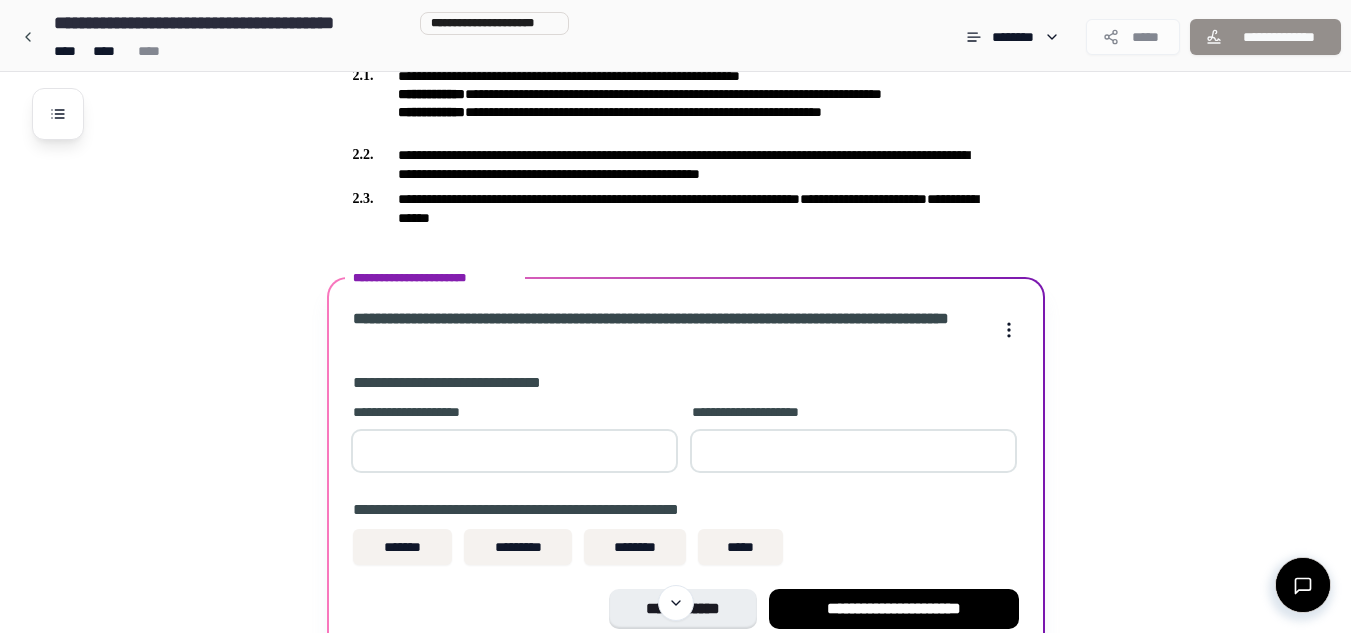 scroll, scrollTop: 621, scrollLeft: 0, axis: vertical 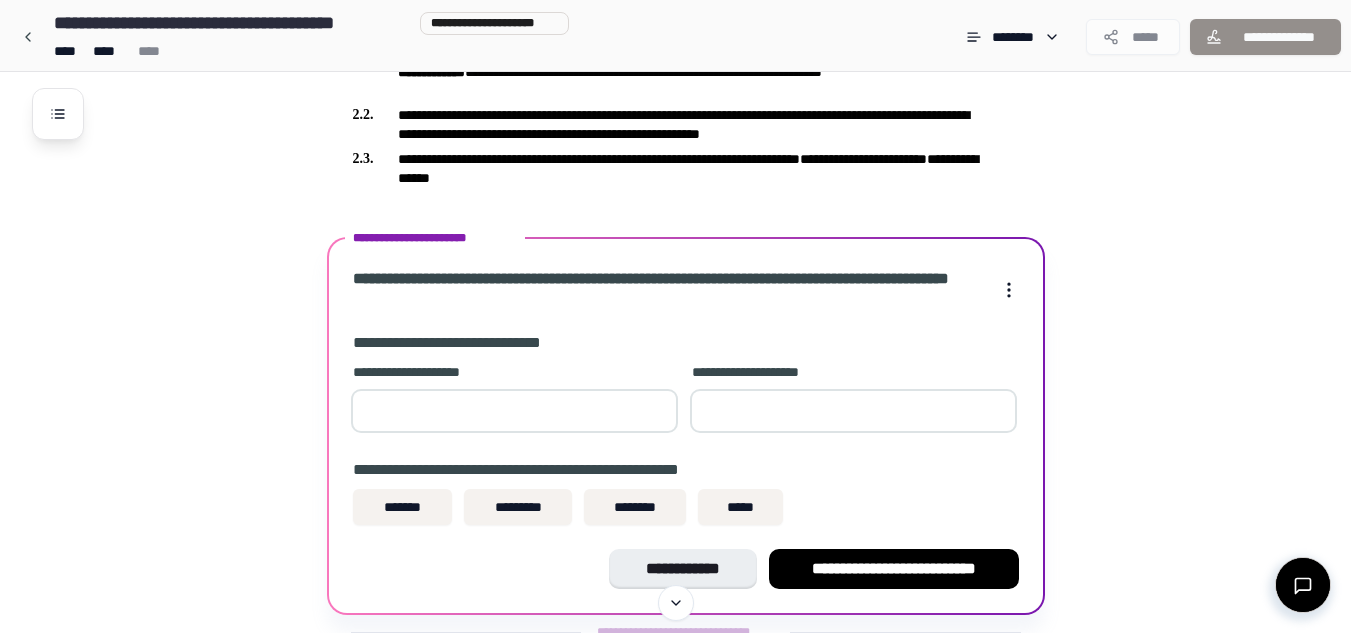 click on "*" at bounding box center [514, 411] 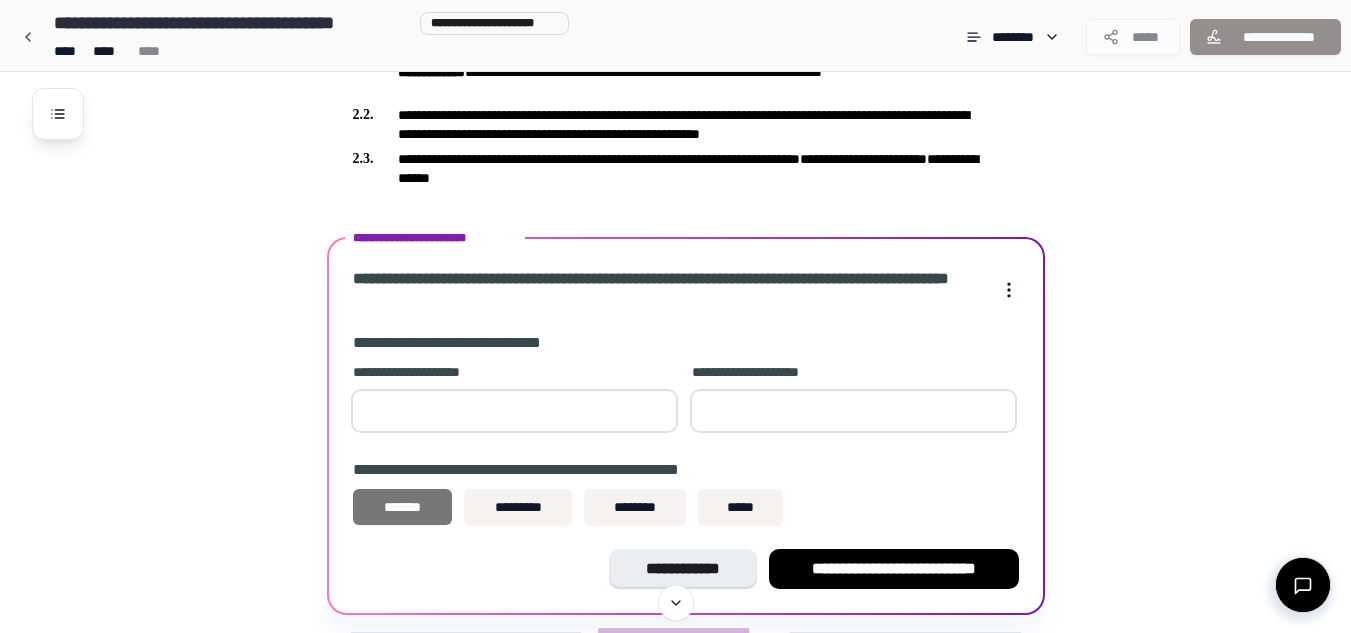 type on "**" 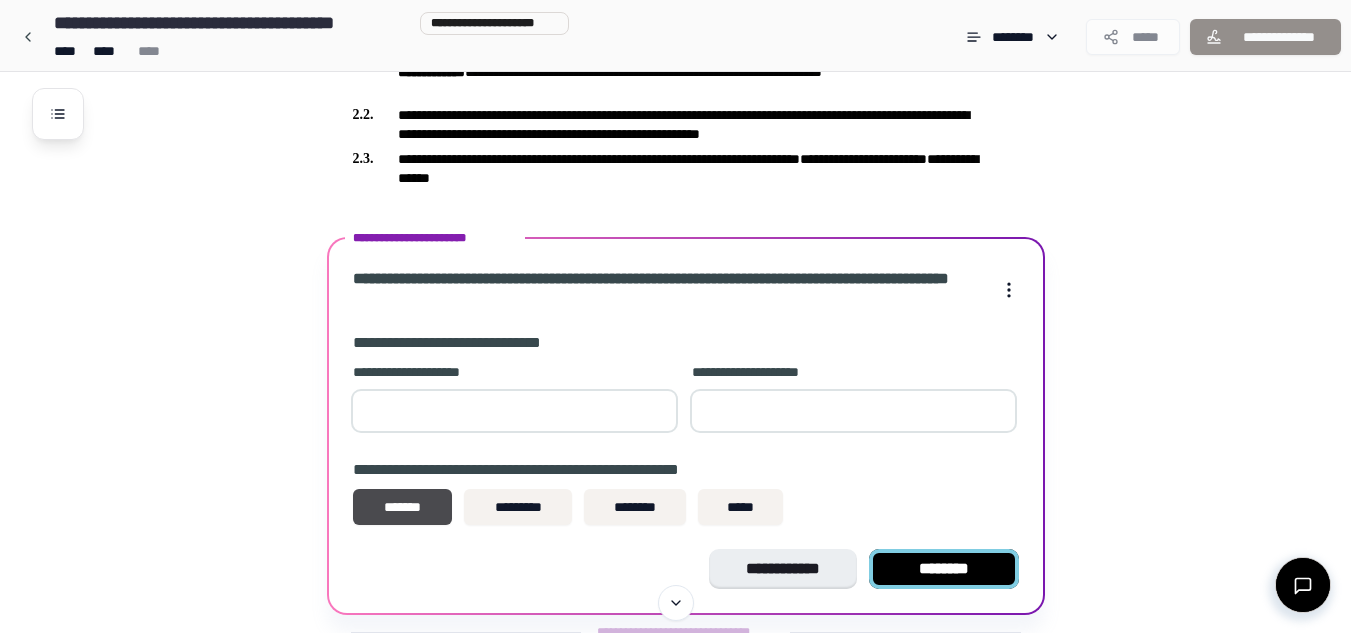 click on "********" at bounding box center (944, 569) 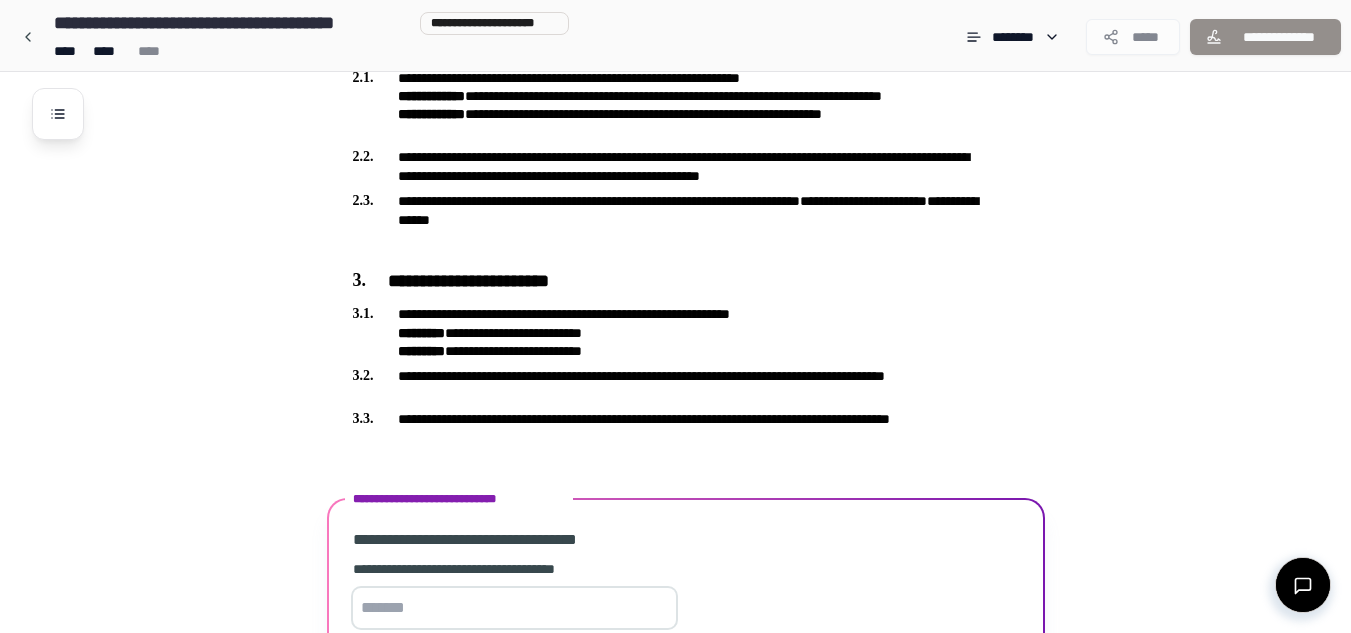 scroll, scrollTop: 819, scrollLeft: 0, axis: vertical 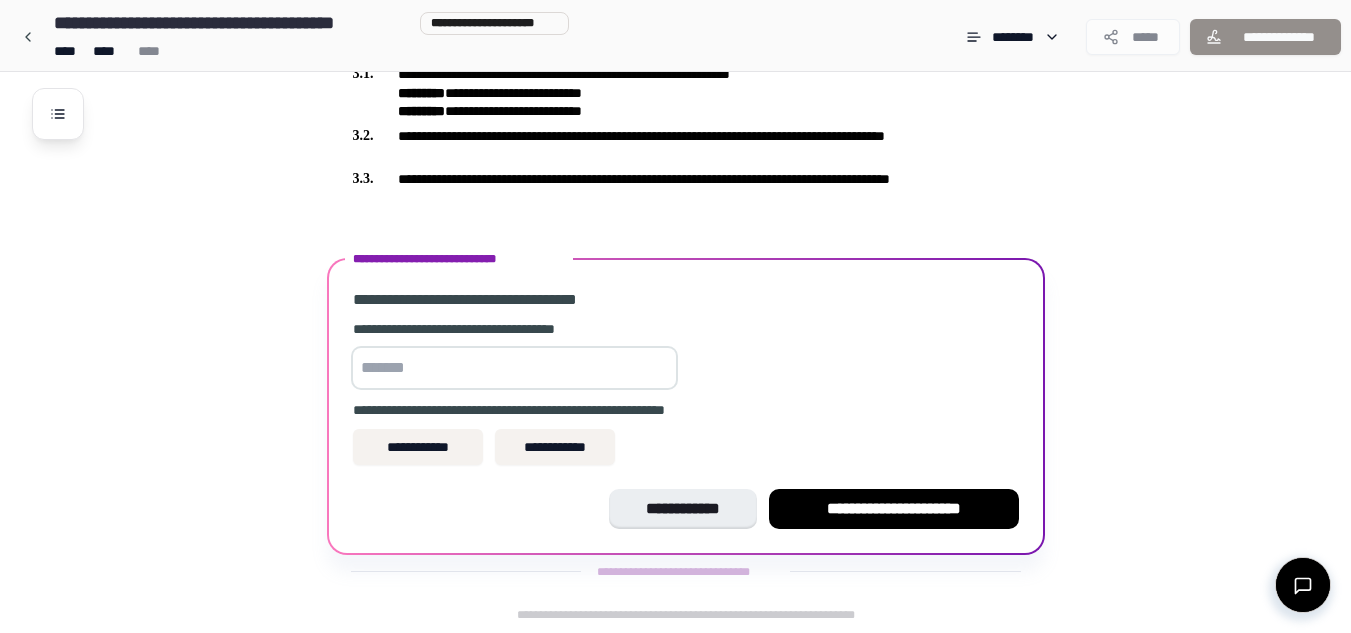 click at bounding box center (514, 368) 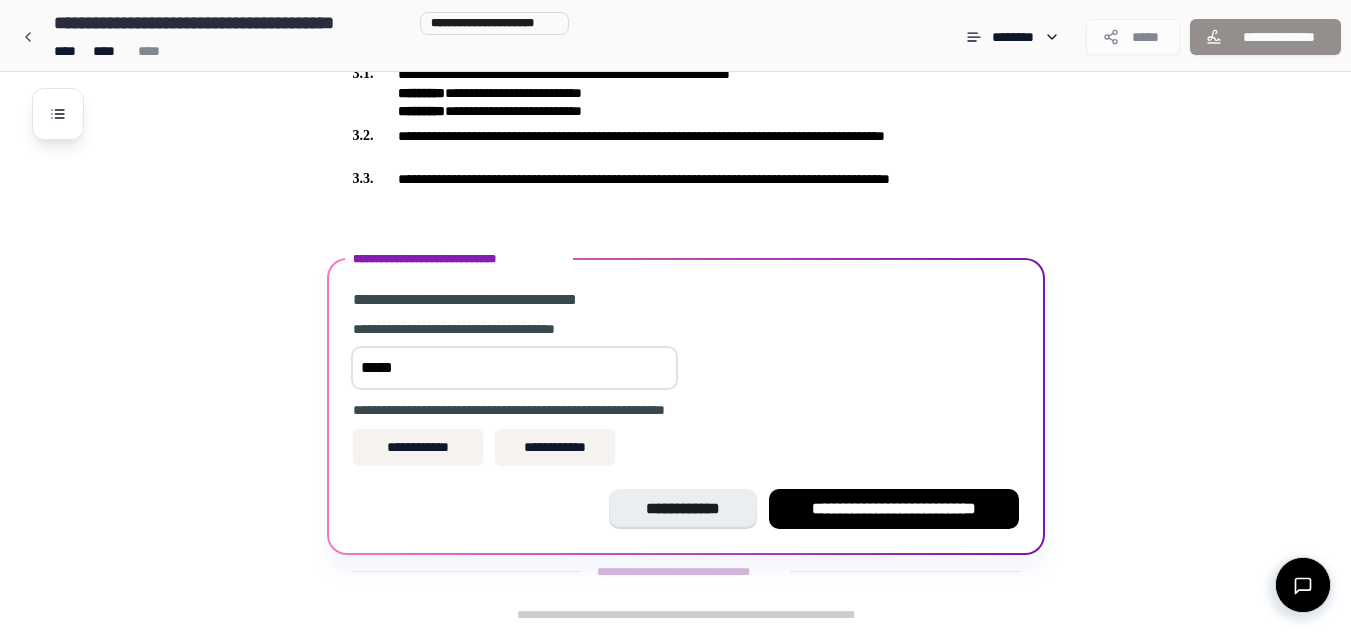click on "*****" at bounding box center [514, 368] 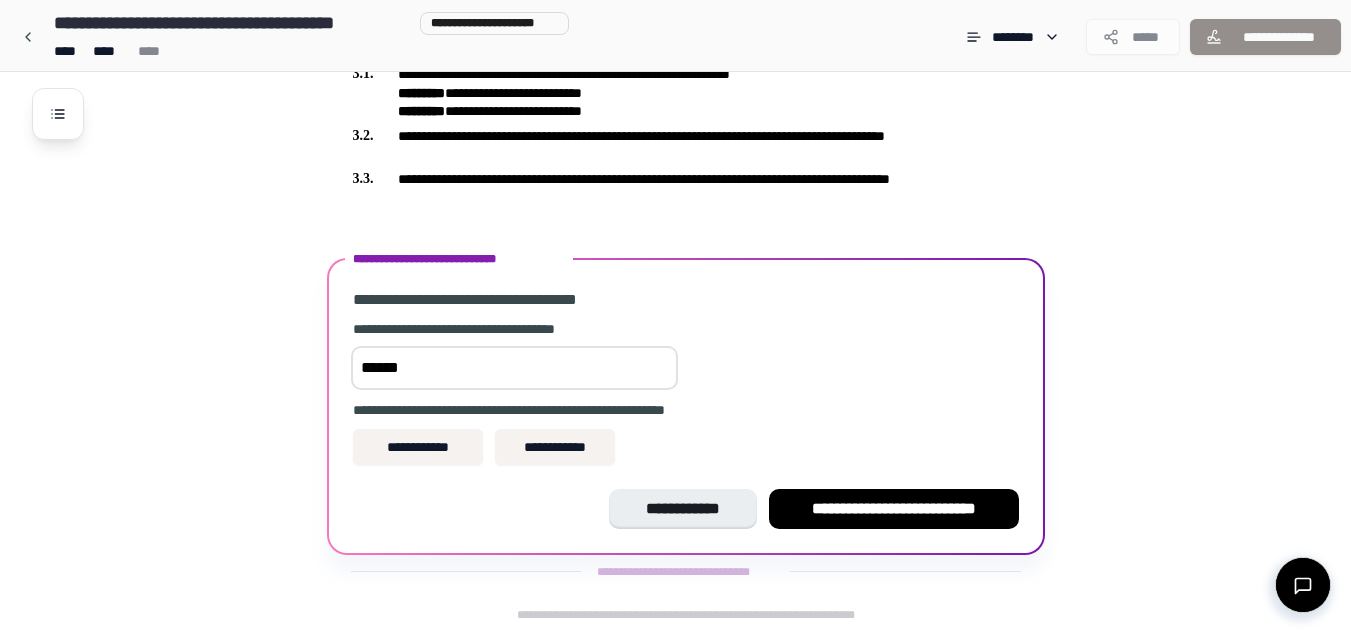 click on "******" at bounding box center [514, 368] 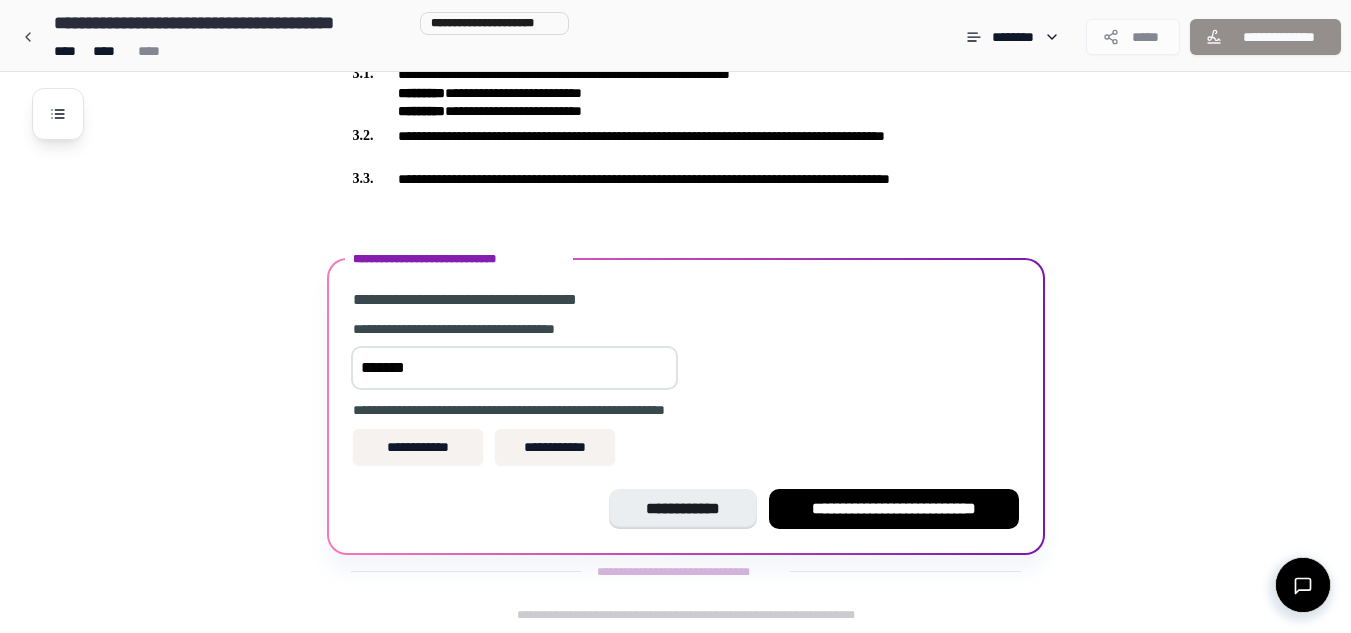 type on "*******" 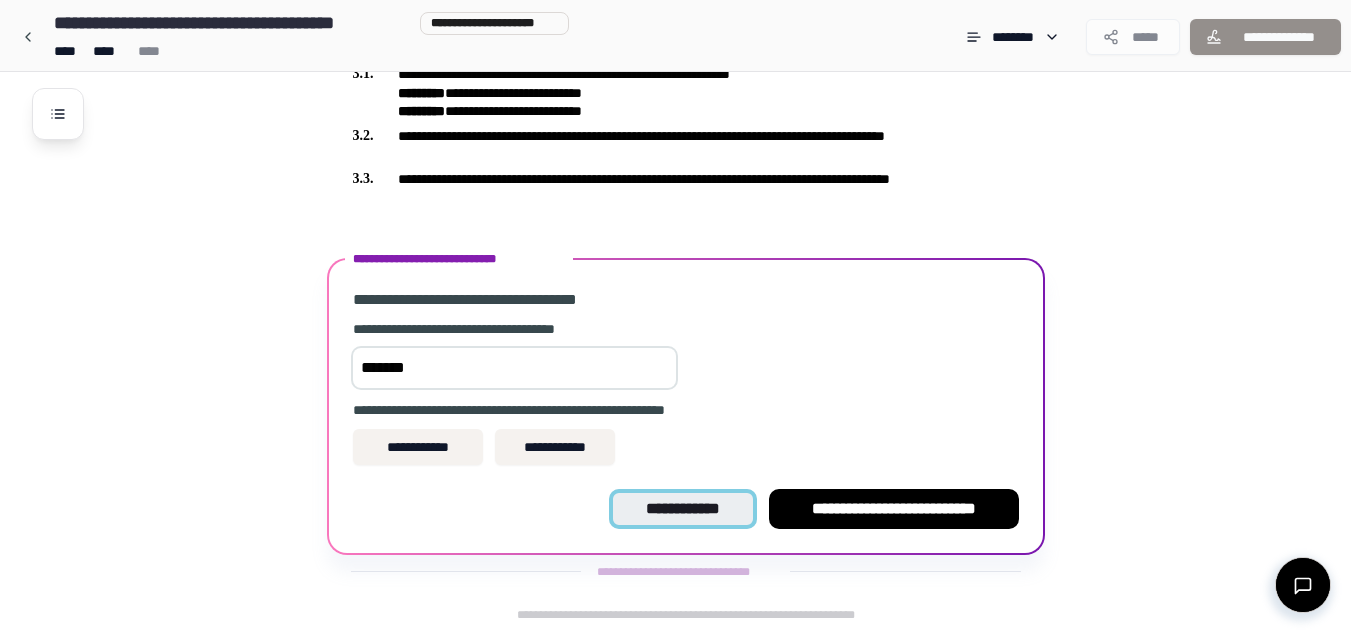 click on "**********" at bounding box center [682, 509] 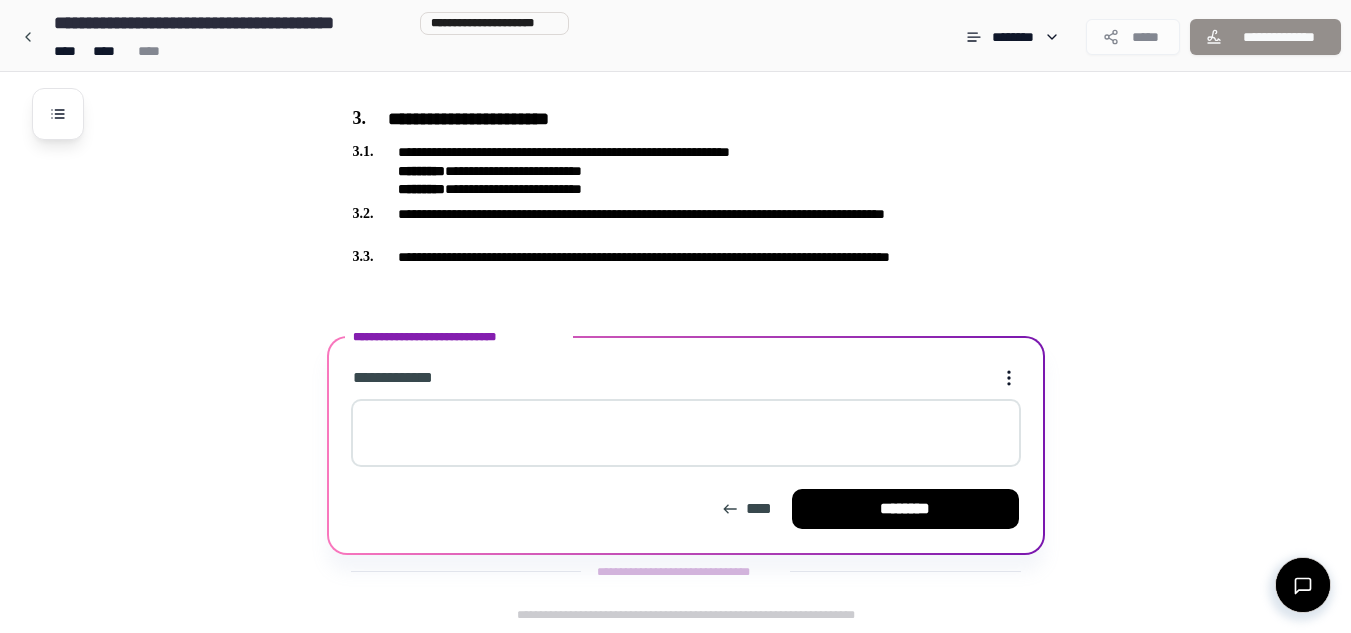 scroll, scrollTop: 741, scrollLeft: 0, axis: vertical 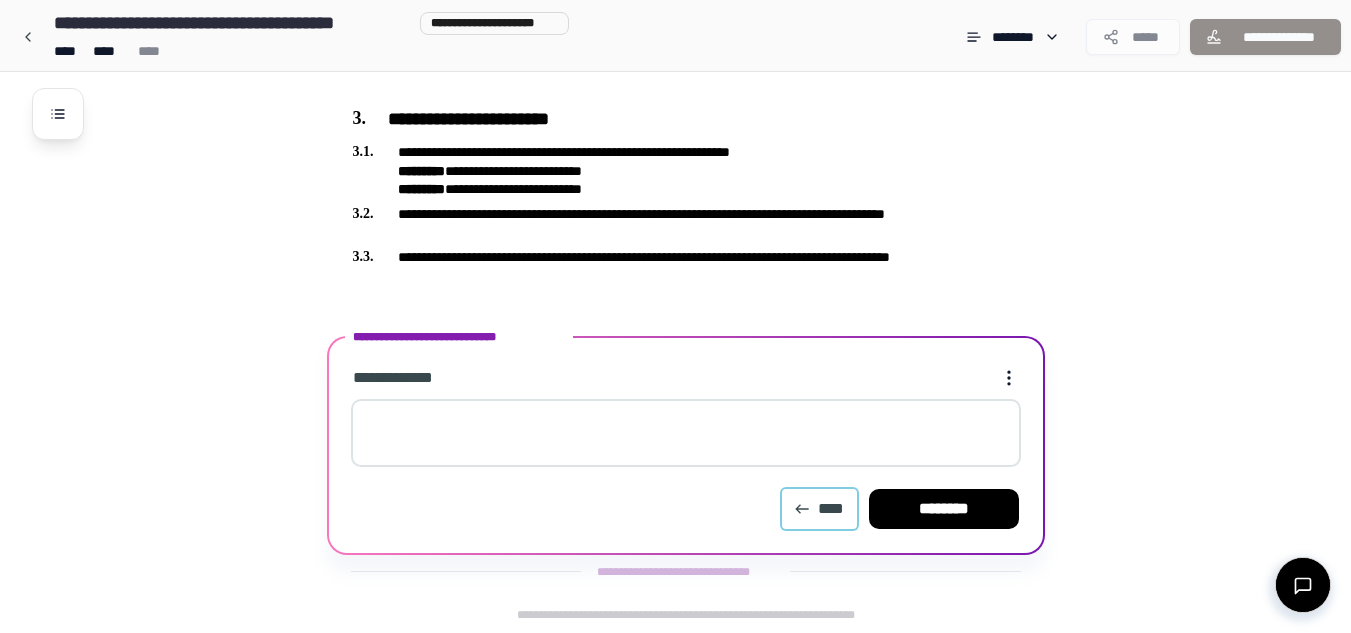 click on "****" at bounding box center [819, 509] 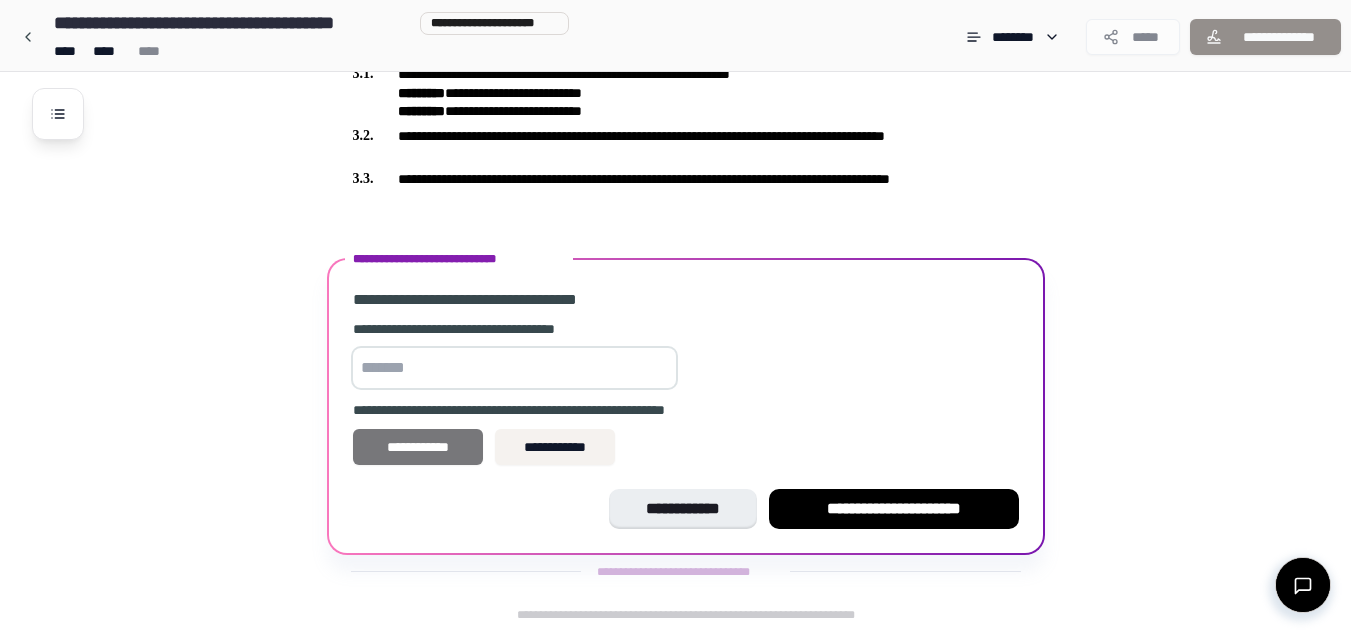 click on "**********" at bounding box center [418, 447] 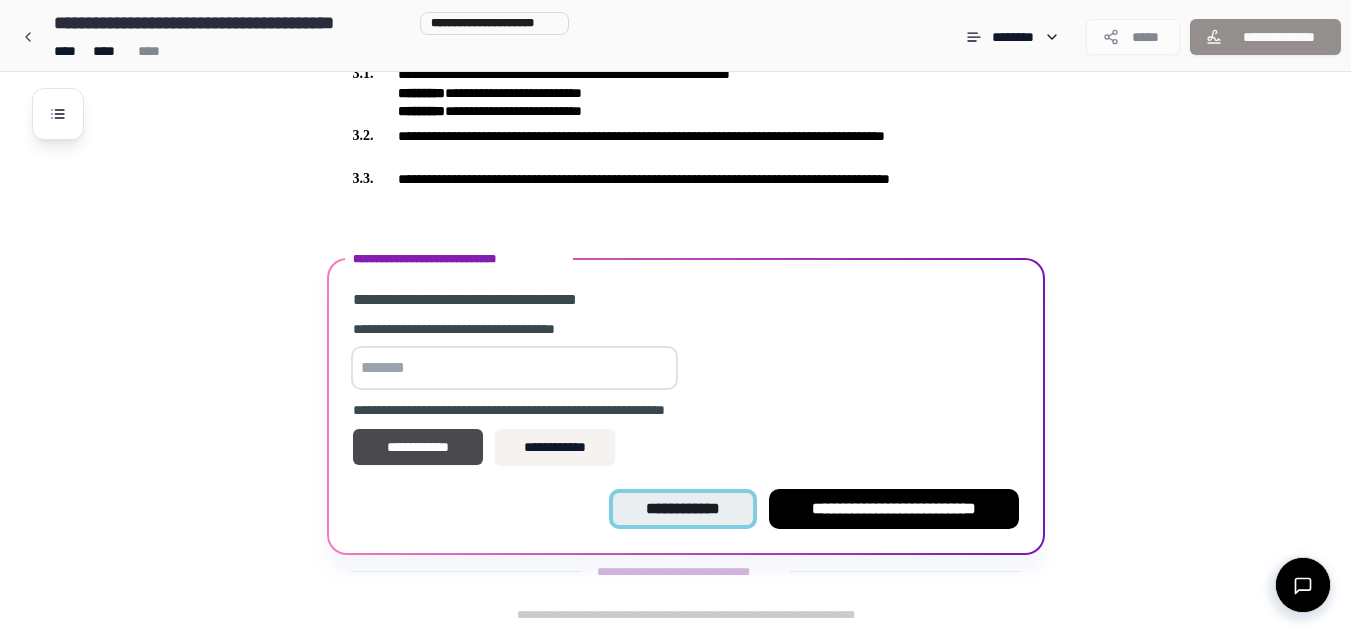 click on "**********" at bounding box center [682, 509] 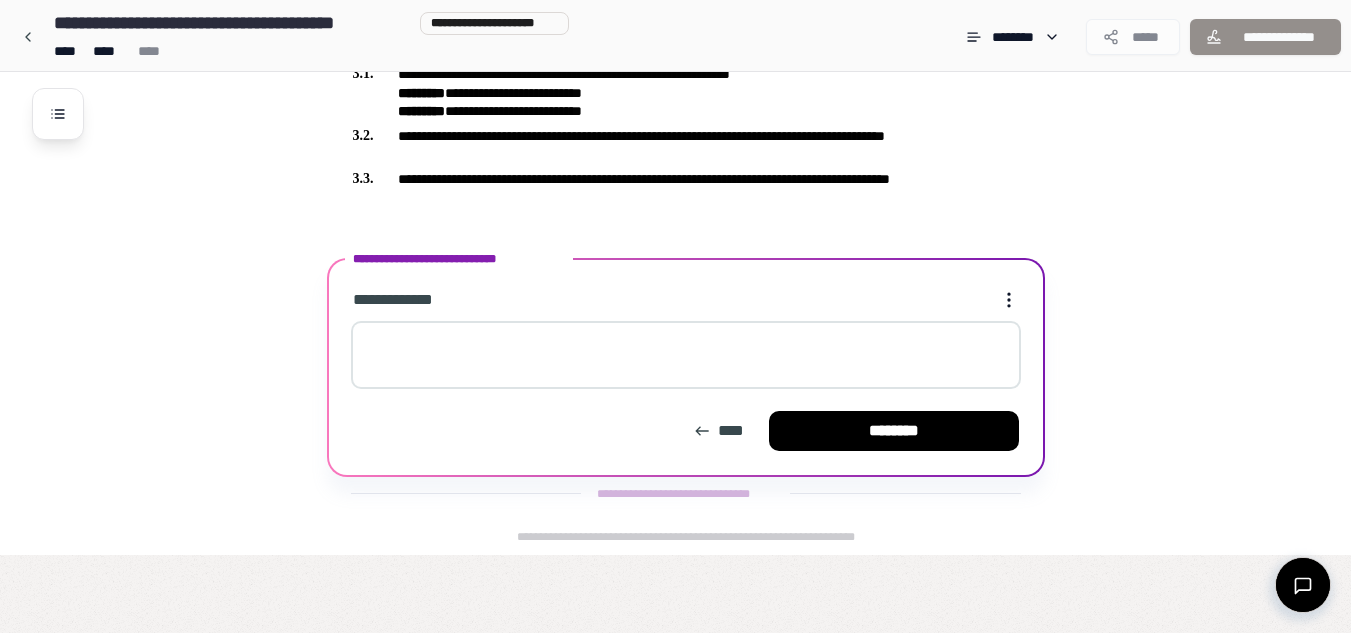 scroll, scrollTop: 741, scrollLeft: 0, axis: vertical 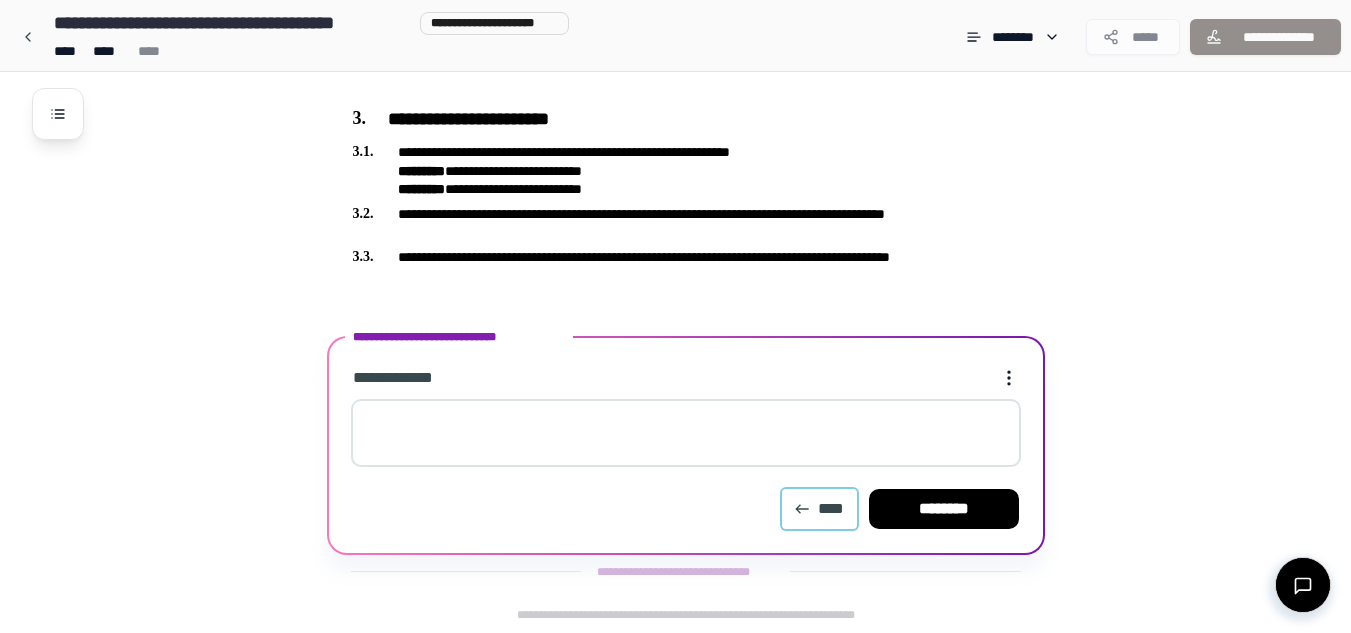 click on "****" at bounding box center [819, 509] 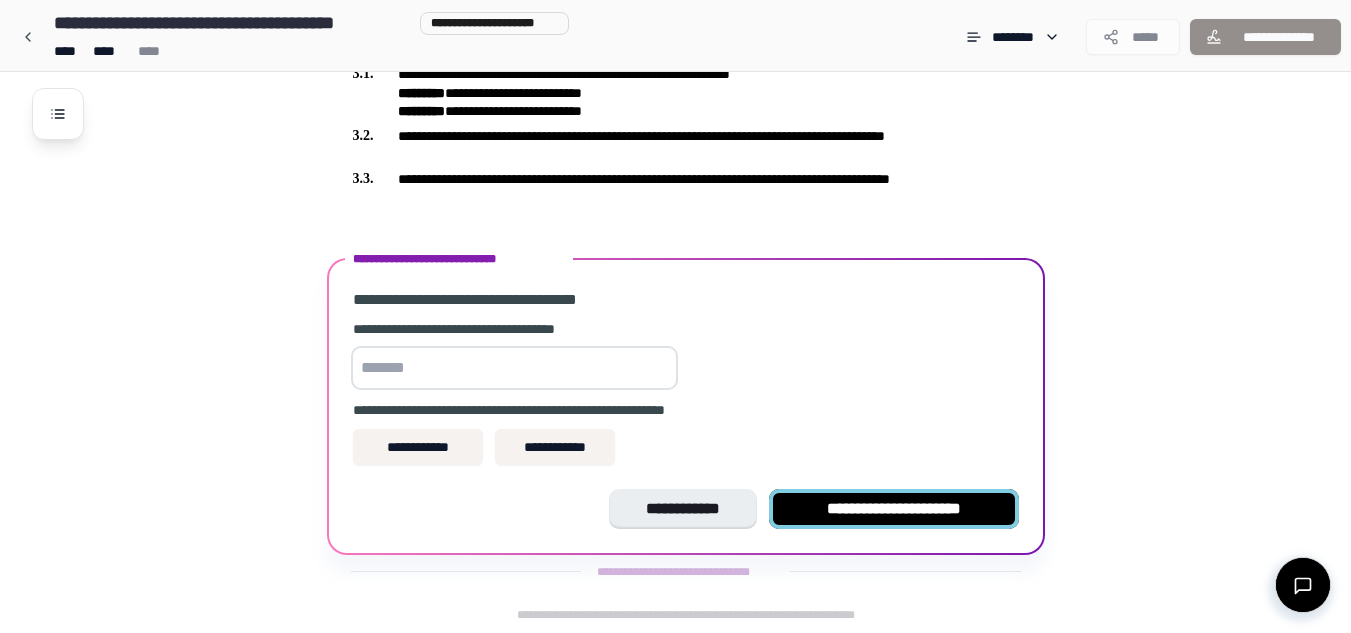 click on "**********" at bounding box center [894, 509] 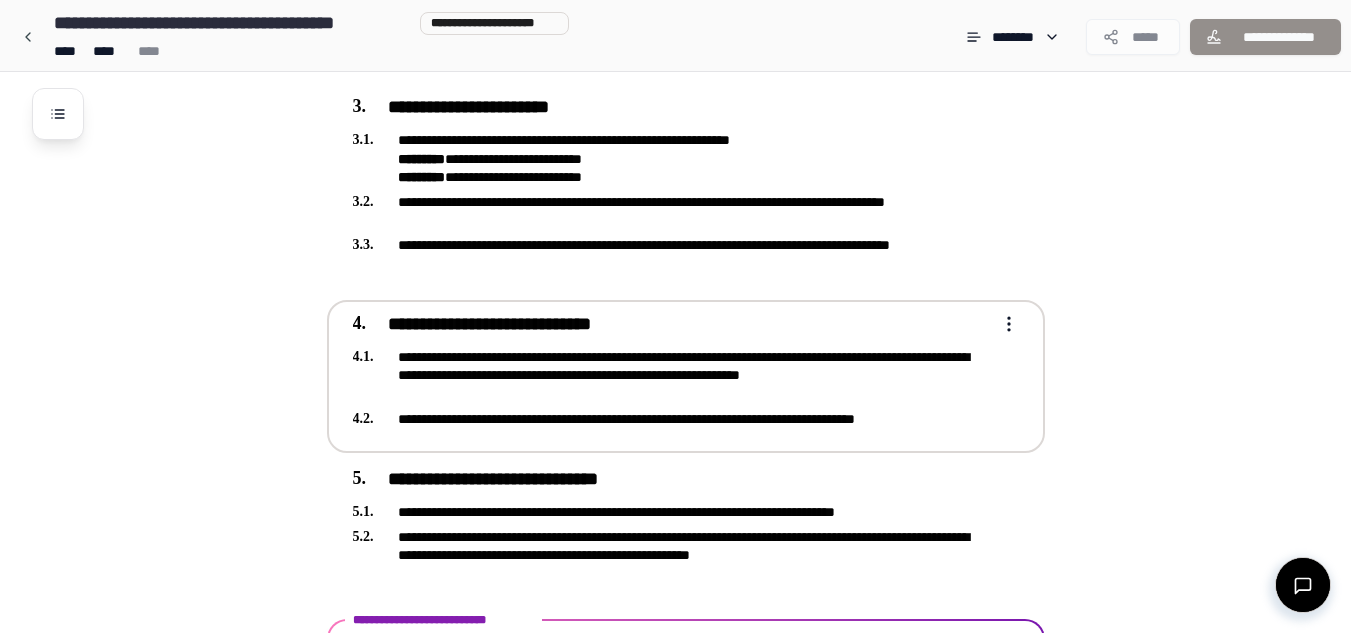 scroll, scrollTop: 875, scrollLeft: 0, axis: vertical 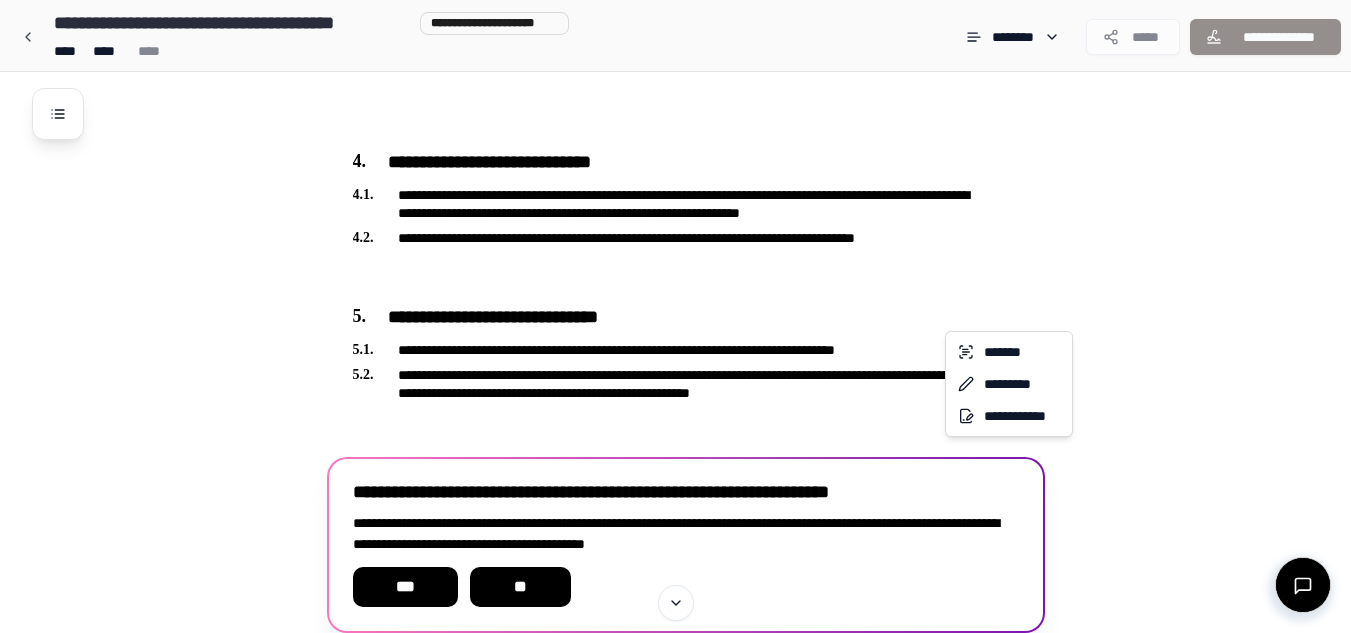 click on "**********" at bounding box center (683, -102) 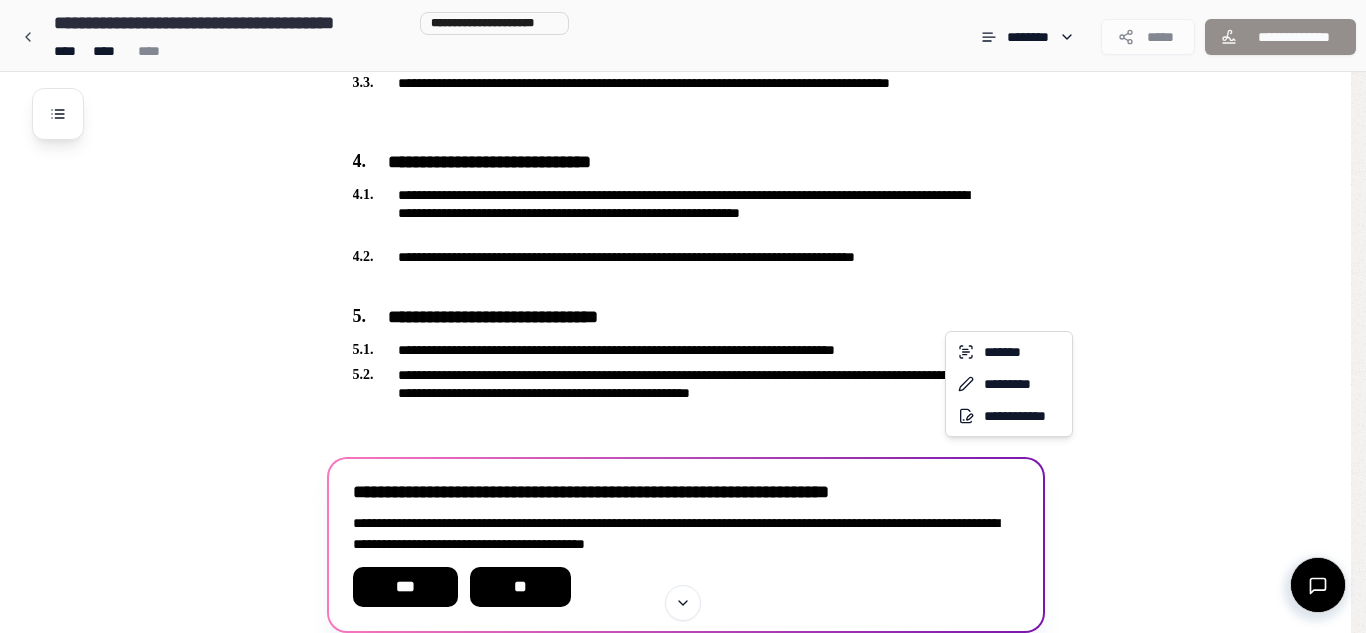 click on "**********" at bounding box center [683, -102] 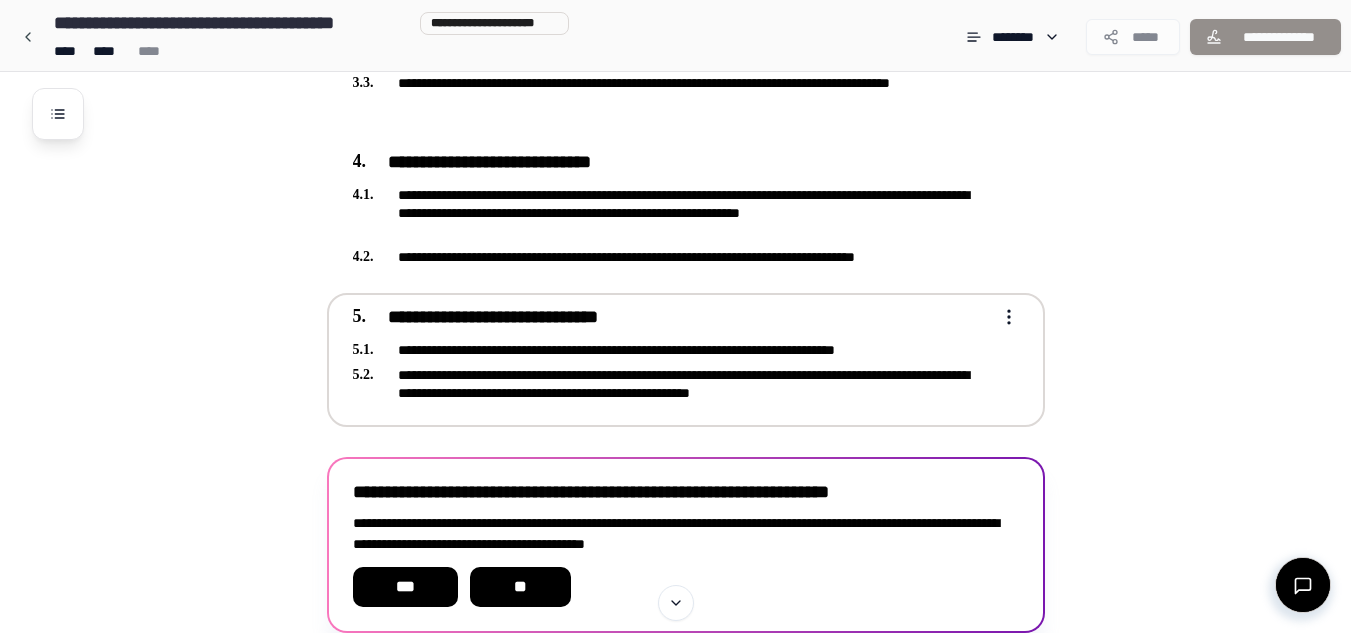 click on "**********" at bounding box center [675, -102] 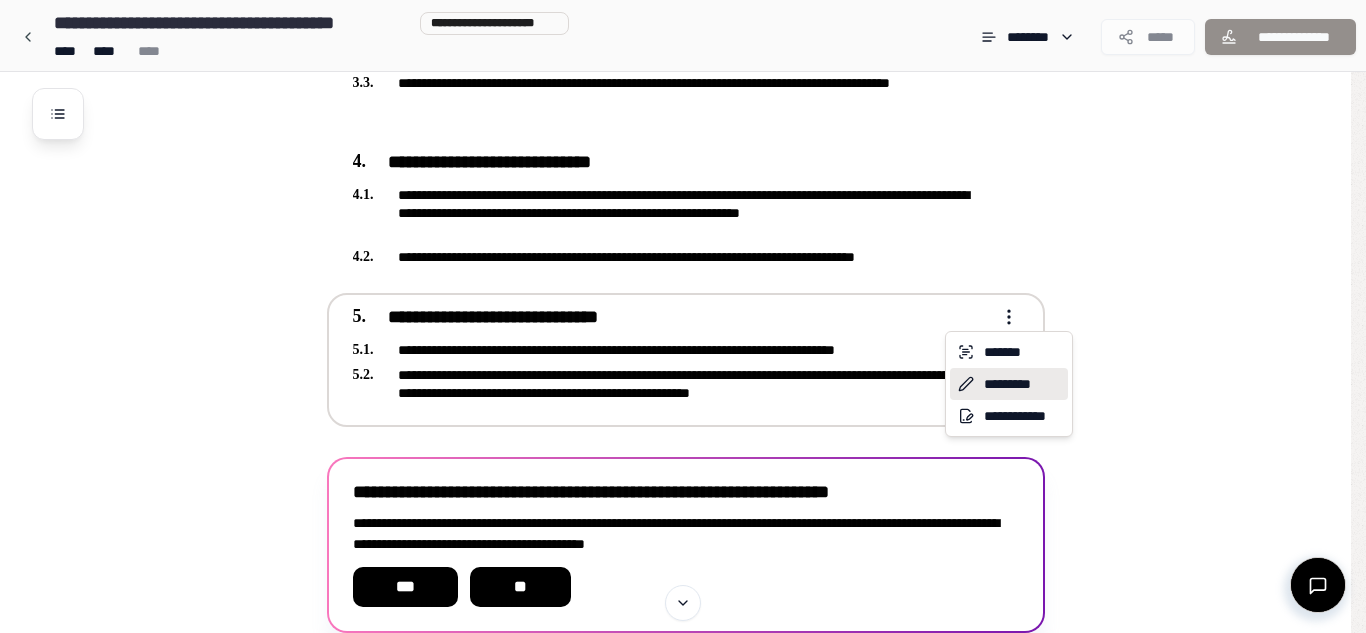 click on "*********" at bounding box center [1009, 384] 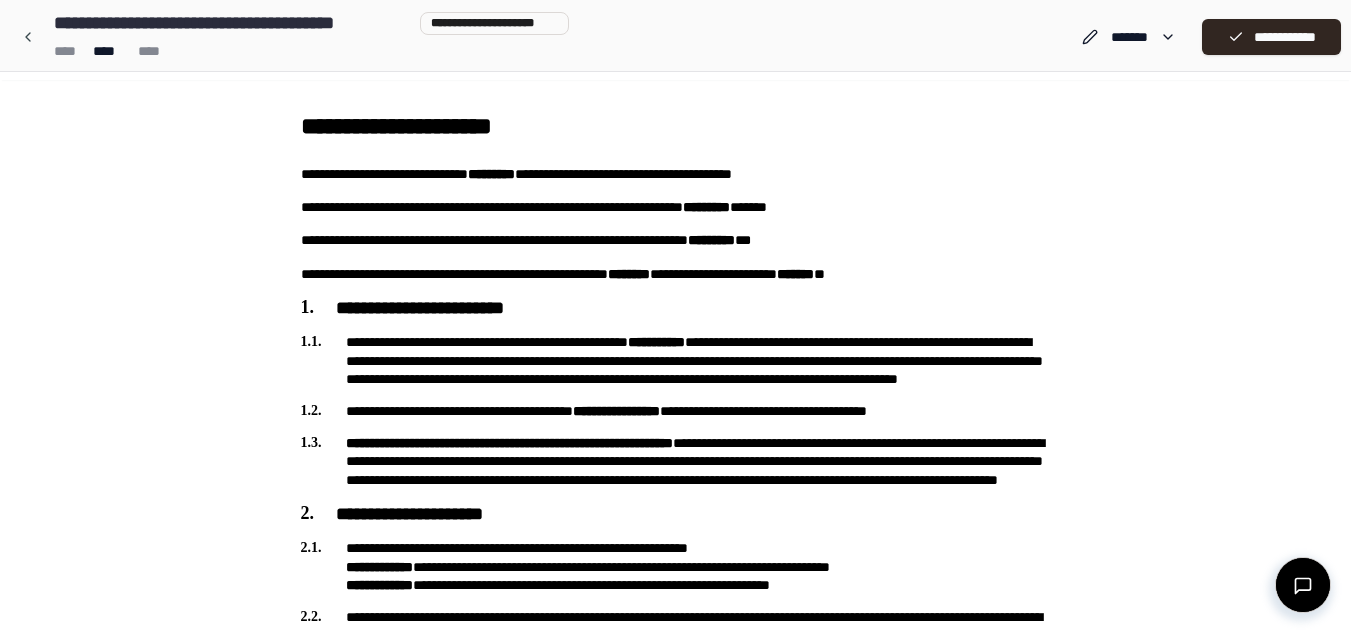scroll, scrollTop: 0, scrollLeft: 0, axis: both 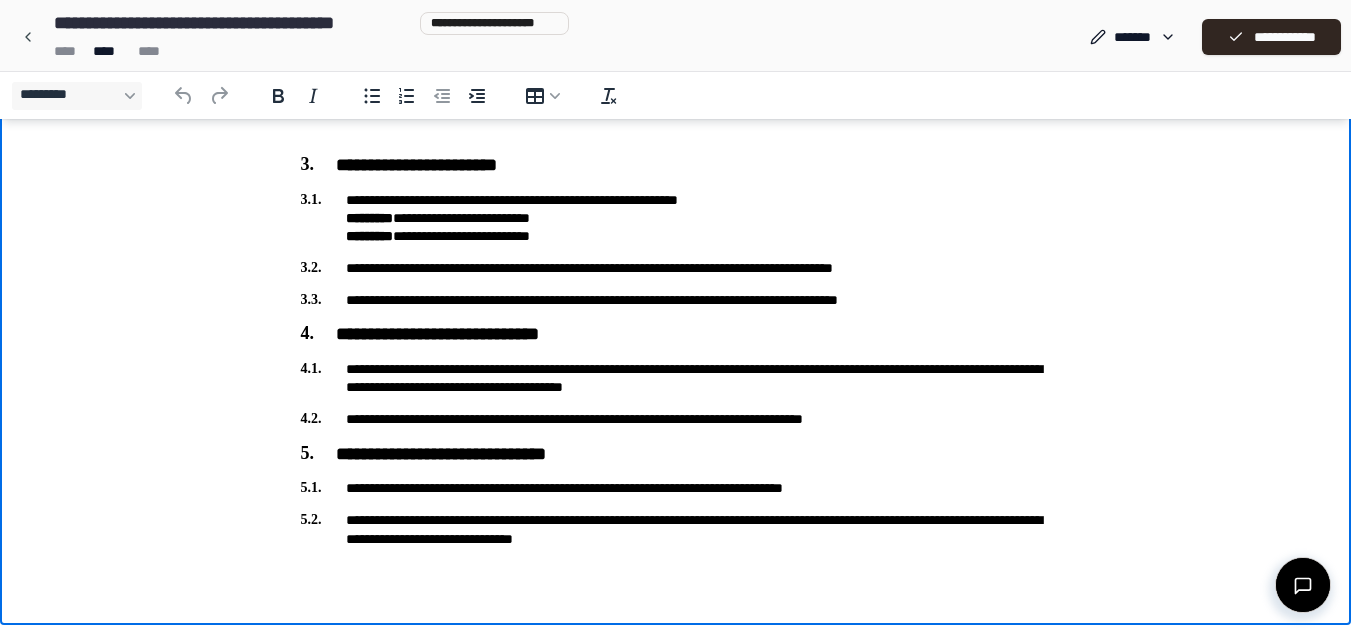 click on "**********" at bounding box center (676, 488) 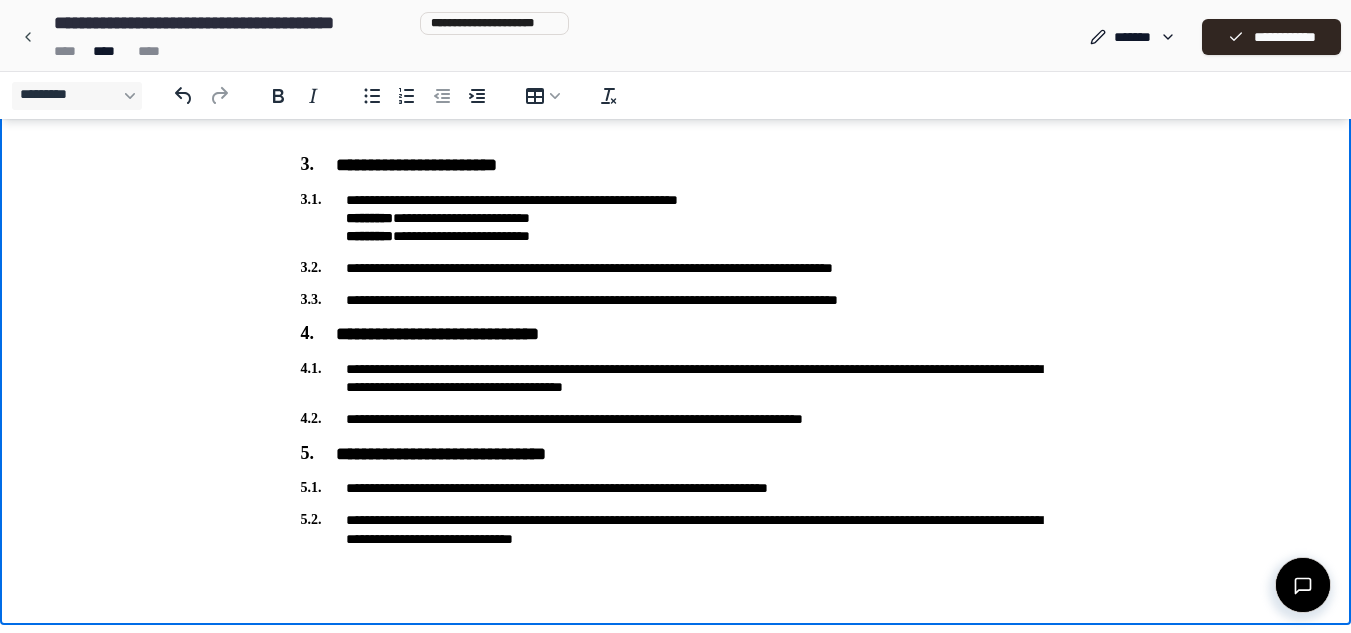 click on "**********" at bounding box center [676, 488] 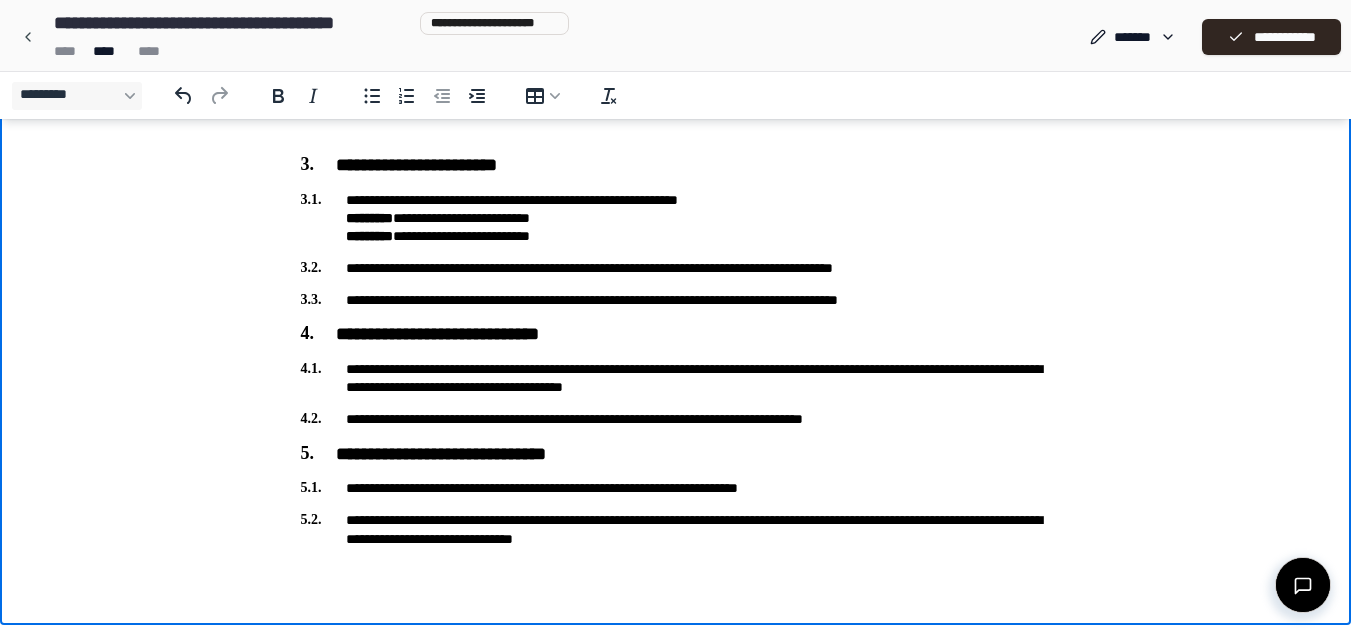 click on "**********" at bounding box center [676, 378] 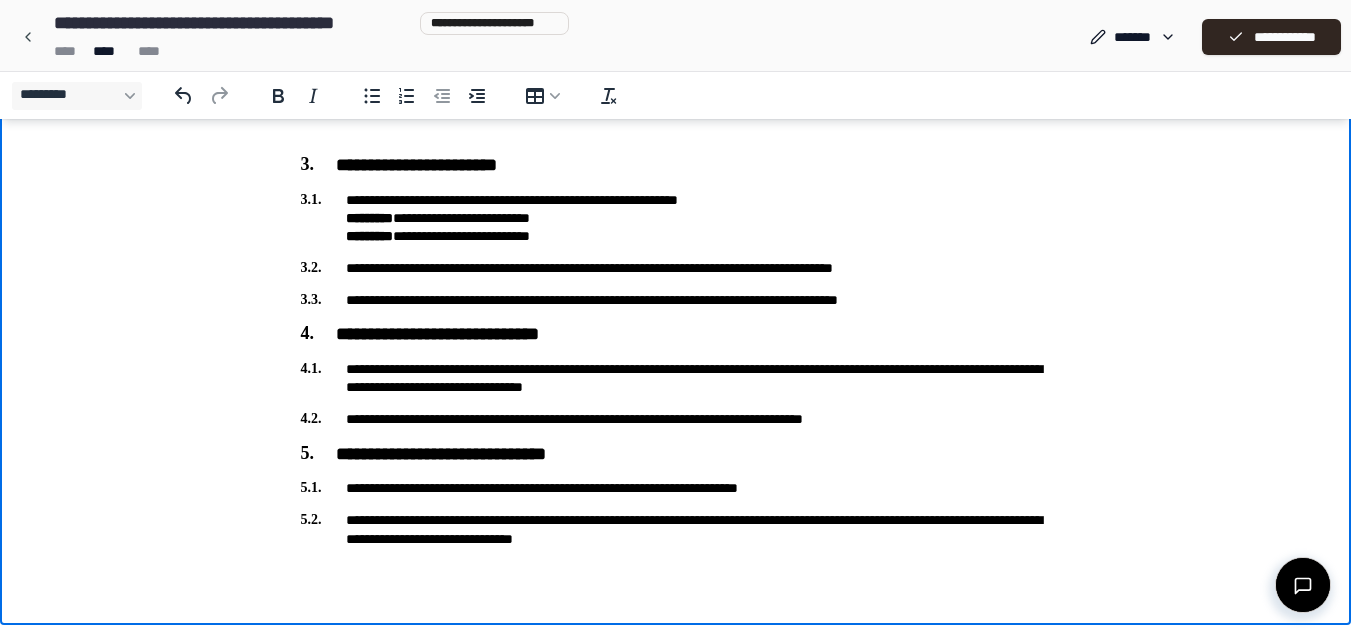 click on "**********" at bounding box center (676, 378) 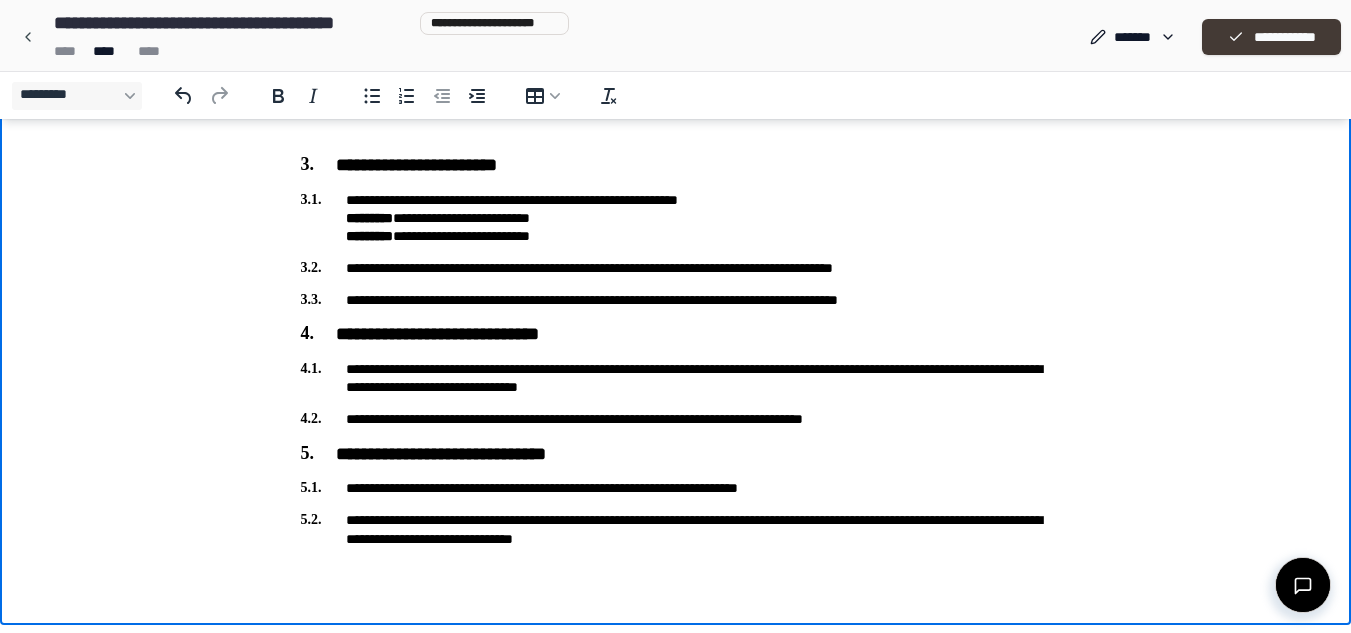 click on "**********" at bounding box center (1271, 37) 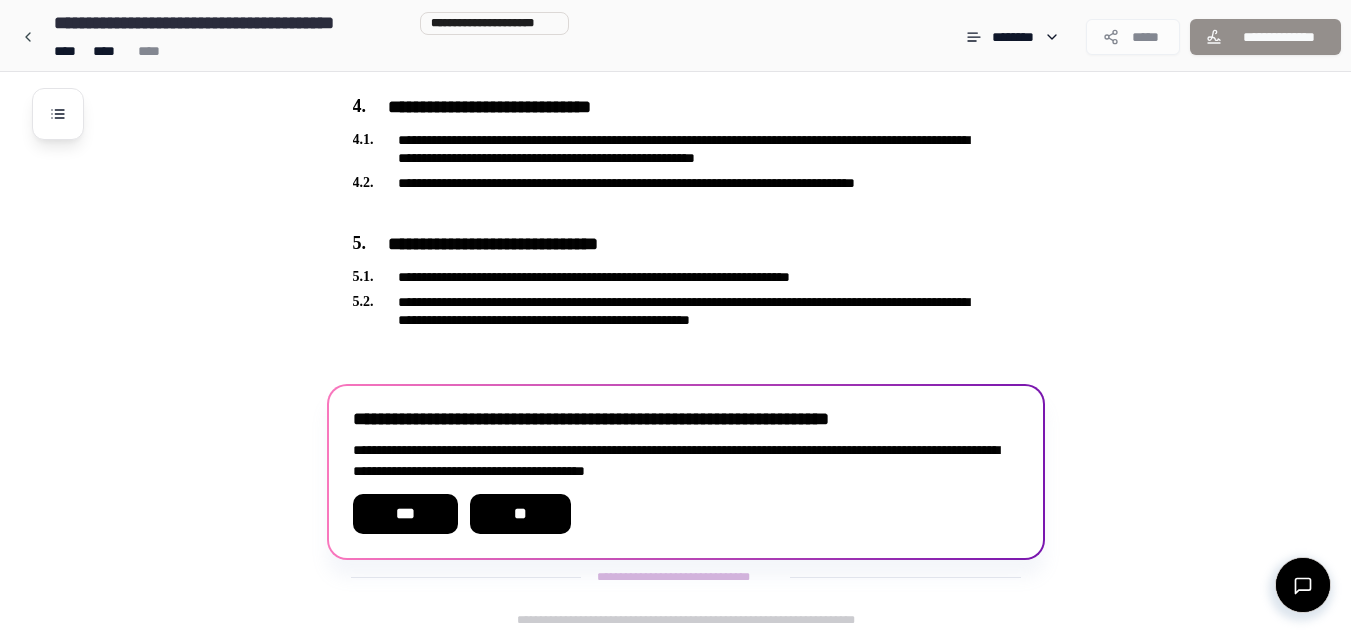 scroll, scrollTop: 975, scrollLeft: 0, axis: vertical 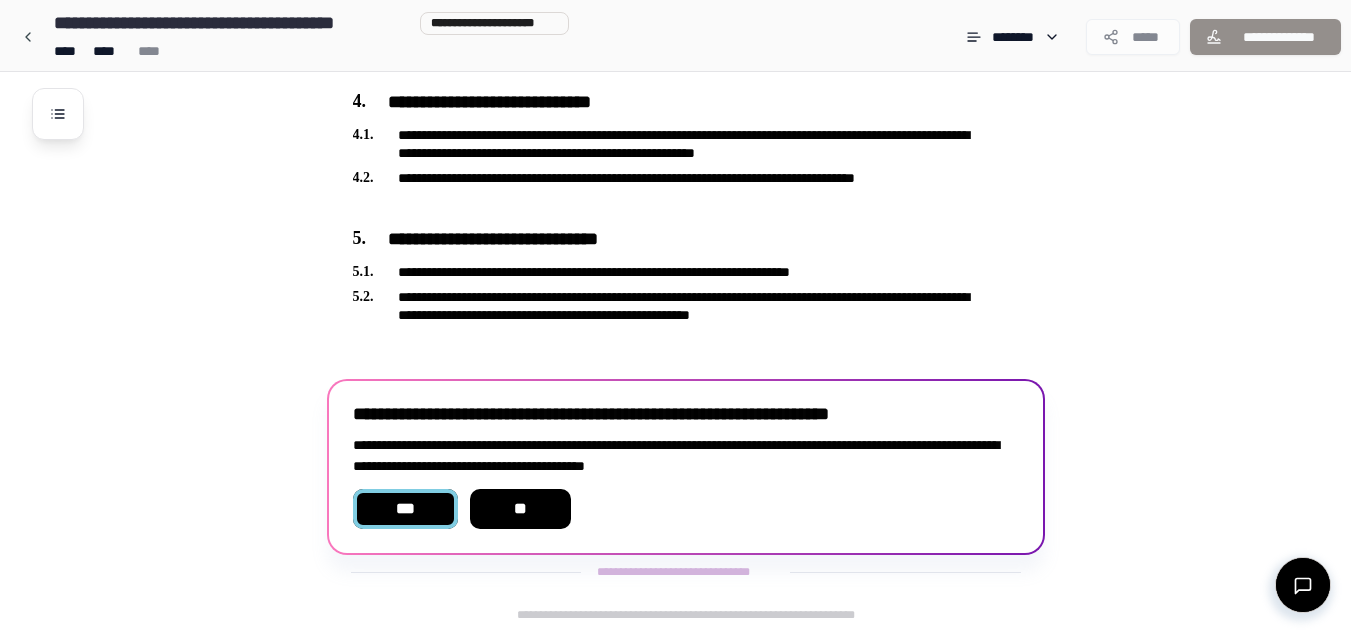 click on "***" at bounding box center [405, 509] 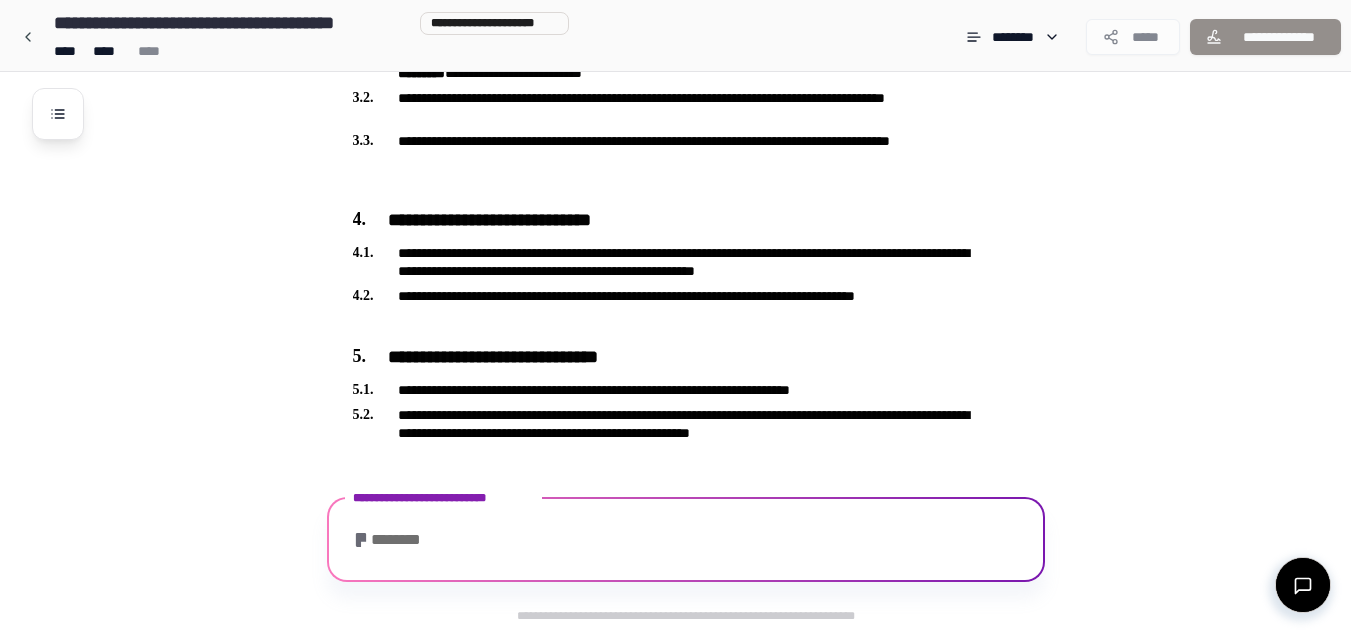 scroll, scrollTop: 1222, scrollLeft: 0, axis: vertical 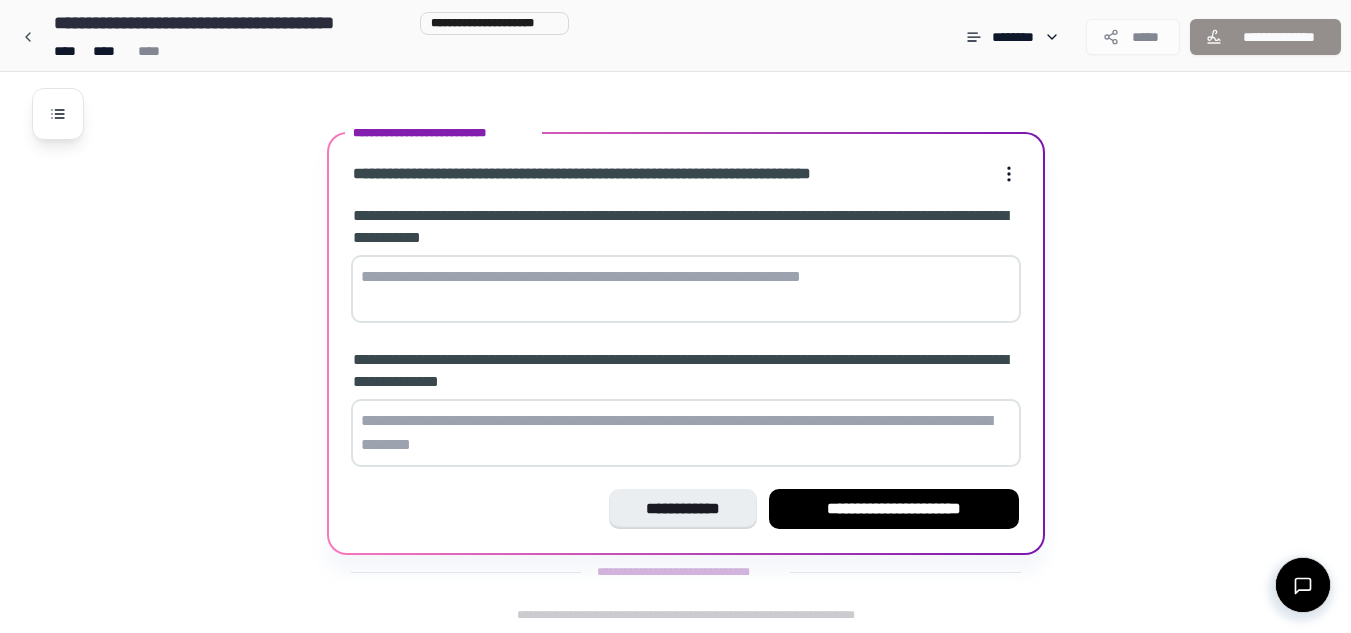 click at bounding box center [686, 433] 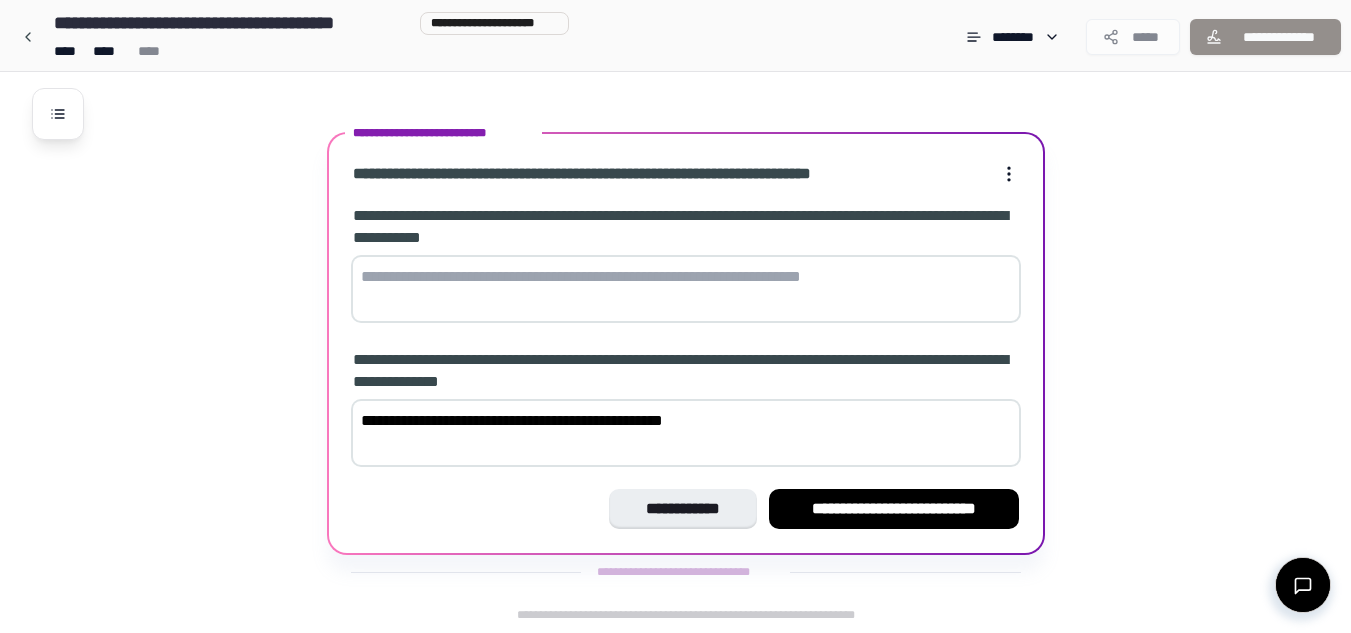 type on "**********" 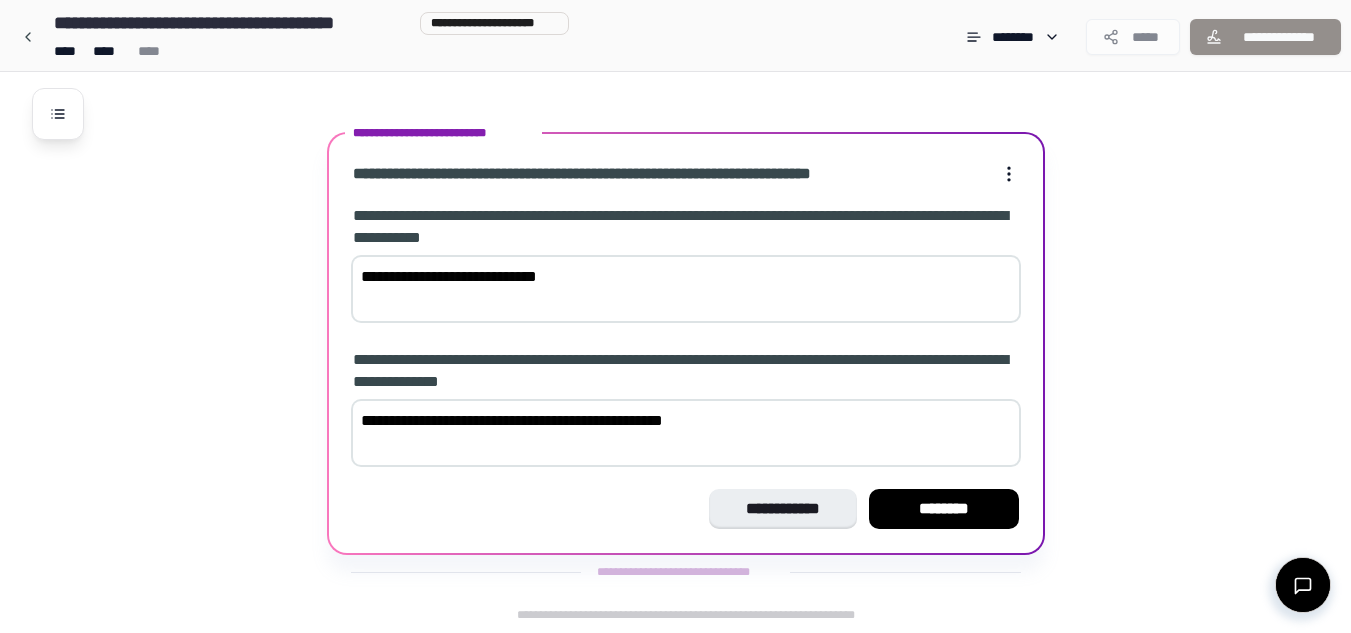 type on "**********" 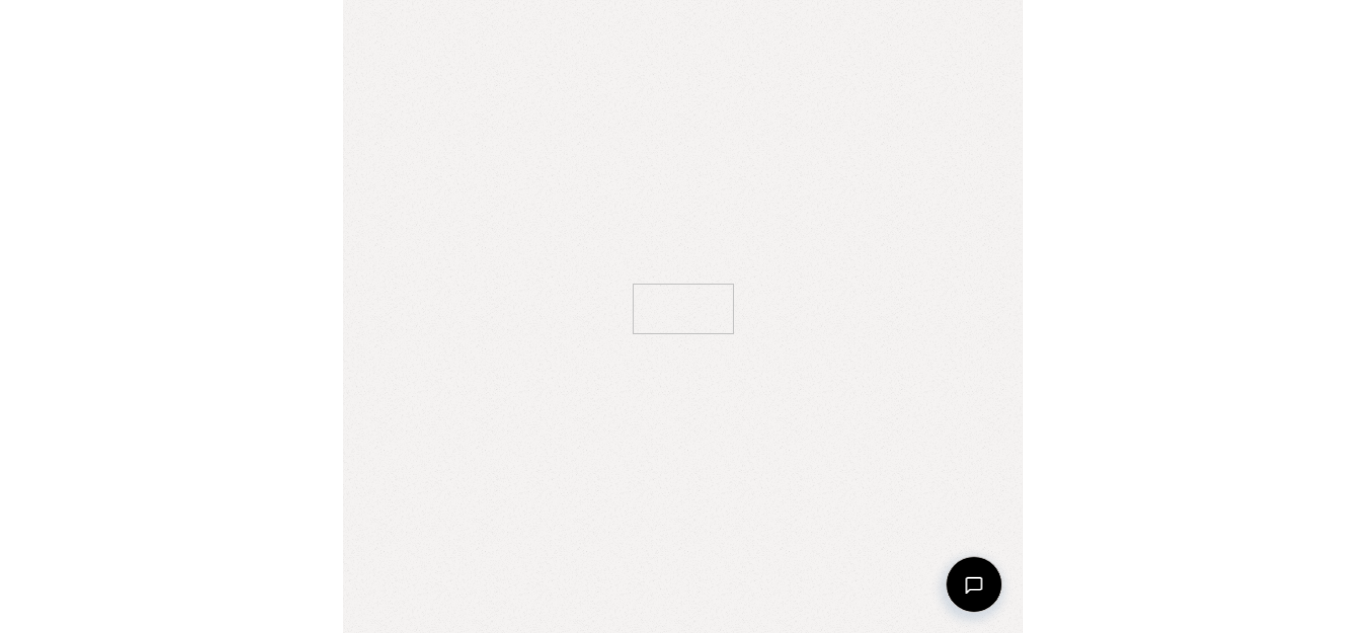 scroll, scrollTop: 0, scrollLeft: 0, axis: both 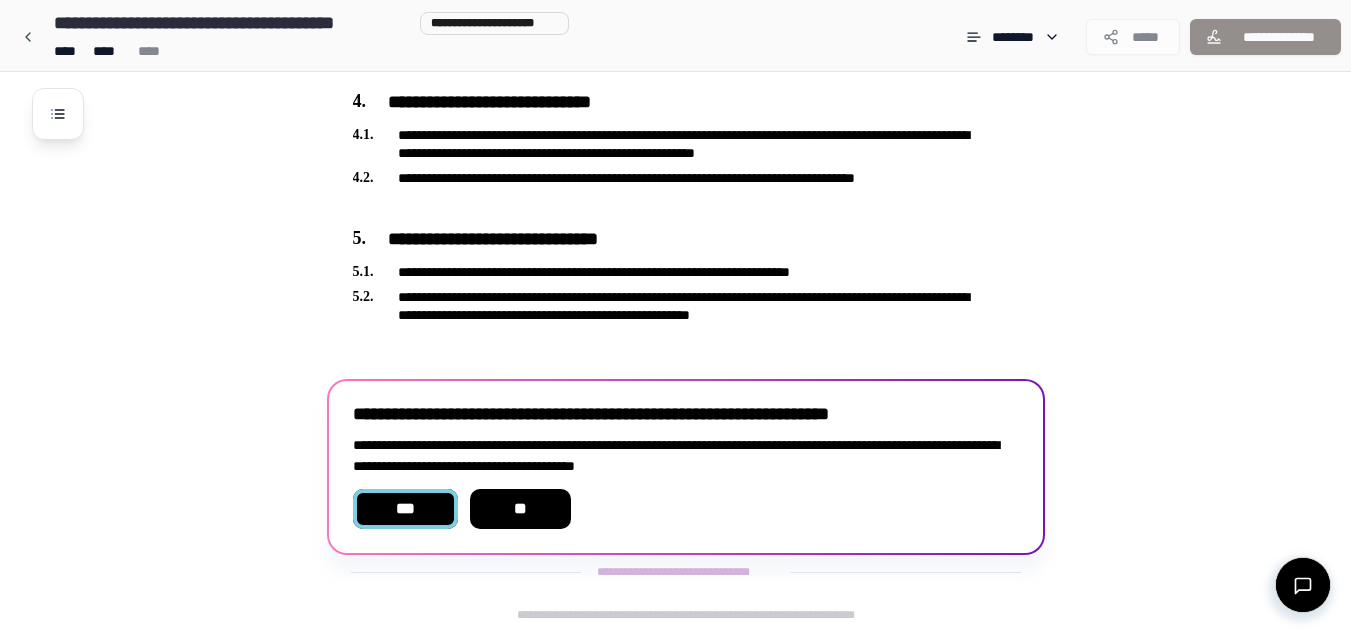 click on "***" at bounding box center (405, 509) 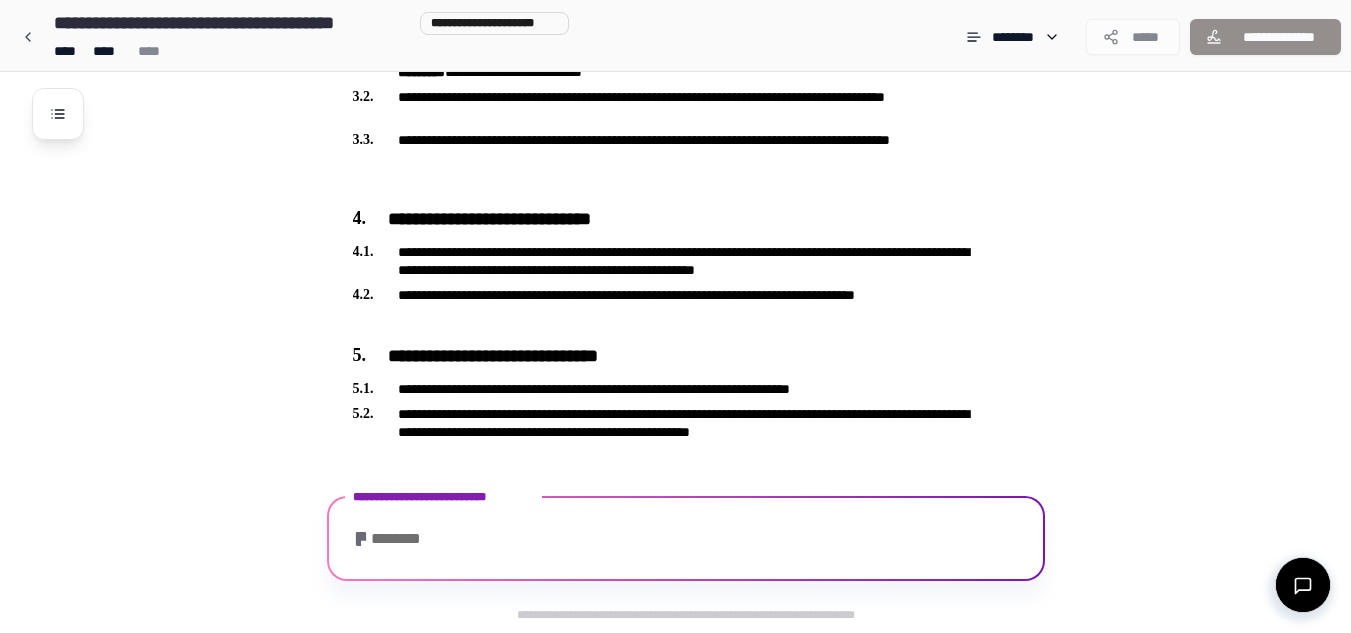scroll, scrollTop: 857, scrollLeft: 0, axis: vertical 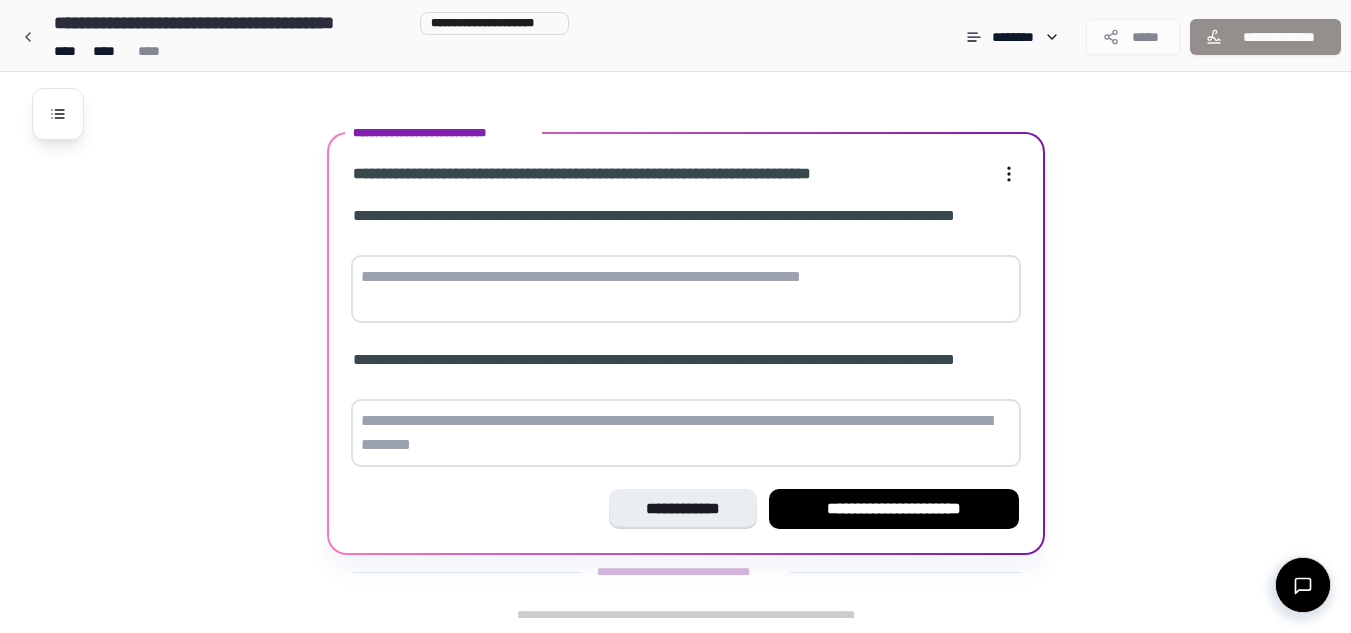 click at bounding box center [686, 289] 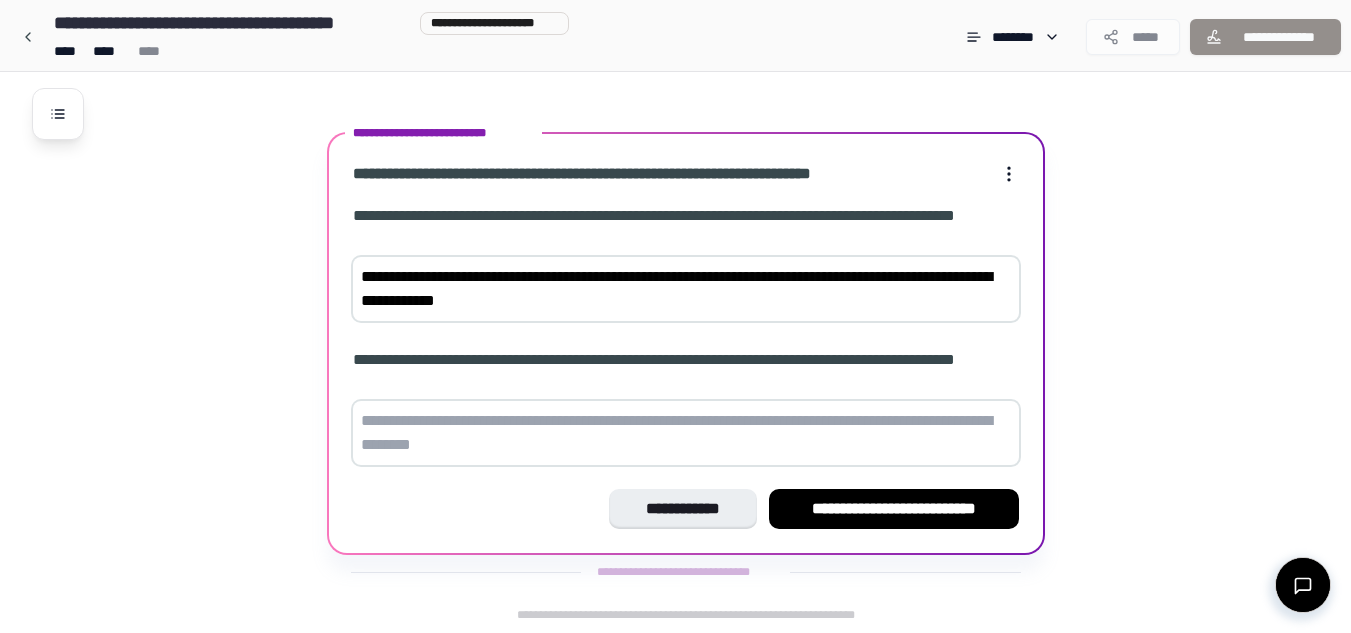 type on "**********" 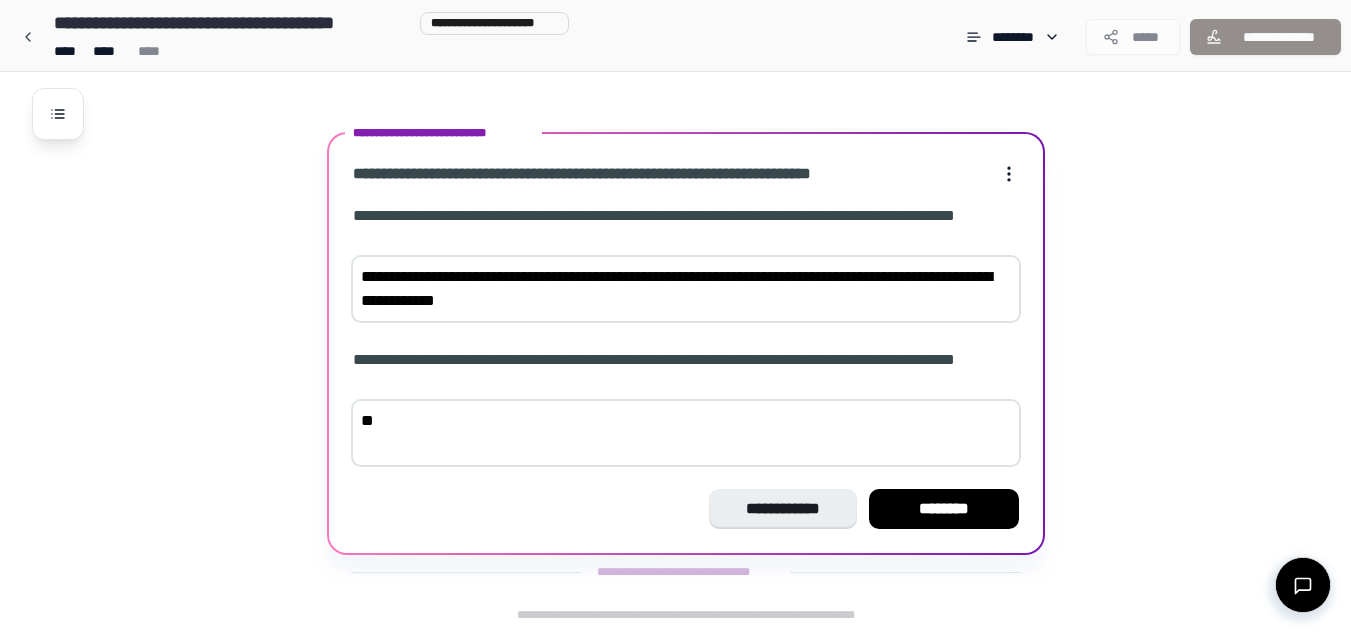 type on "*" 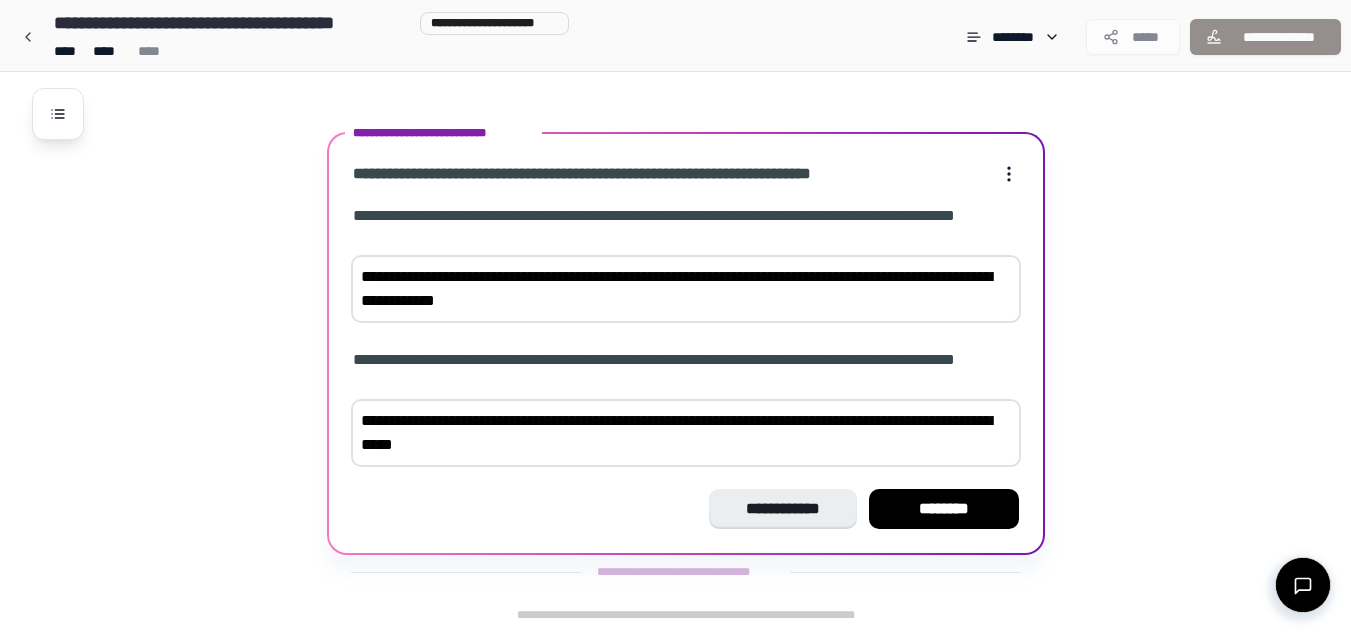 type on "**********" 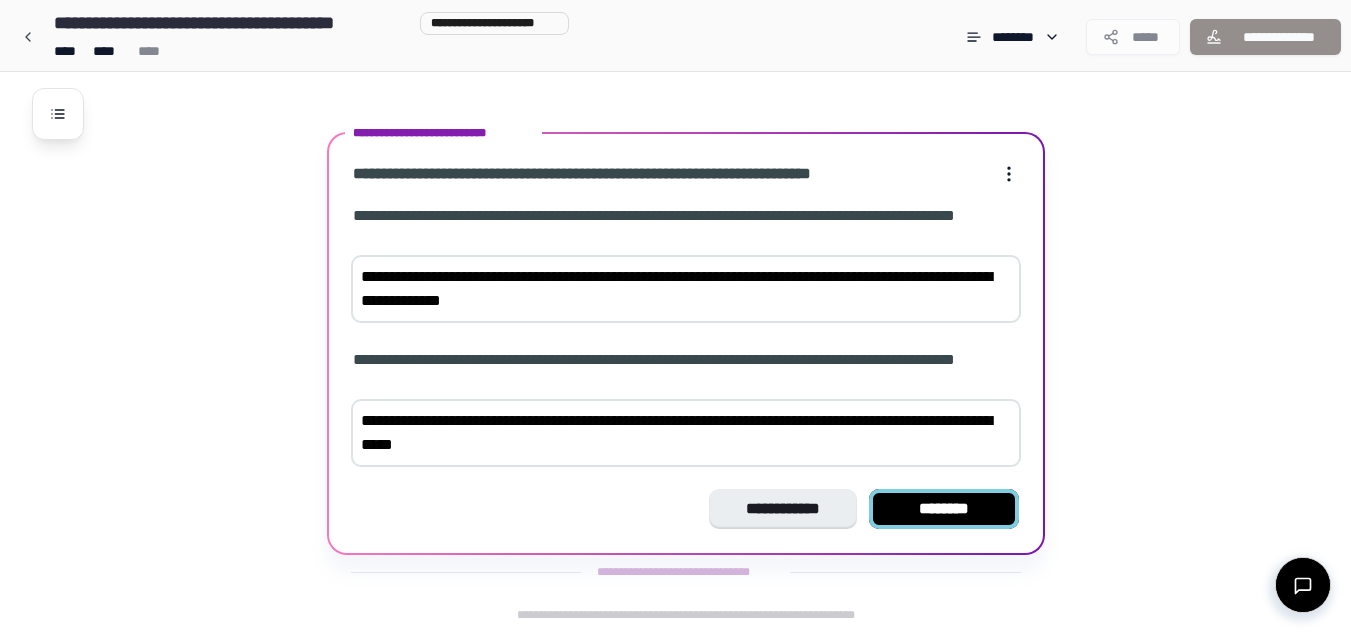 type on "**********" 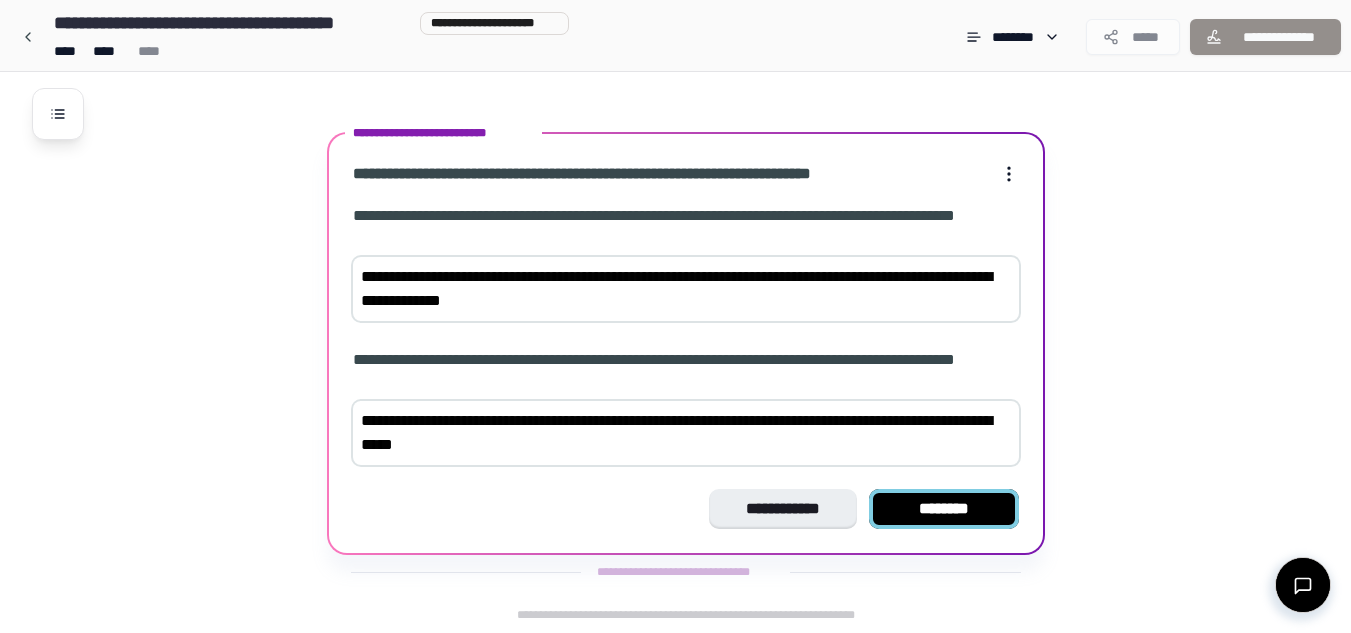 click on "********" at bounding box center (944, 509) 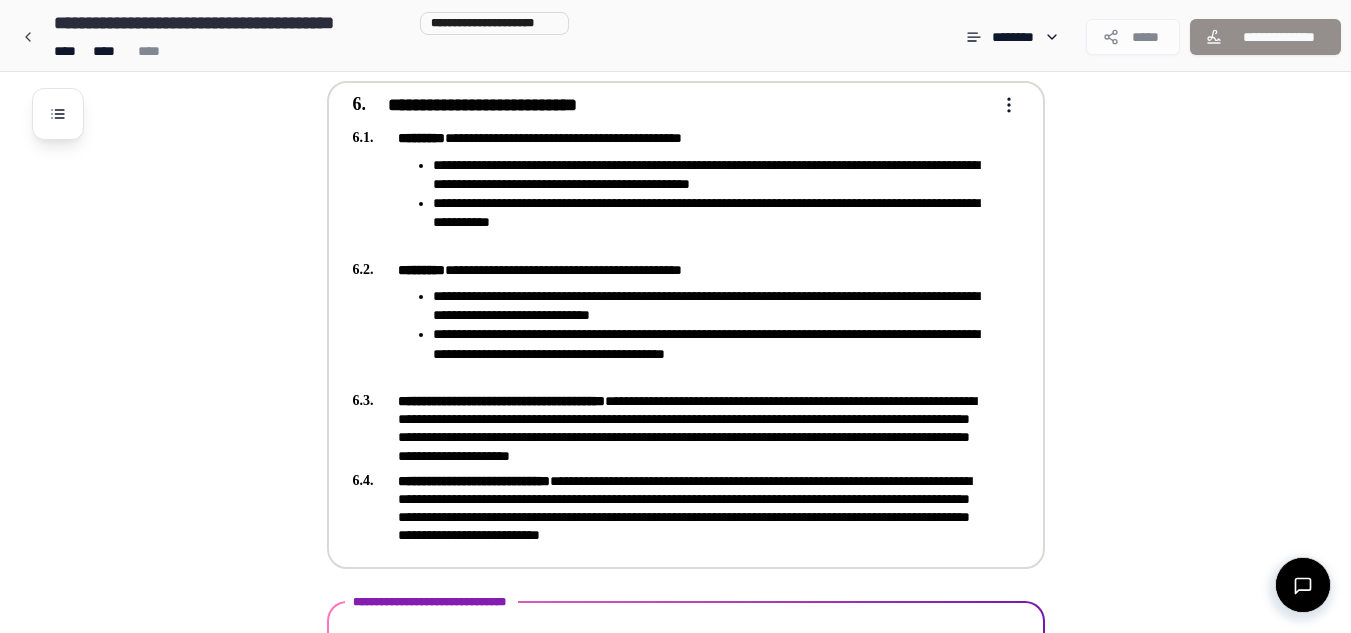 scroll, scrollTop: 1367, scrollLeft: 0, axis: vertical 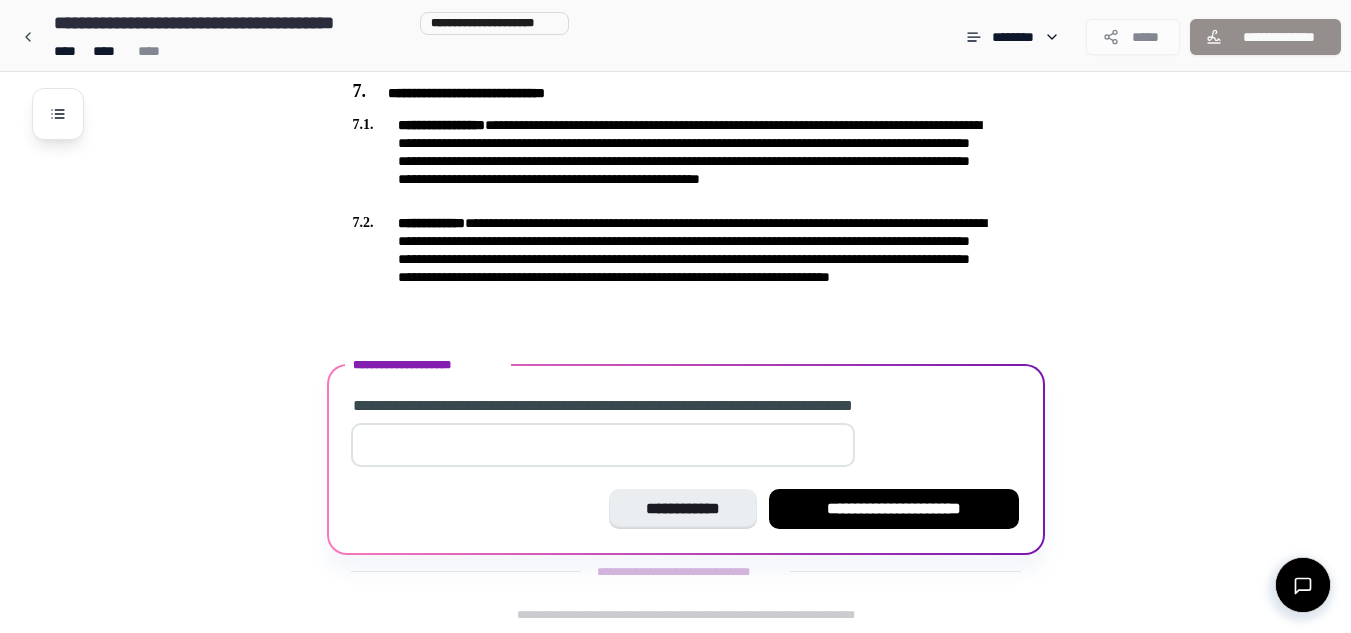 click on "**" at bounding box center (603, 445) 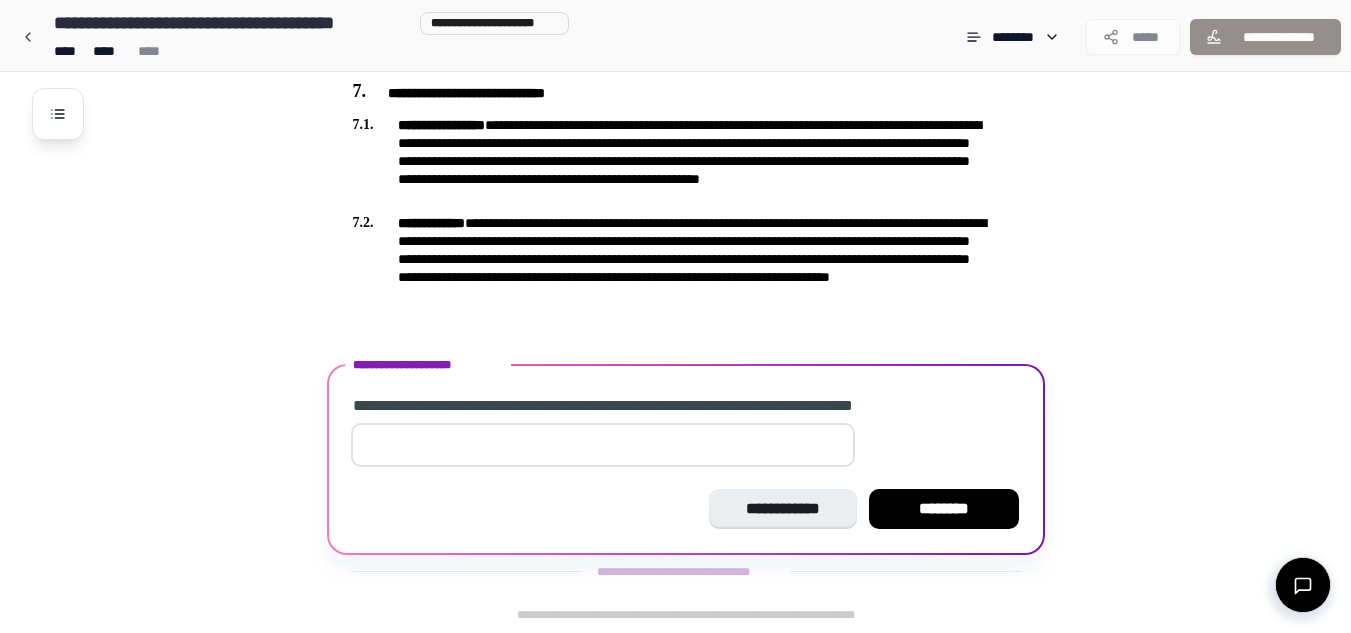 type on "*" 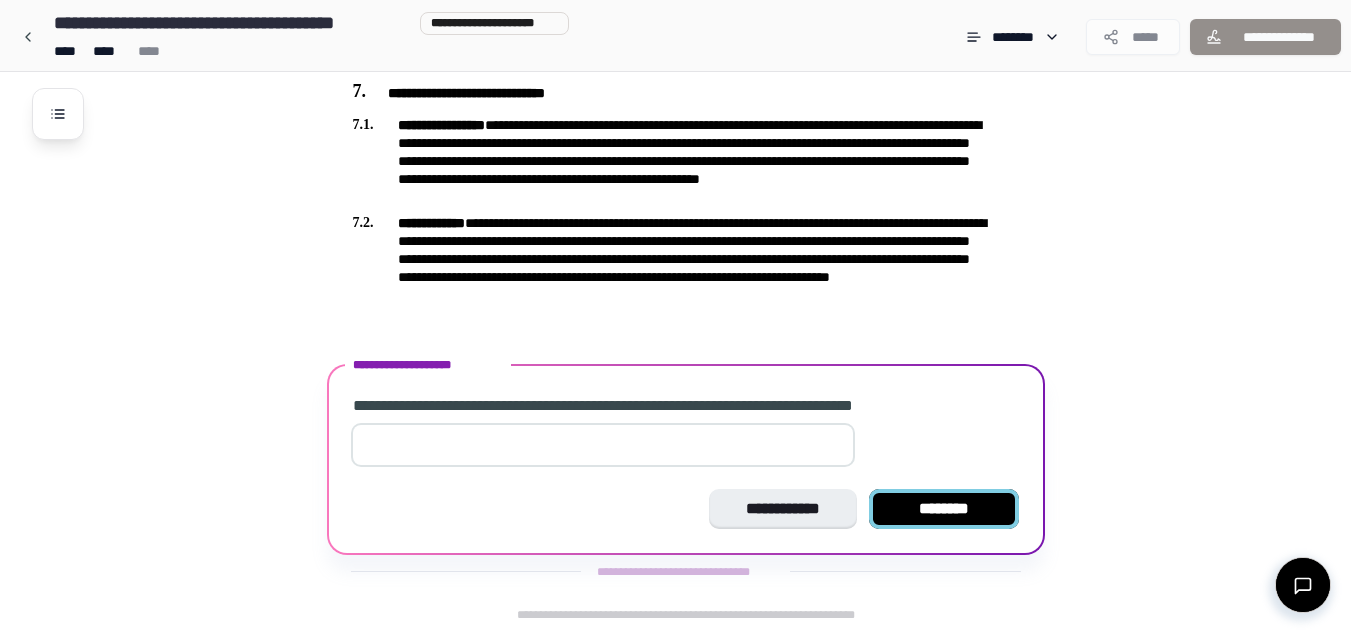 type on "**" 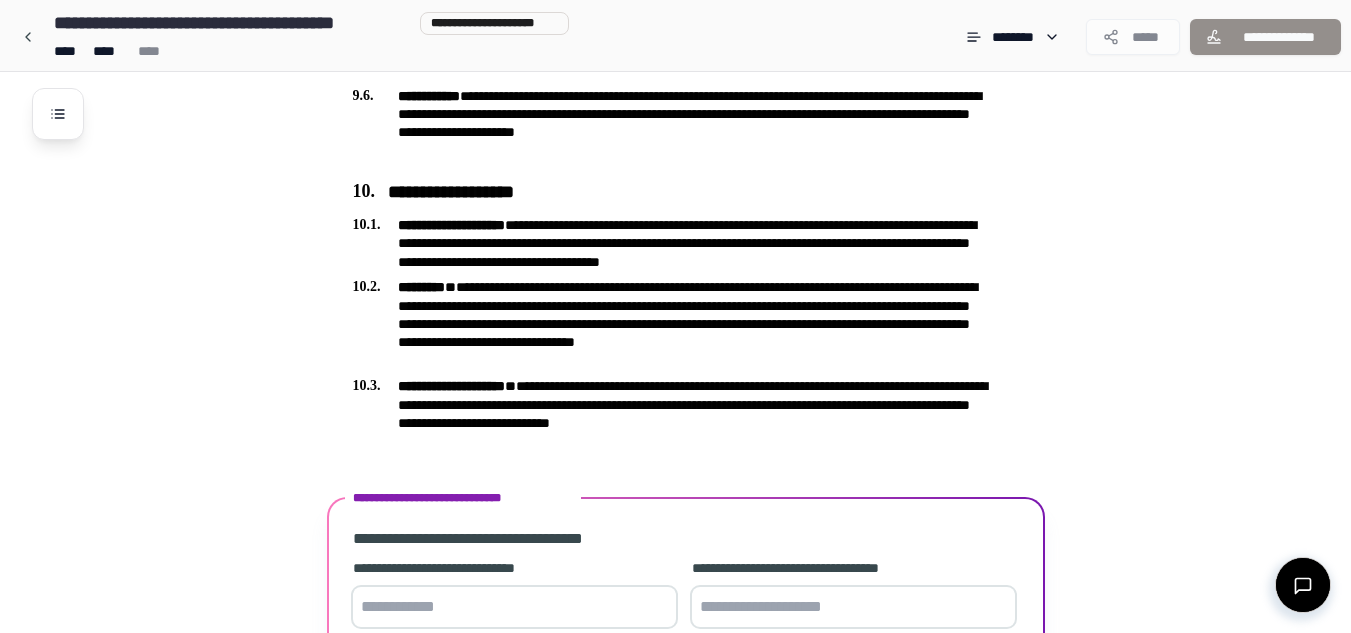 scroll, scrollTop: 2872, scrollLeft: 0, axis: vertical 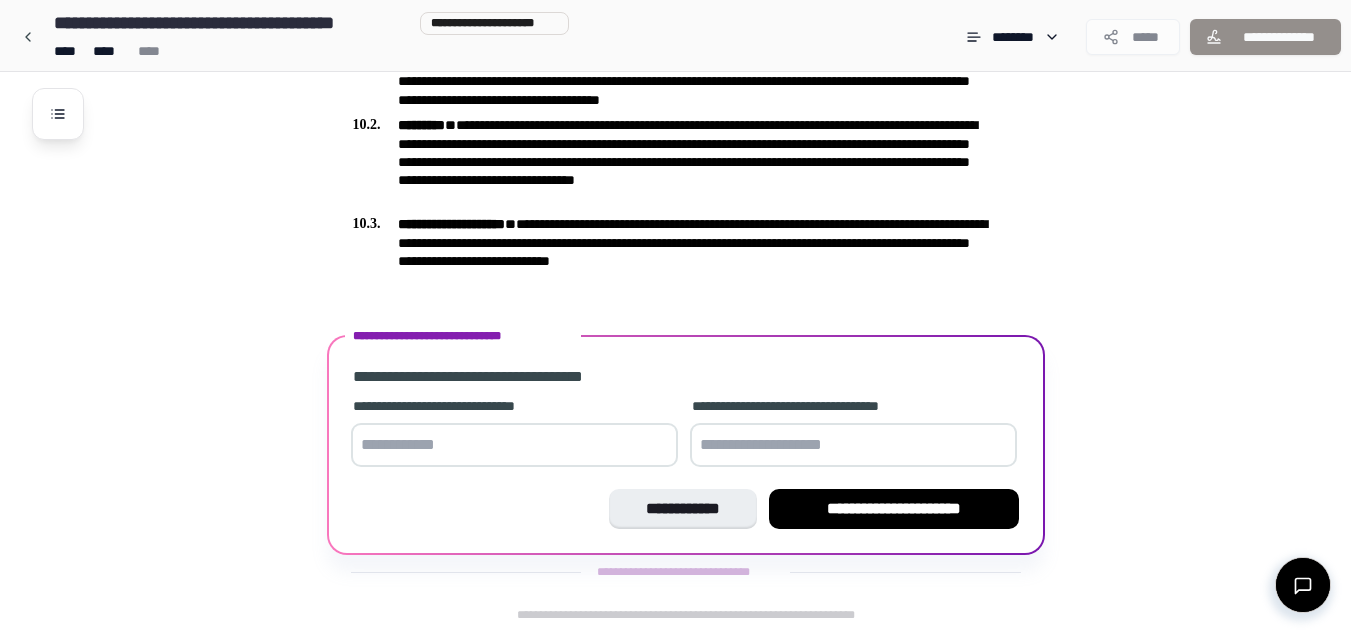 click at bounding box center [514, 445] 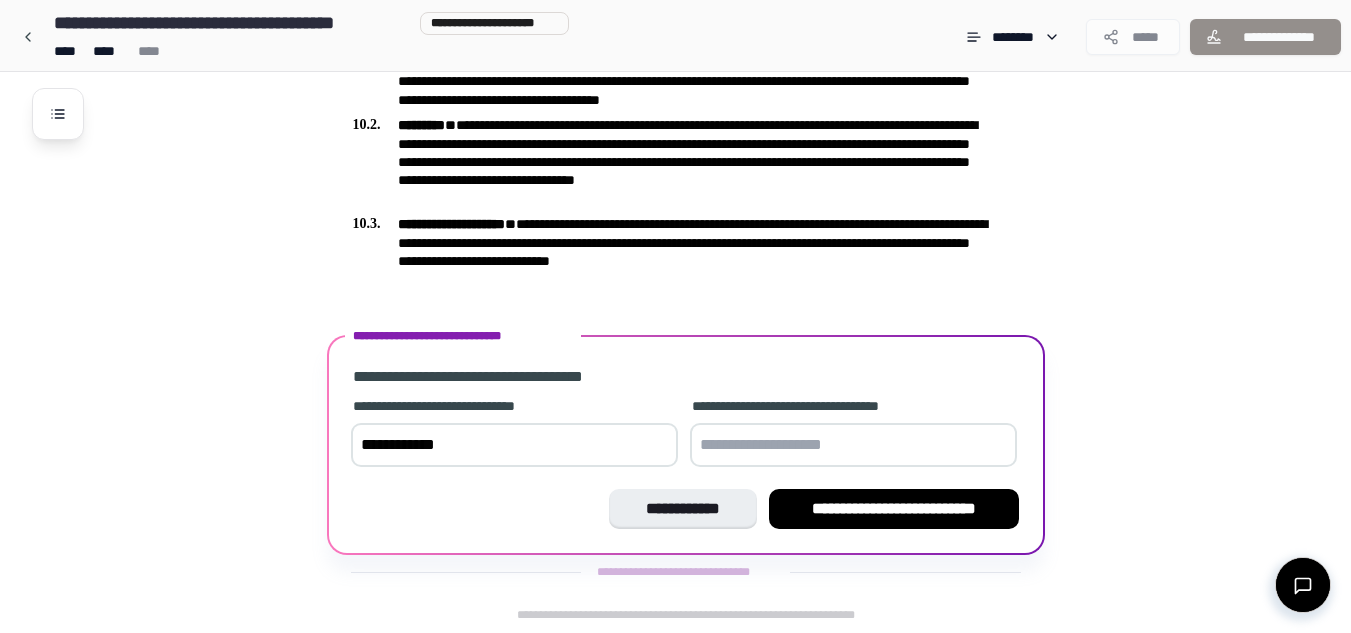 type on "**********" 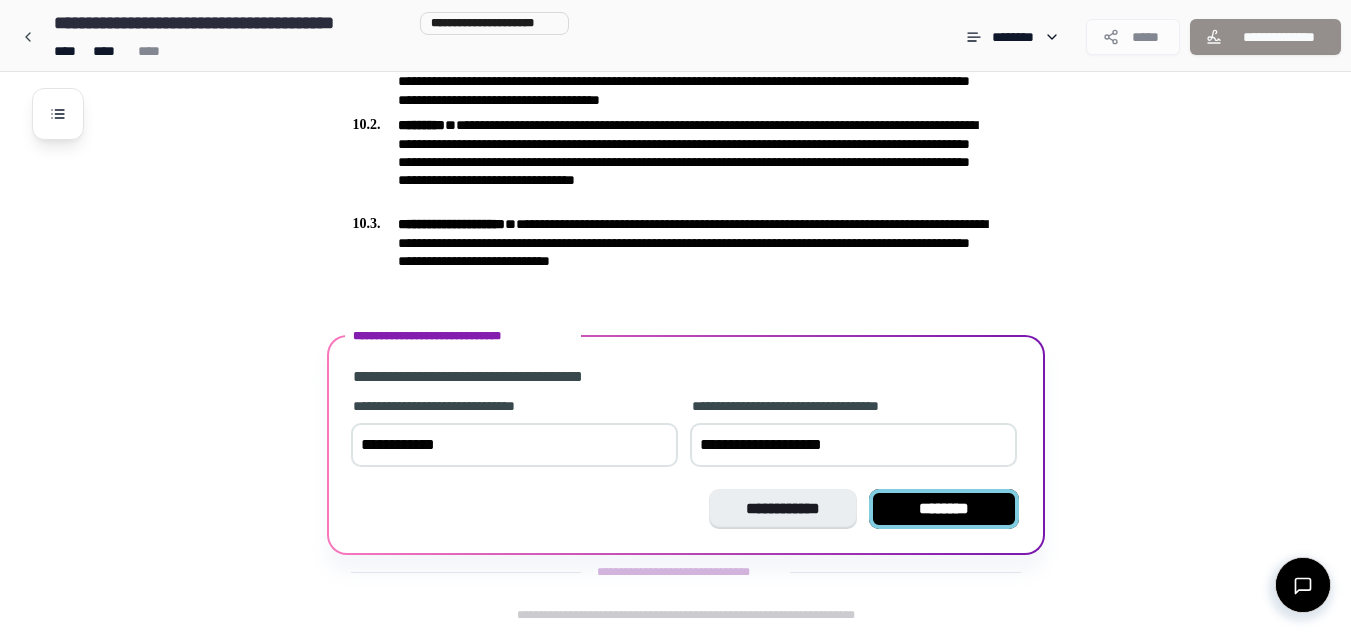 type on "**********" 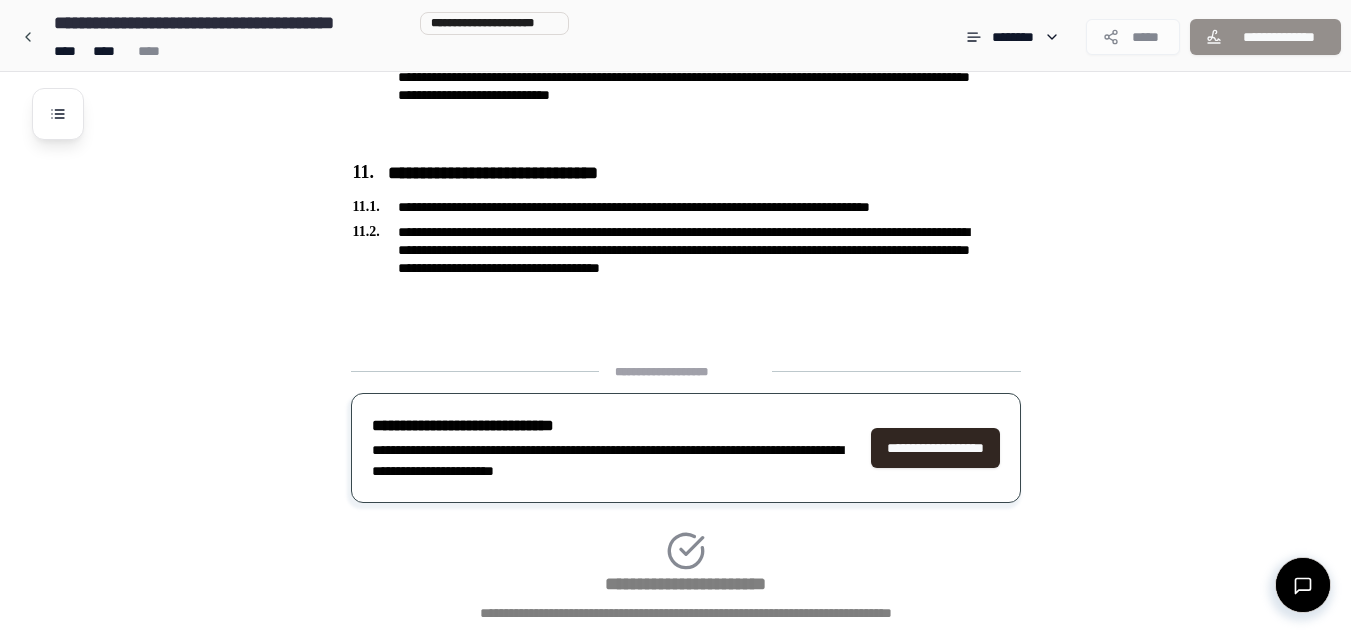 scroll, scrollTop: 3154, scrollLeft: 0, axis: vertical 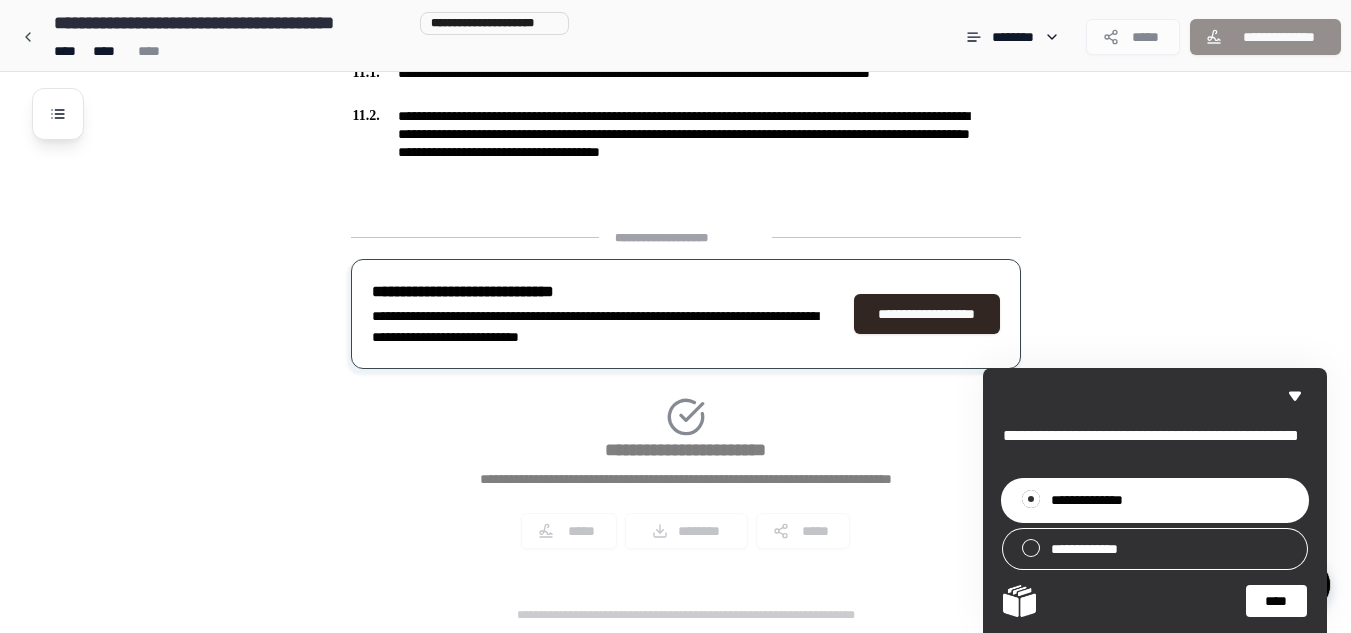 click on "****" at bounding box center (1276, 601) 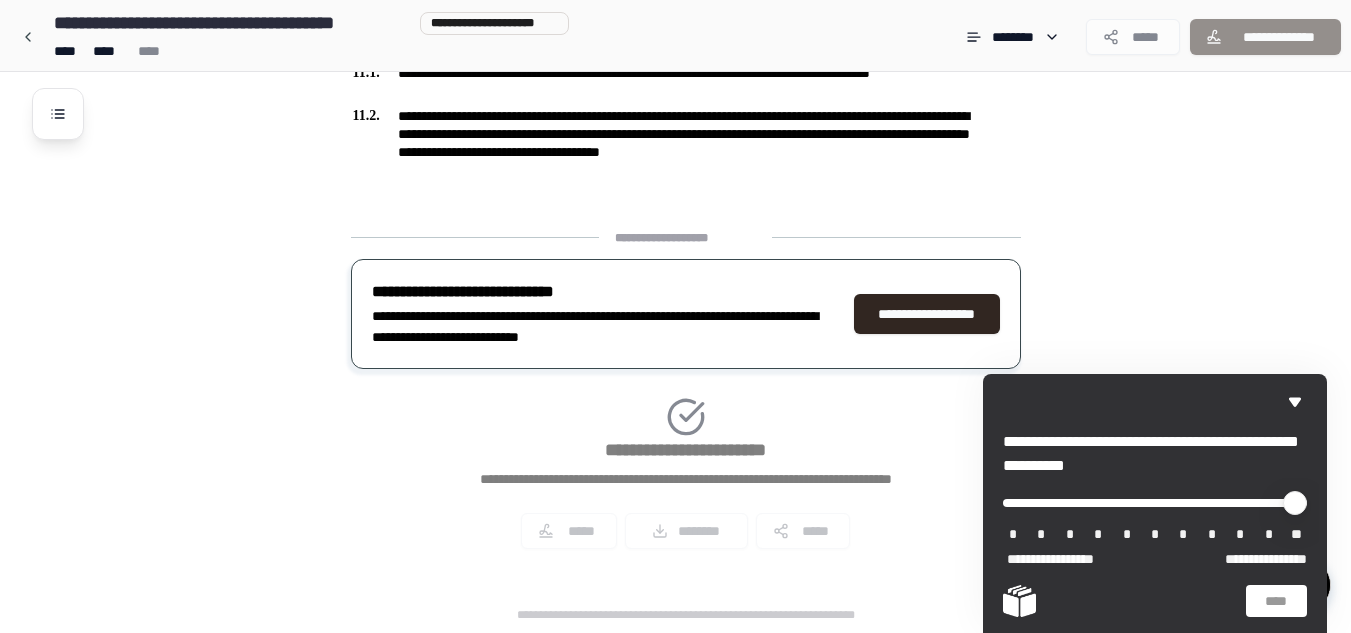 click on "**" at bounding box center (1297, 535) 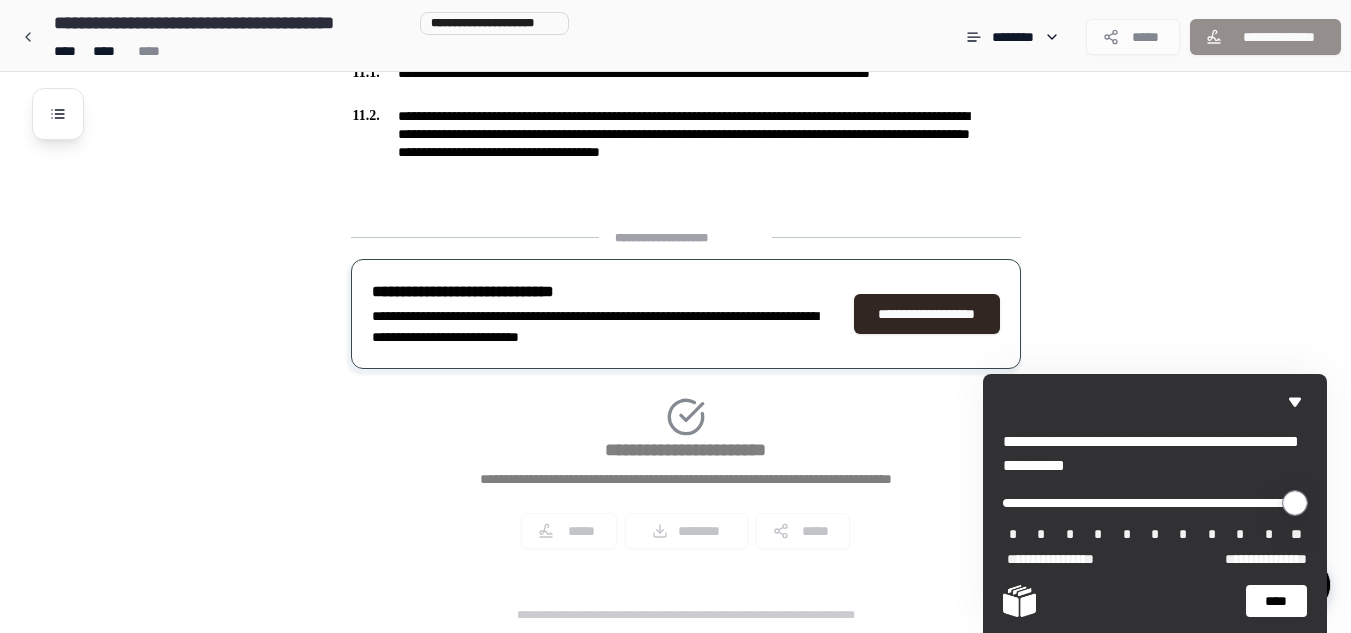 drag, startPoint x: 1015, startPoint y: 498, endPoint x: 1293, endPoint y: 500, distance: 278.0072 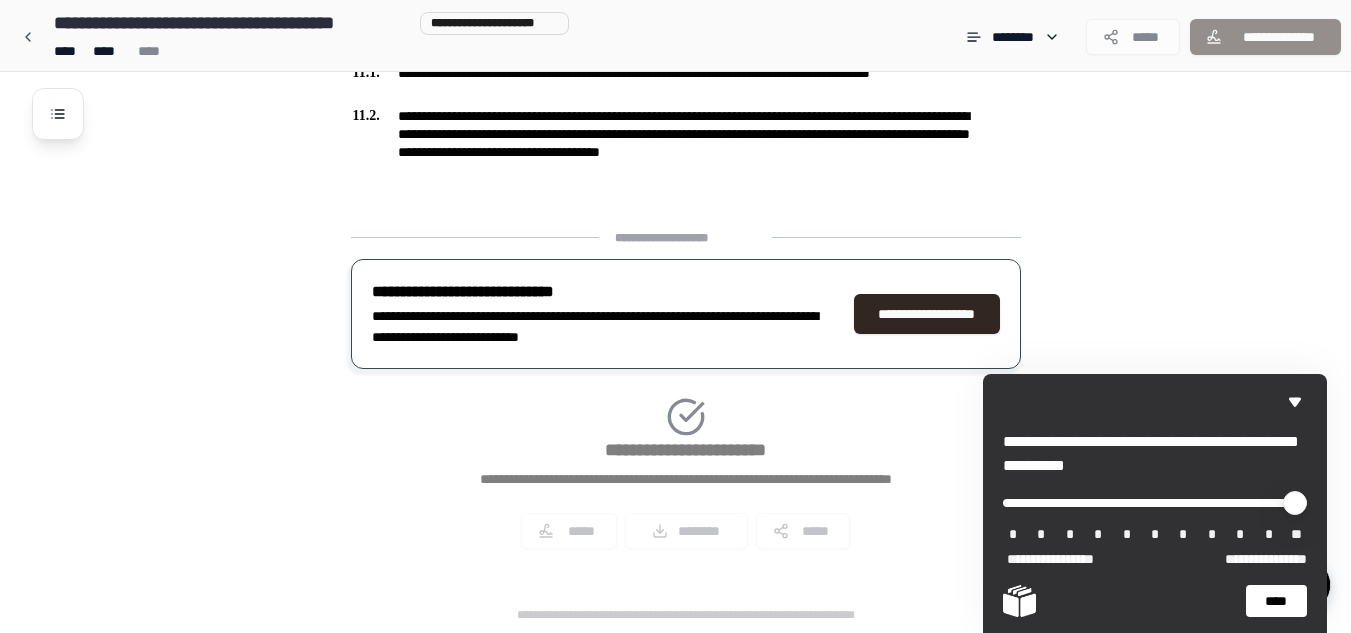 click on "****" at bounding box center [1276, 601] 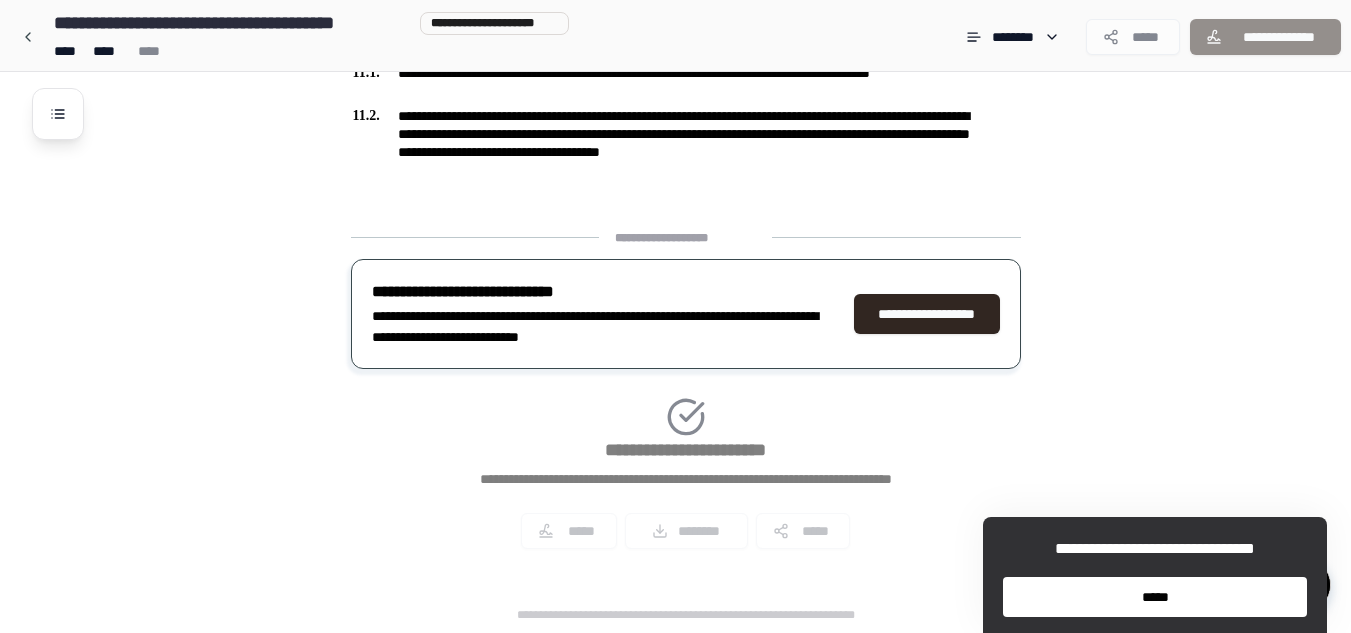 click on "*****" at bounding box center [1155, 597] 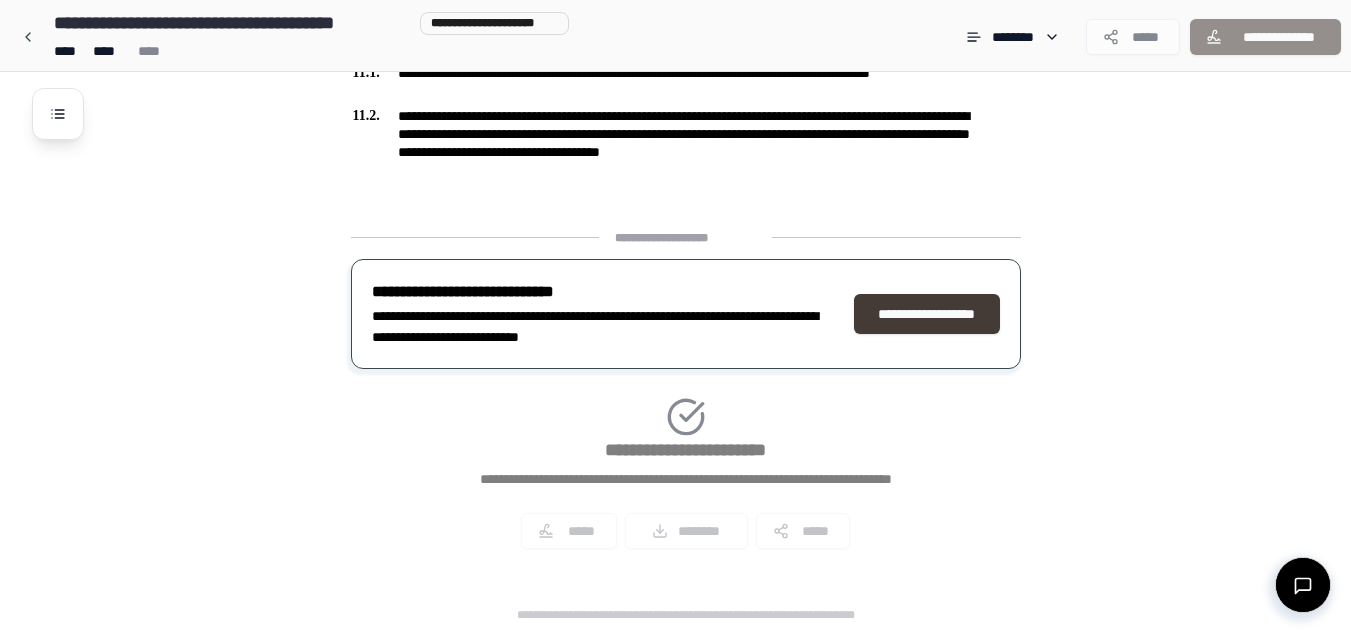 click on "**********" at bounding box center (927, 314) 